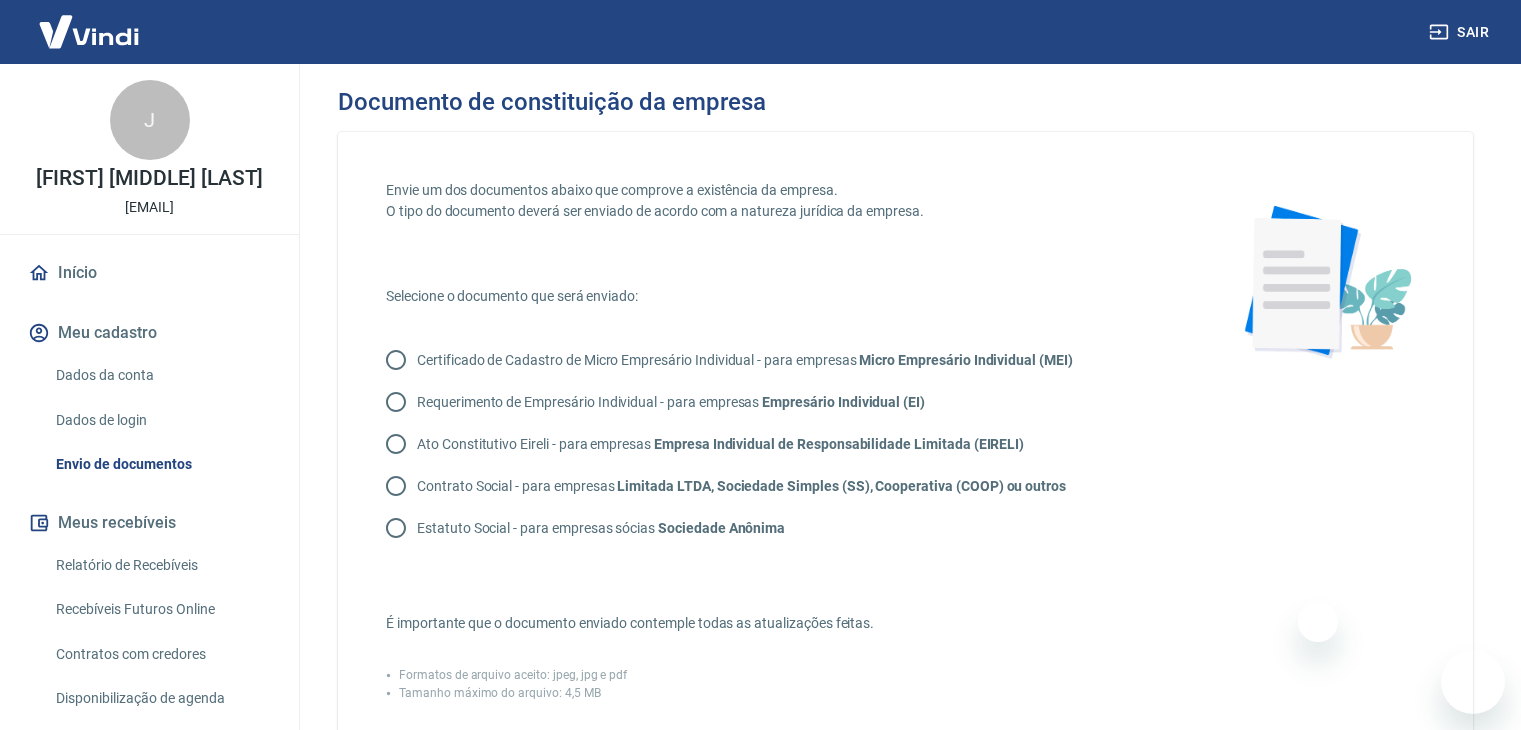 scroll, scrollTop: 0, scrollLeft: 0, axis: both 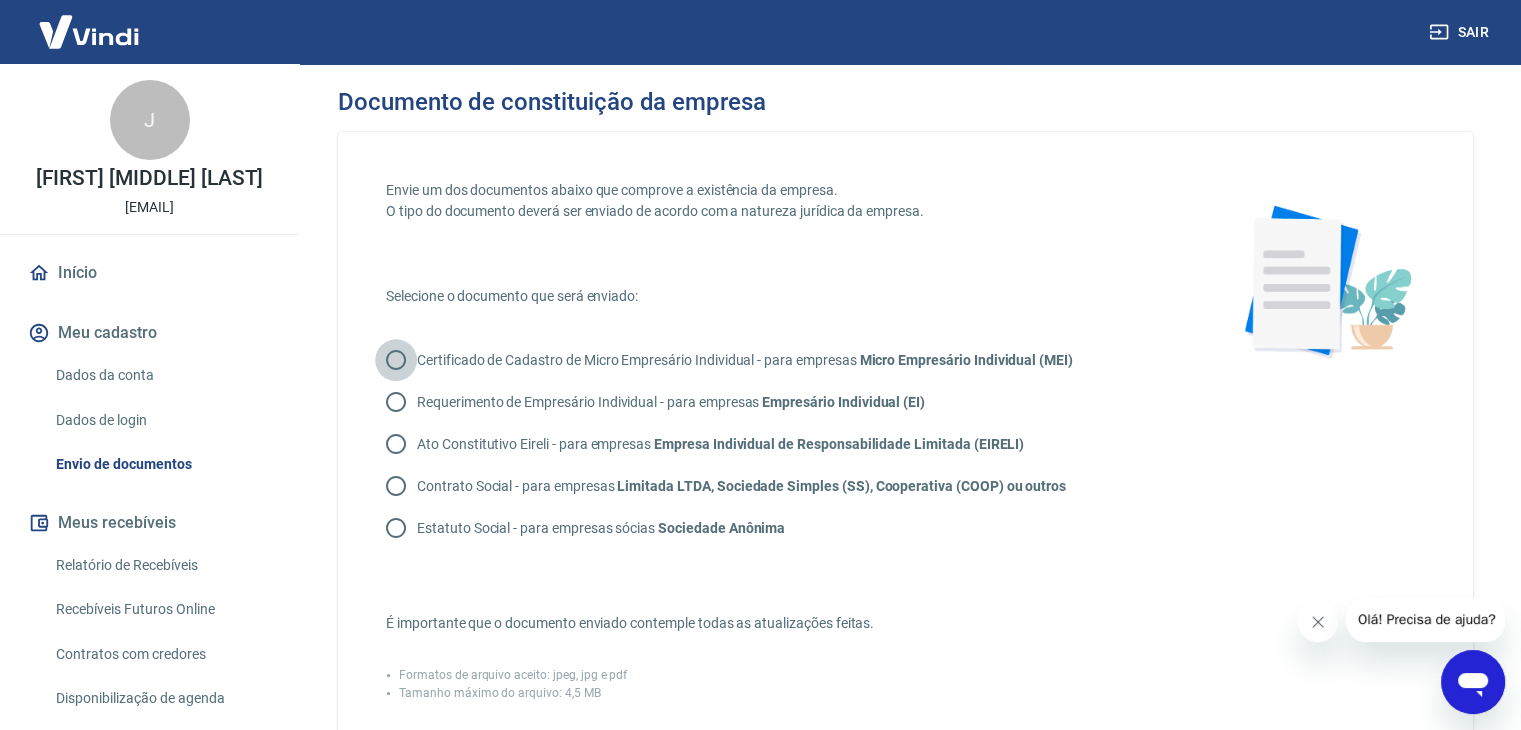 click on "Certificado de Cadastro de Micro Empresário Individual - para empresas   Micro Empresário Individual (MEI)" at bounding box center [396, 360] 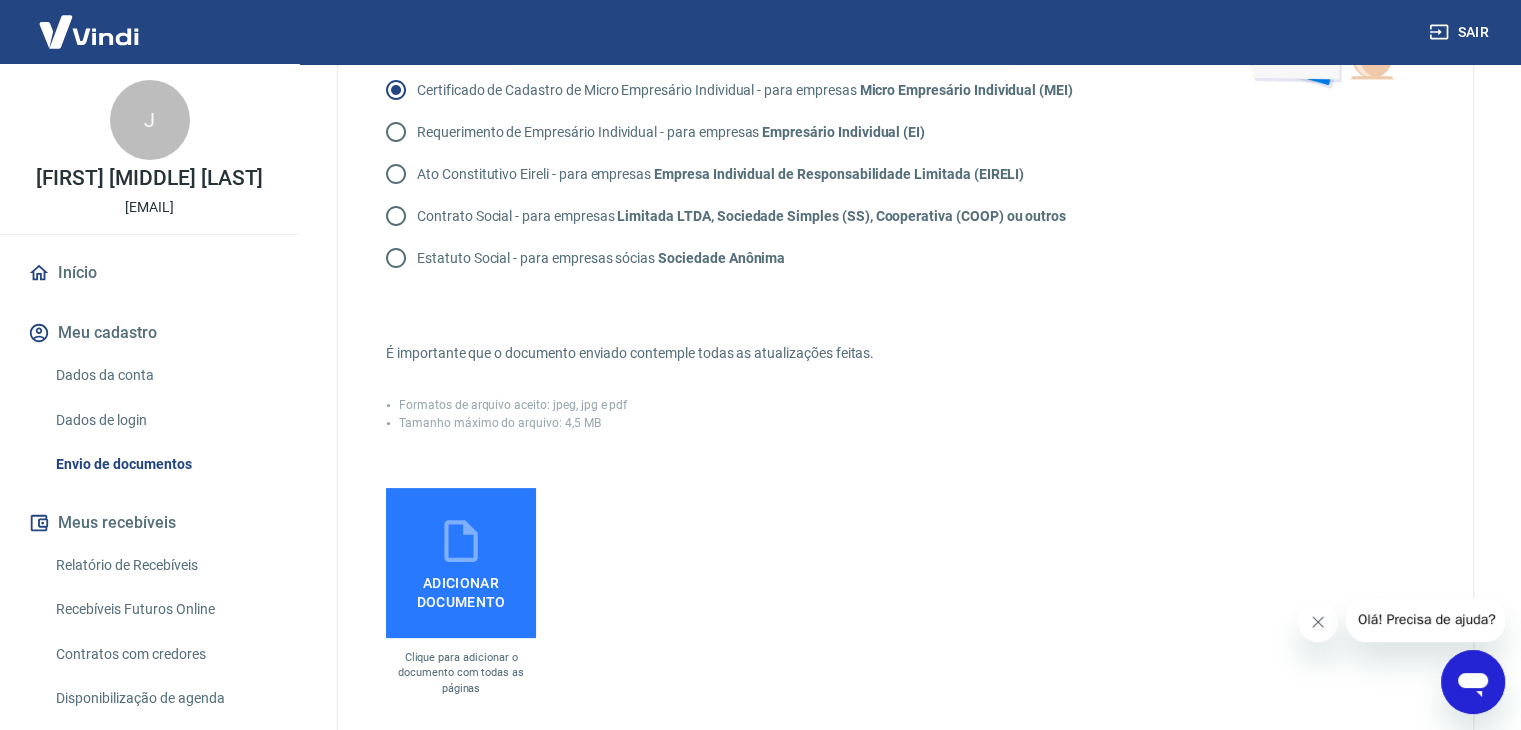 scroll, scrollTop: 272, scrollLeft: 0, axis: vertical 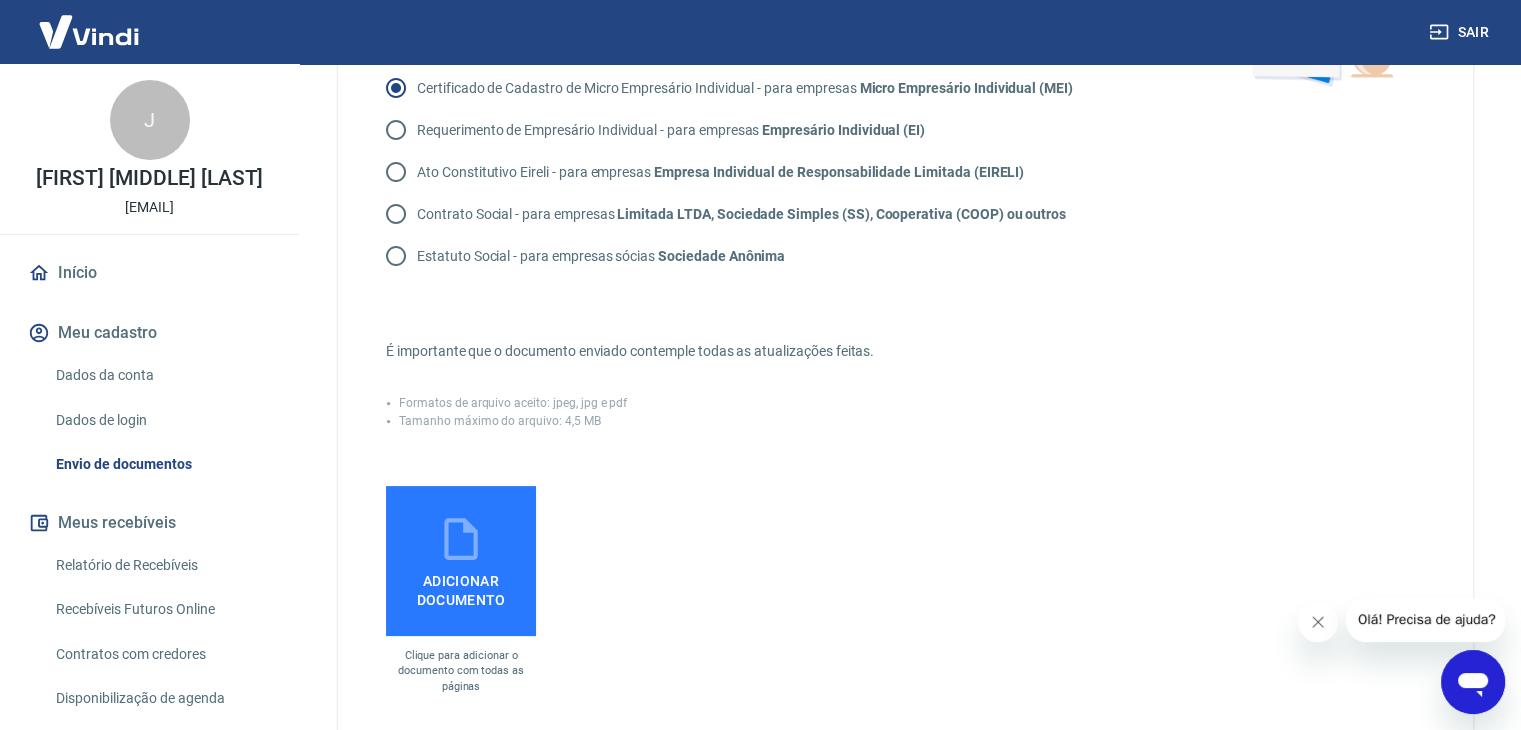 click 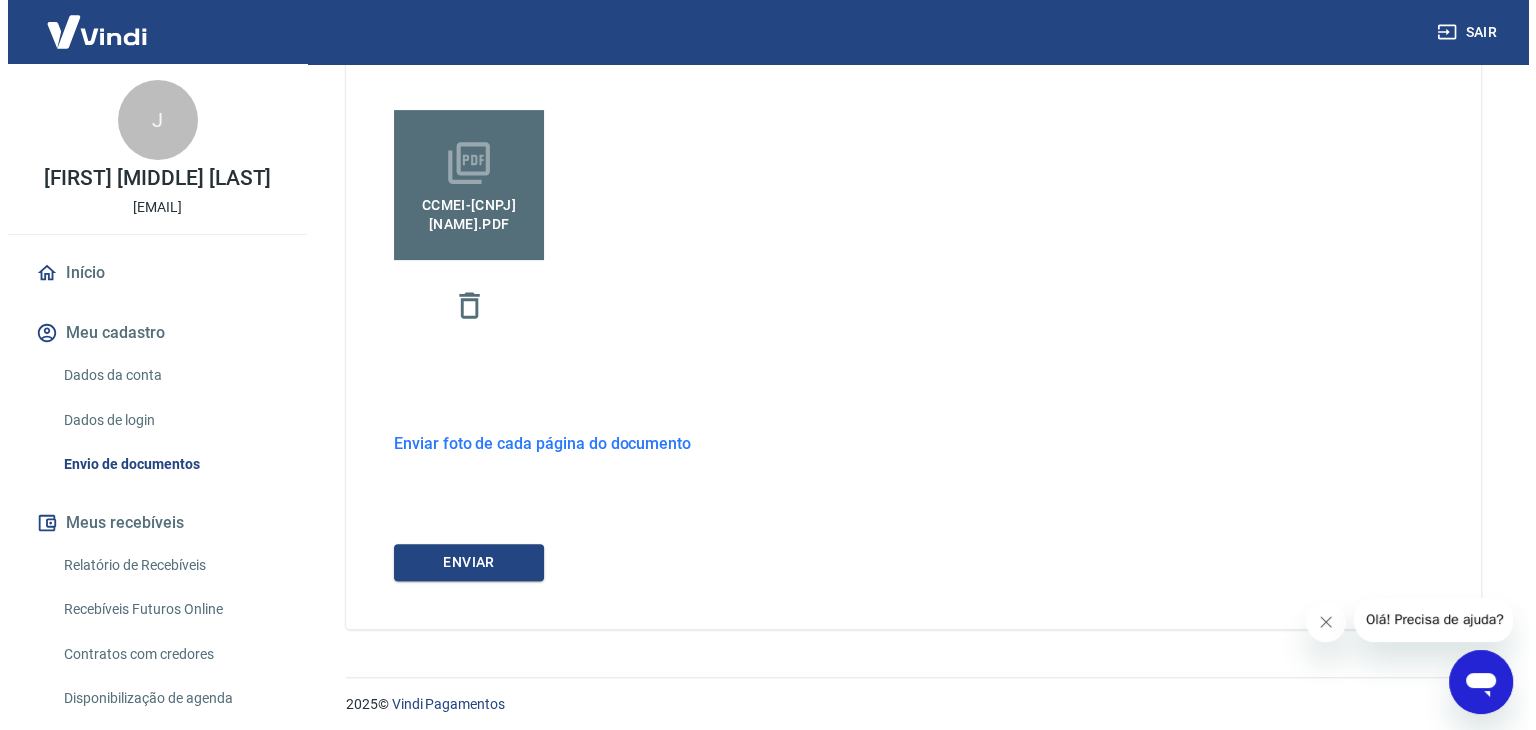 scroll, scrollTop: 656, scrollLeft: 0, axis: vertical 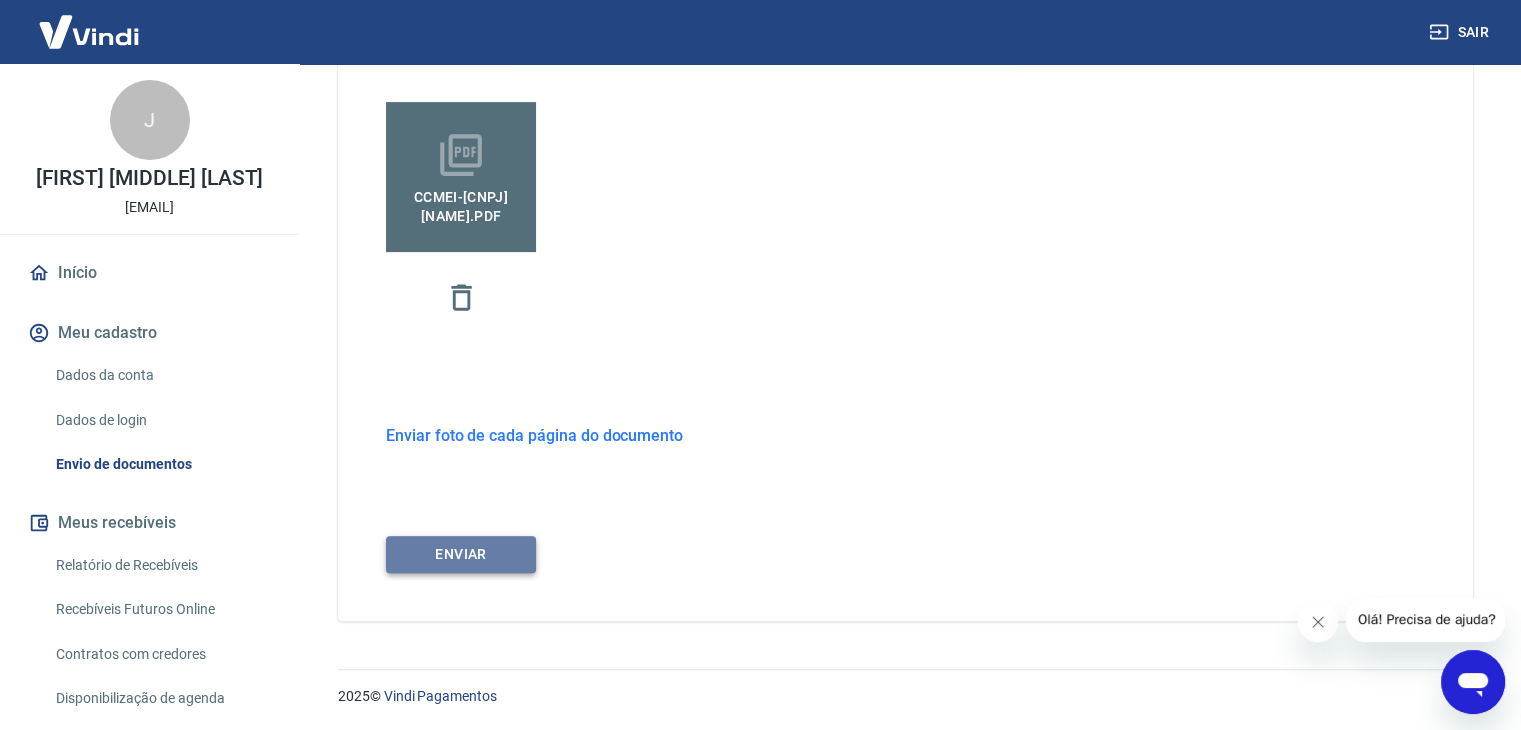 click on "ENVIAR" at bounding box center [461, 554] 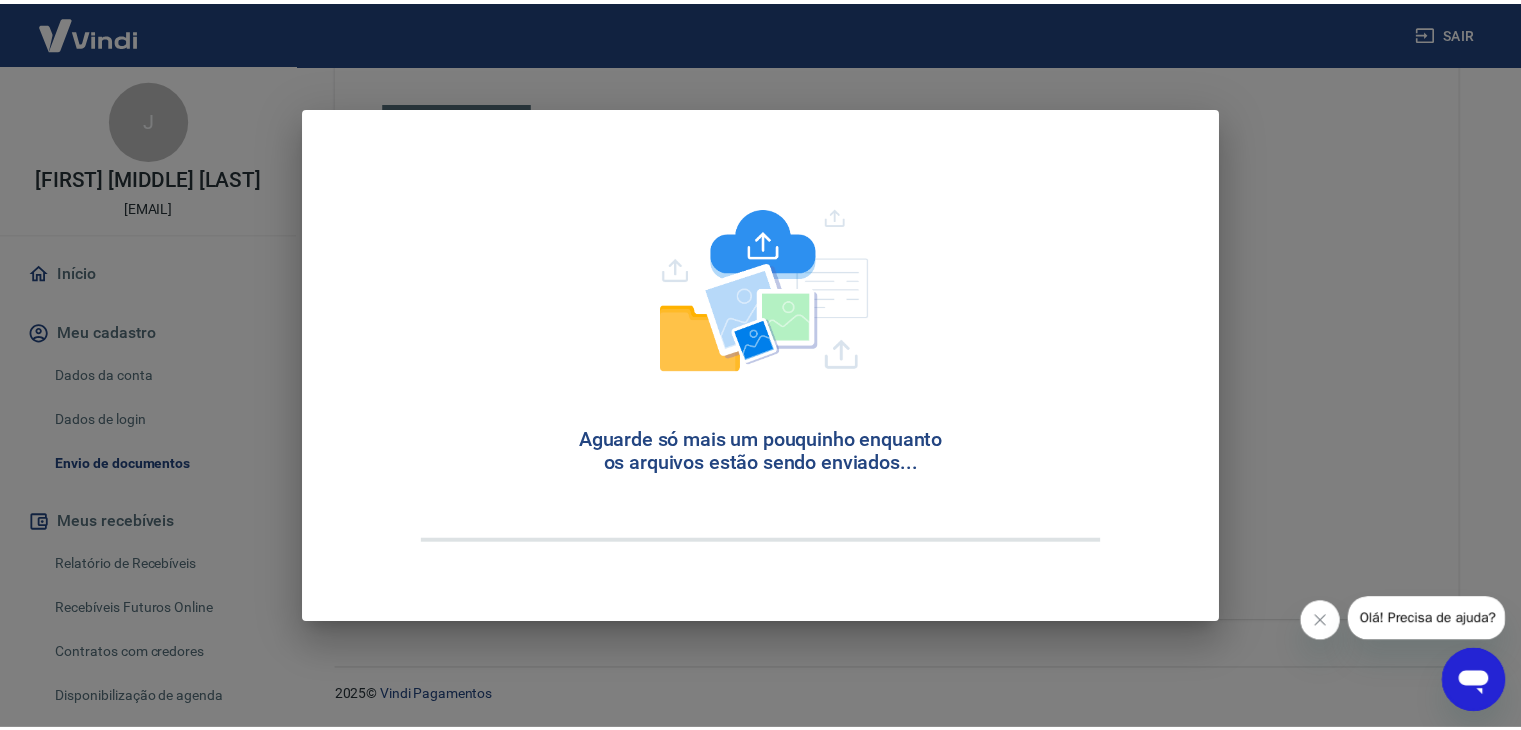 scroll, scrollTop: 0, scrollLeft: 0, axis: both 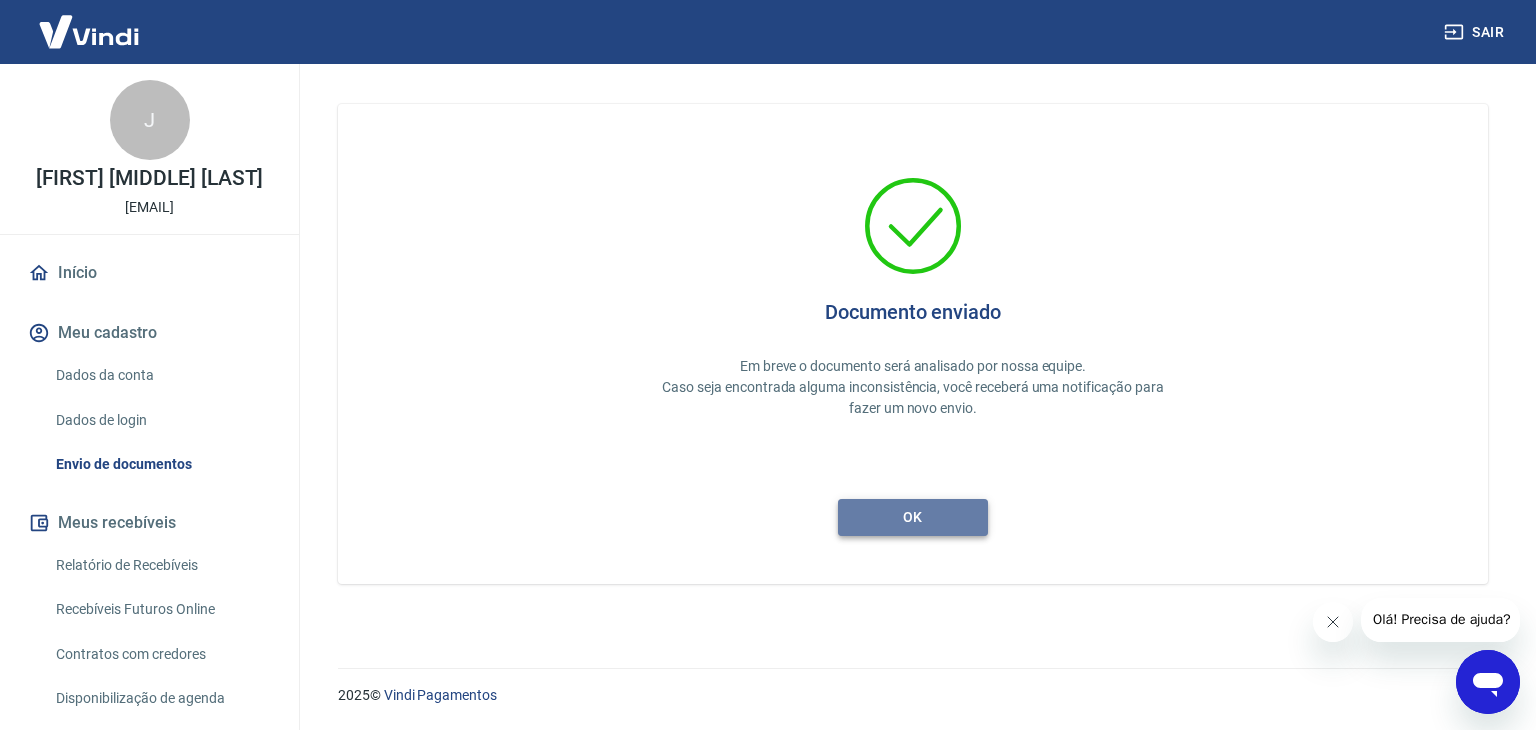 click on "ok" at bounding box center (913, 517) 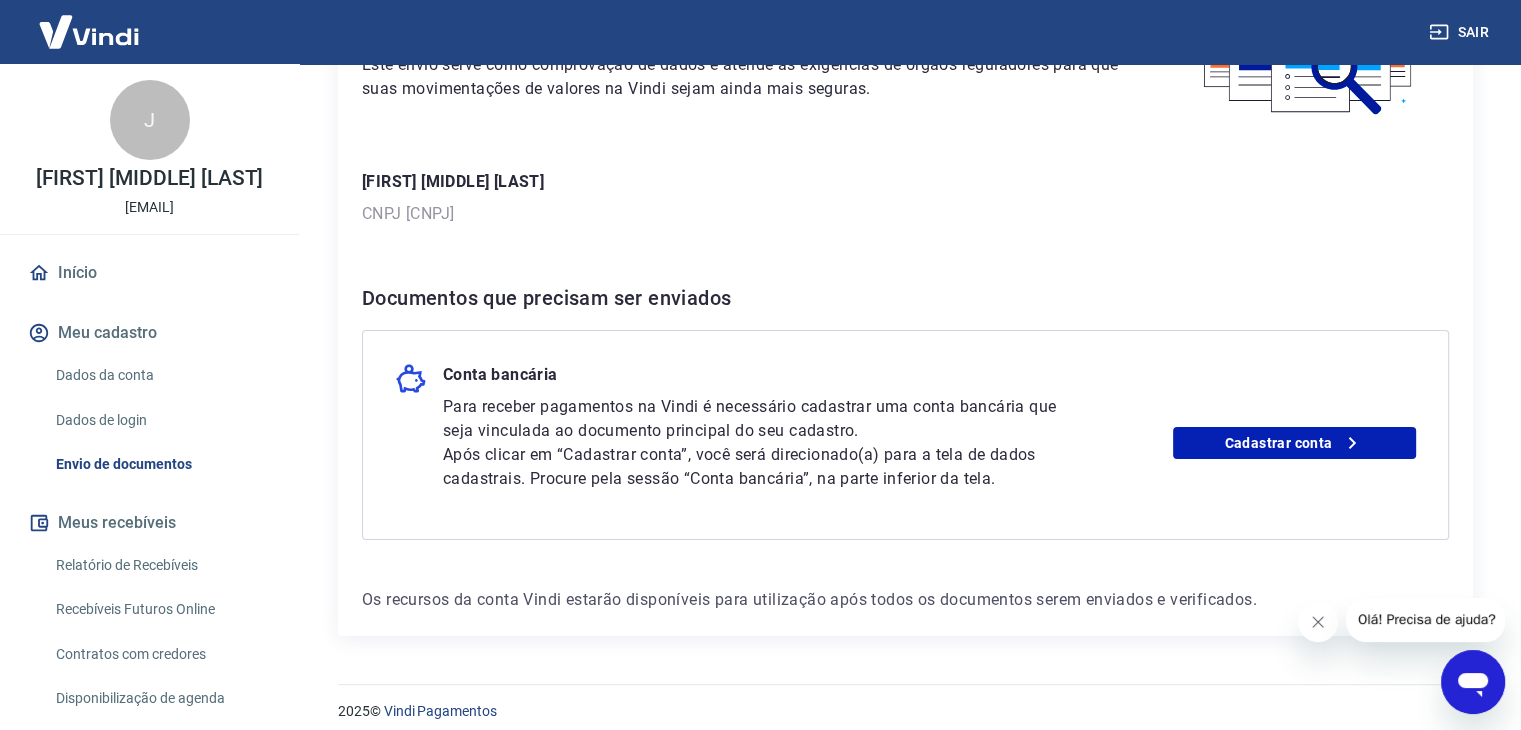 scroll, scrollTop: 219, scrollLeft: 0, axis: vertical 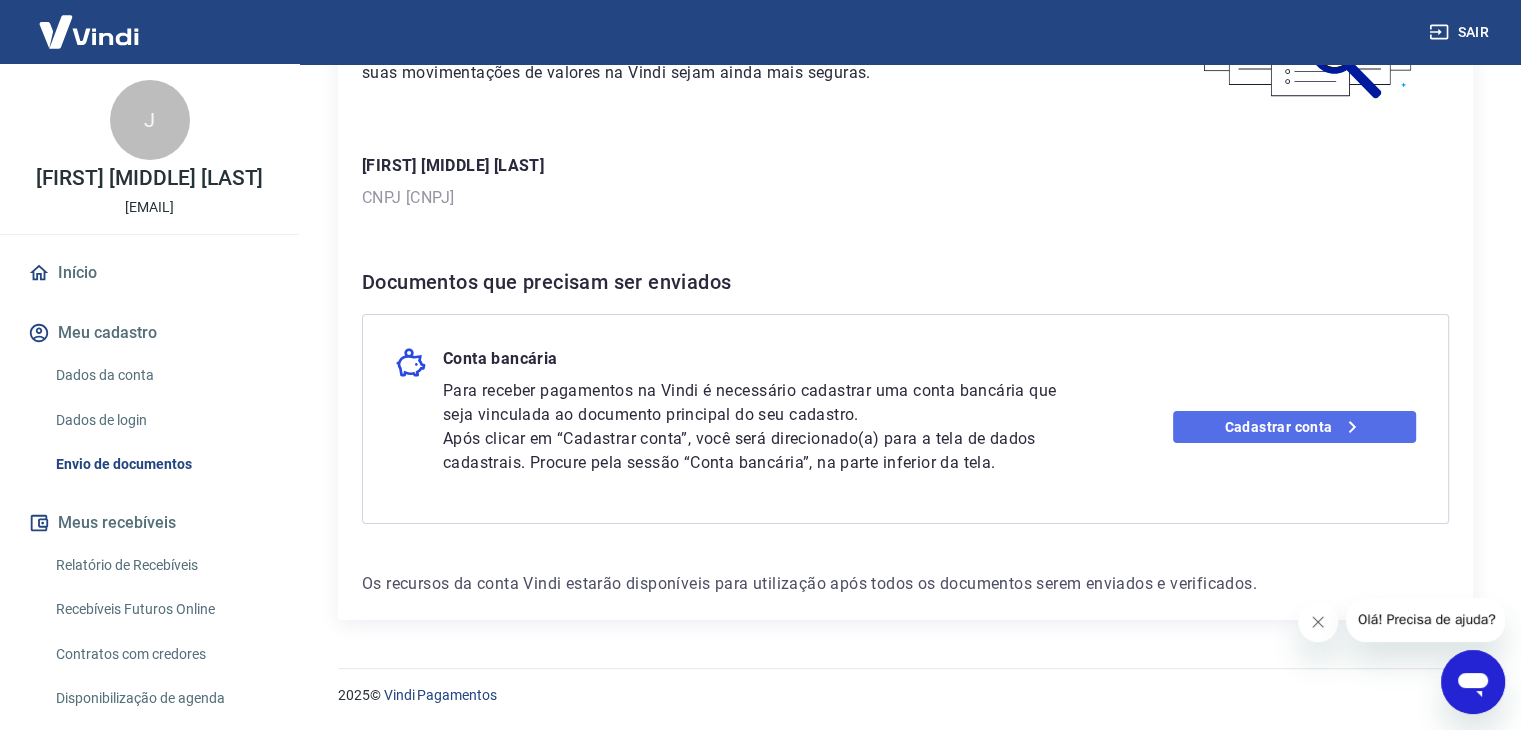 click on "Cadastrar conta" at bounding box center (1294, 427) 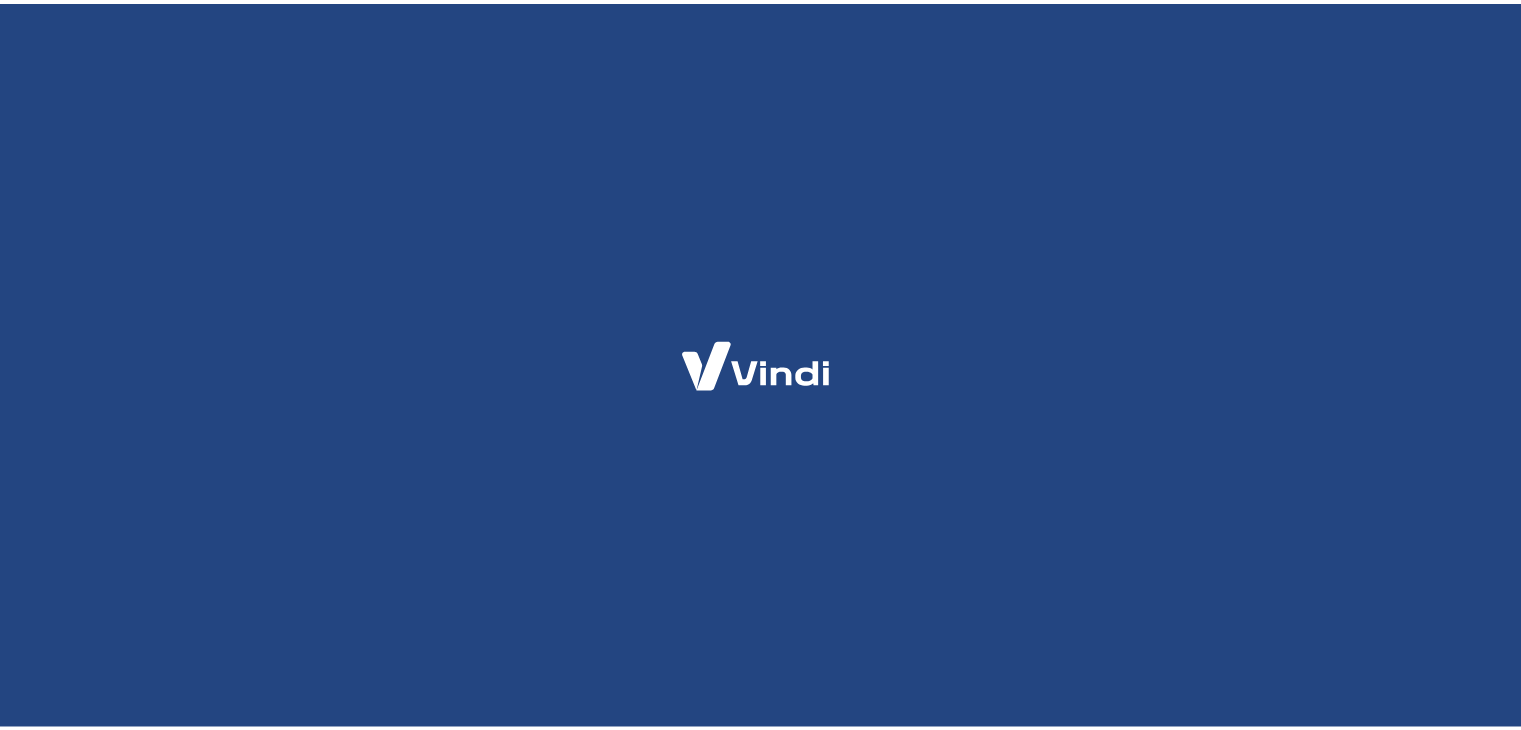 scroll, scrollTop: 0, scrollLeft: 0, axis: both 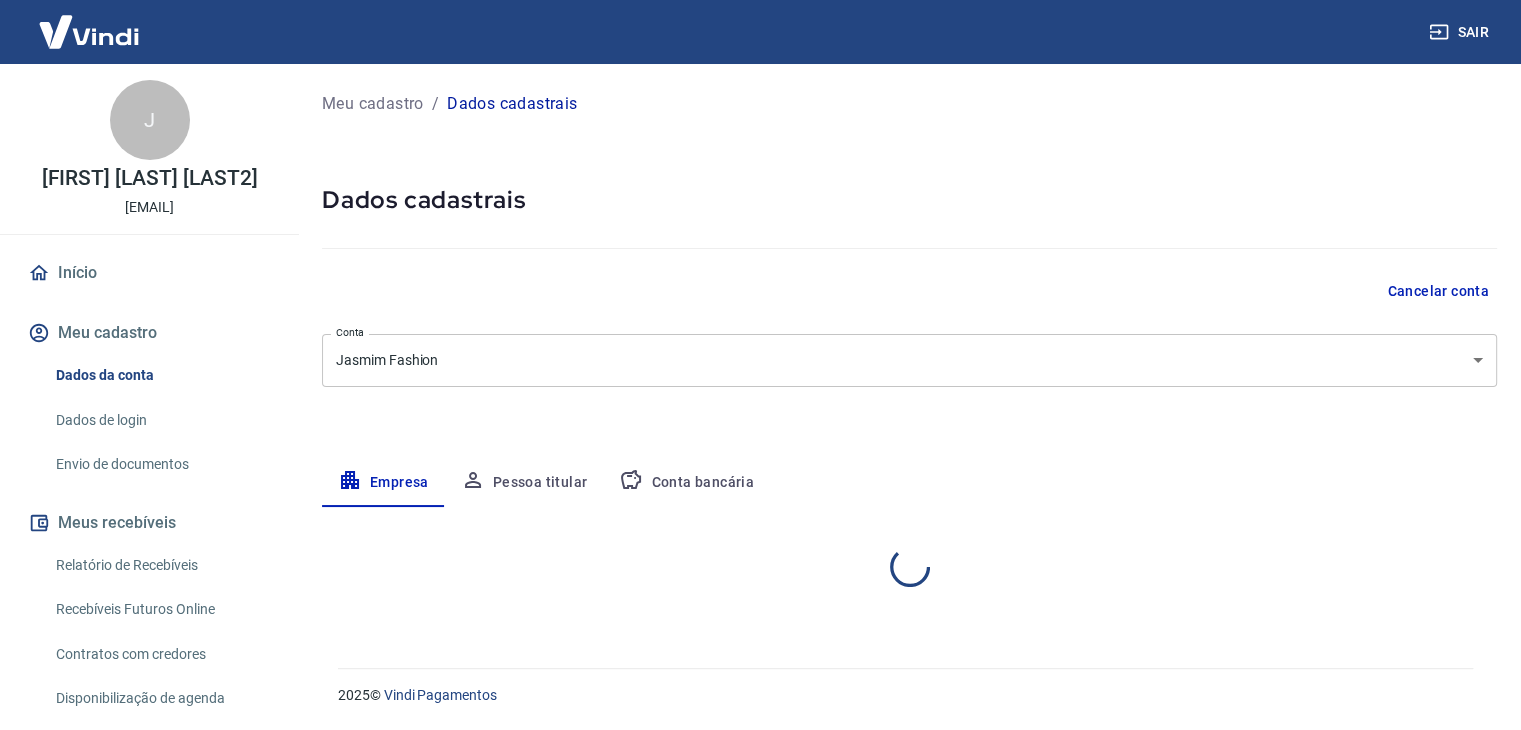 select on "[STATE]" 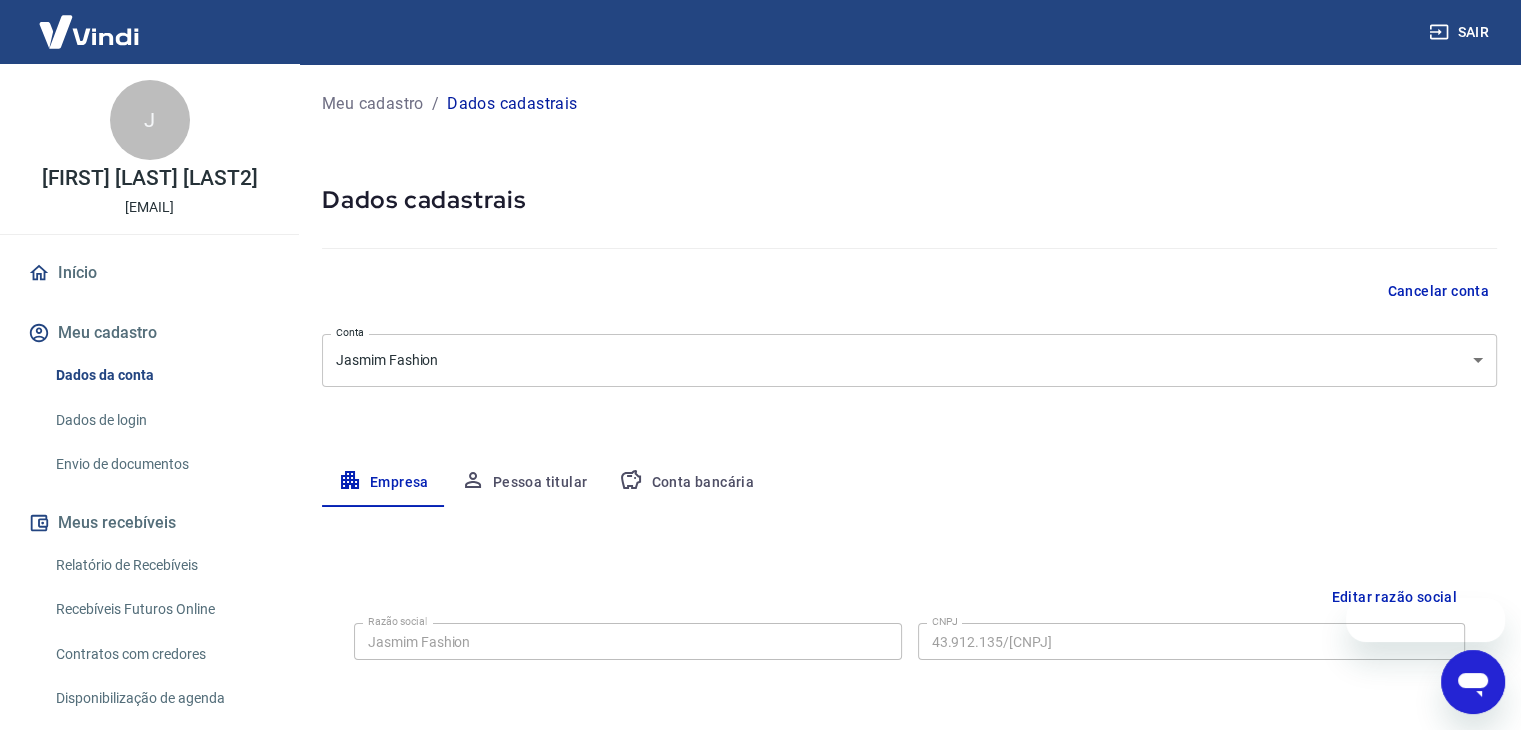 scroll, scrollTop: 0, scrollLeft: 0, axis: both 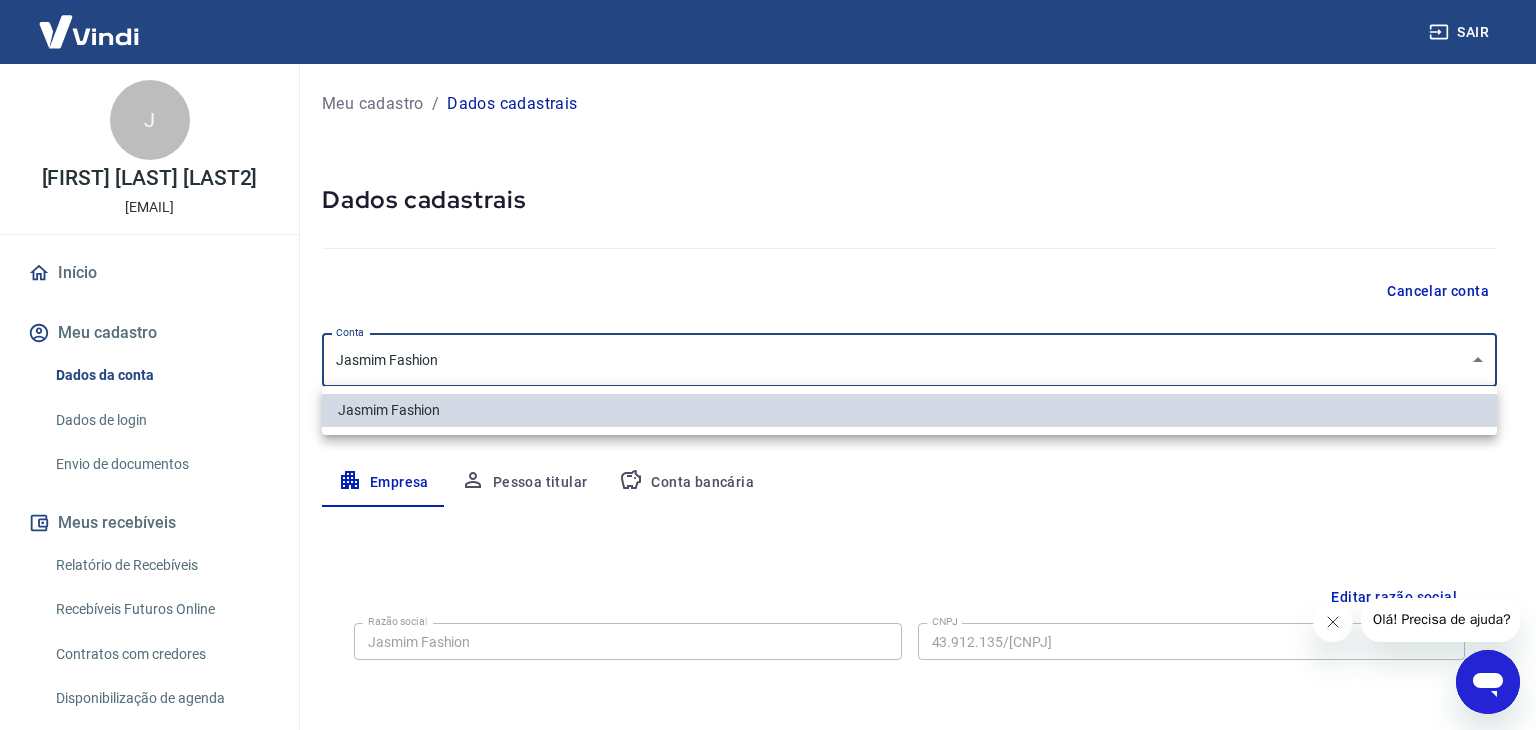 click on "Sair J [FIRST] [LAST] [EMAIL] Início Meu cadastro Dados da conta Dados de login Envio de documentos Meus recebíveis Relatório de Recebíveis Recebíveis Futuros Online Contratos com credores Disponibilização de agenda Segurança Fale conosco Meu cadastro / Dados cadastrais Dados cadastrais Cancelar conta Conta [BRAND] [BRAND2] [object Object] Conta Empresa Pessoa titular Conta bancária Editar razão social Razão social [BRAND] Razão social CNPJ 43.912.135/[CNPJ] CNPJ Endereço da empresa Editar endereço CEP [POSTAL_CODE] CEP Rua Rua [STREET_NAME] Rua Número [NUMBER] Número Complemento Complemento Bairro [NEIGHBORHOOD] Bairro Cidade [CITY] Cidade Estado Acre Alagoas Amapá Amazonas Bahia Ceará Distrito Federal Espírito Santo Goiás Maranhão Mato Grosso Mato Grosso do Sul Minas Gerais Pará Paraíba Paraná Pernambuco Piauí Rio de Janeiro Rio Grande do Norte Rio Grande do Sul Rondônia Roraima Santa Catarina São Paulo Sergipe Tocantins Estado Dados da empresa Residencial" at bounding box center [768, 365] 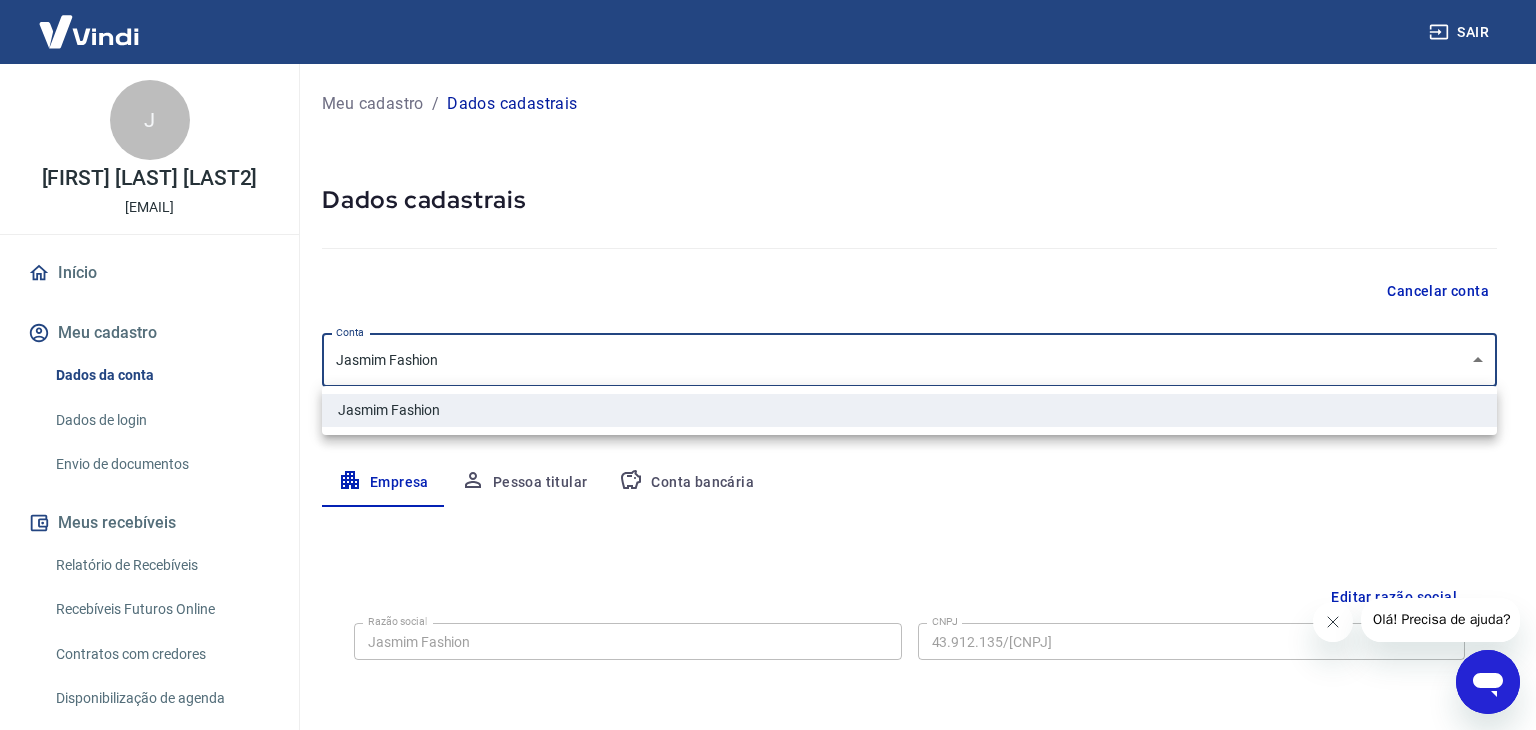 click at bounding box center [768, 365] 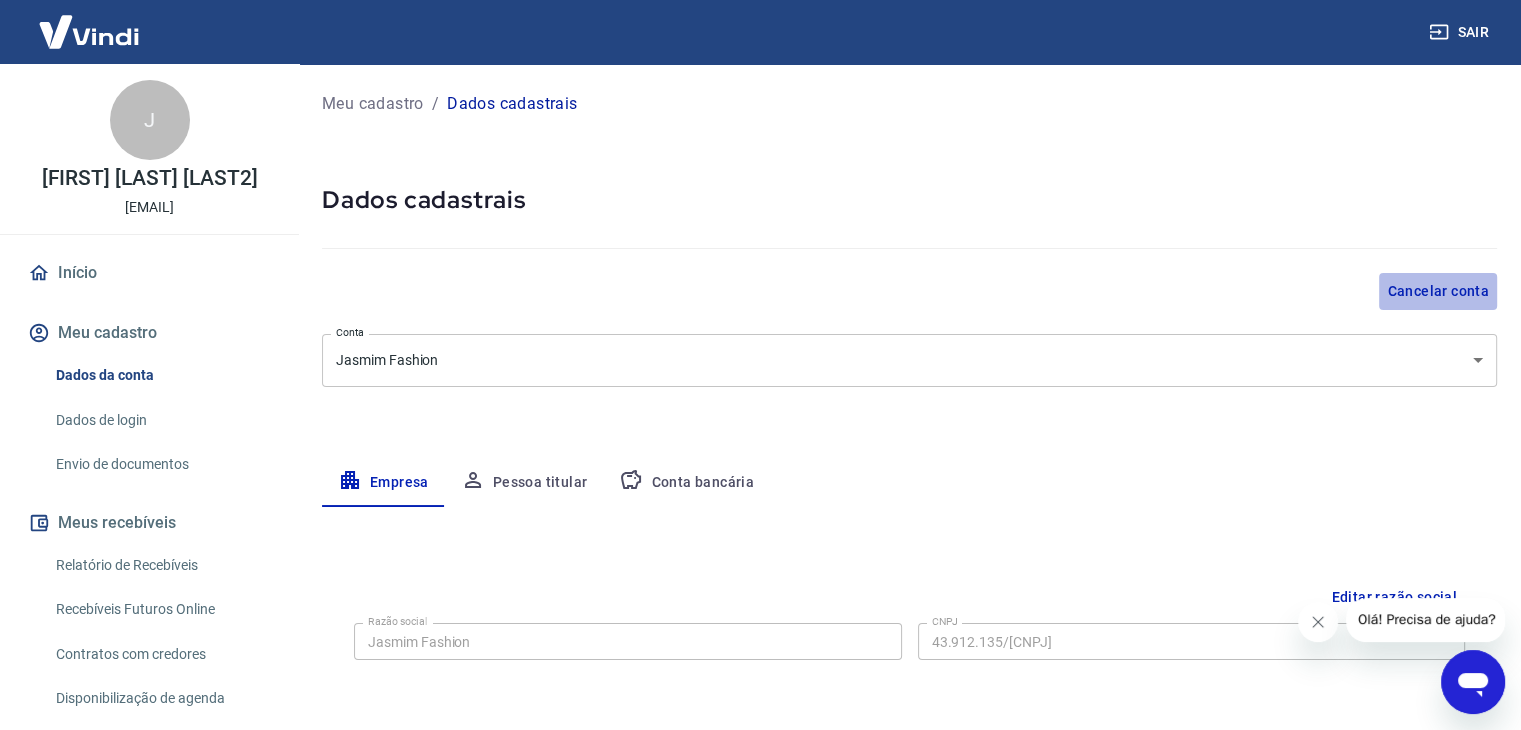 click on "Cancelar conta" at bounding box center (1438, 291) 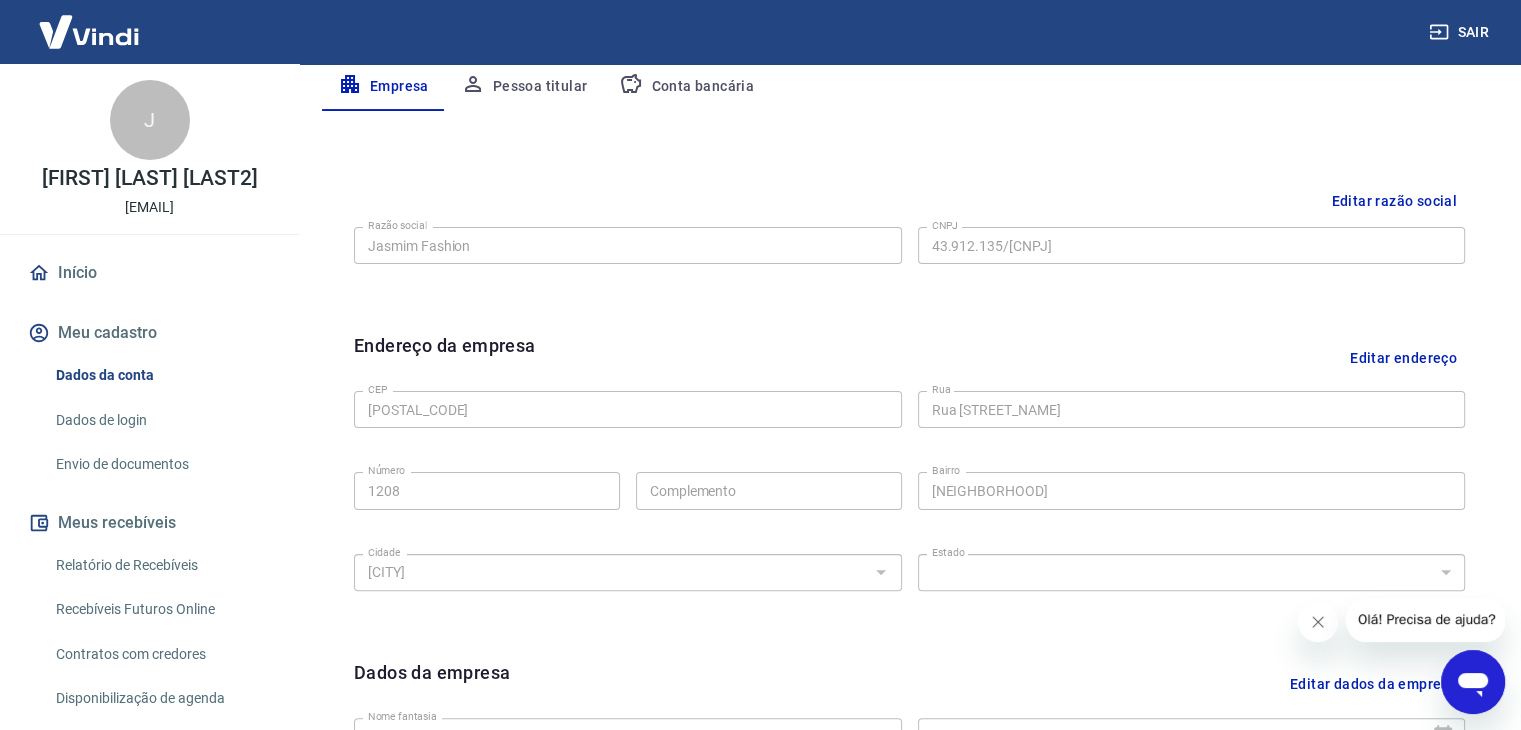 scroll, scrollTop: 380, scrollLeft: 0, axis: vertical 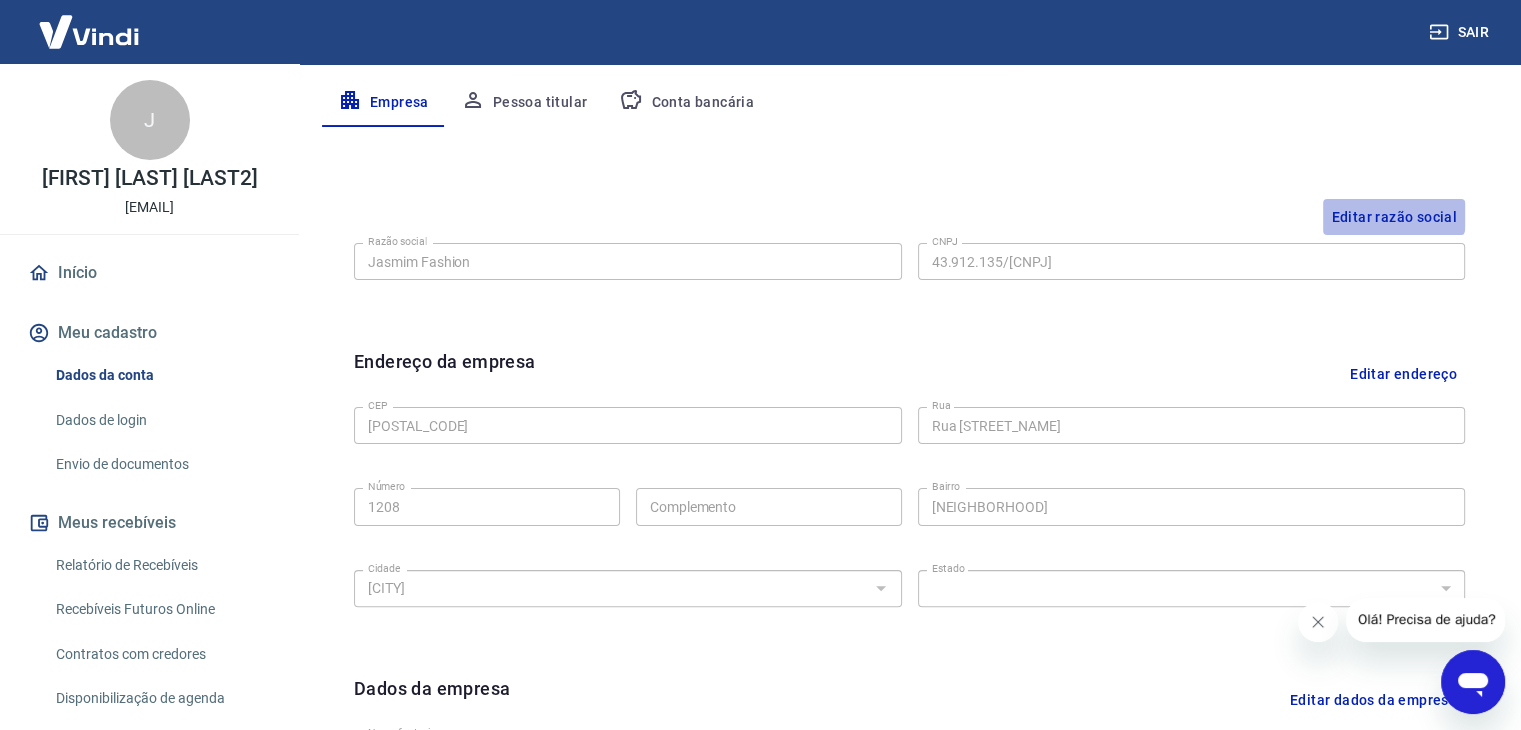 click on "Editar razão social" at bounding box center (1394, 217) 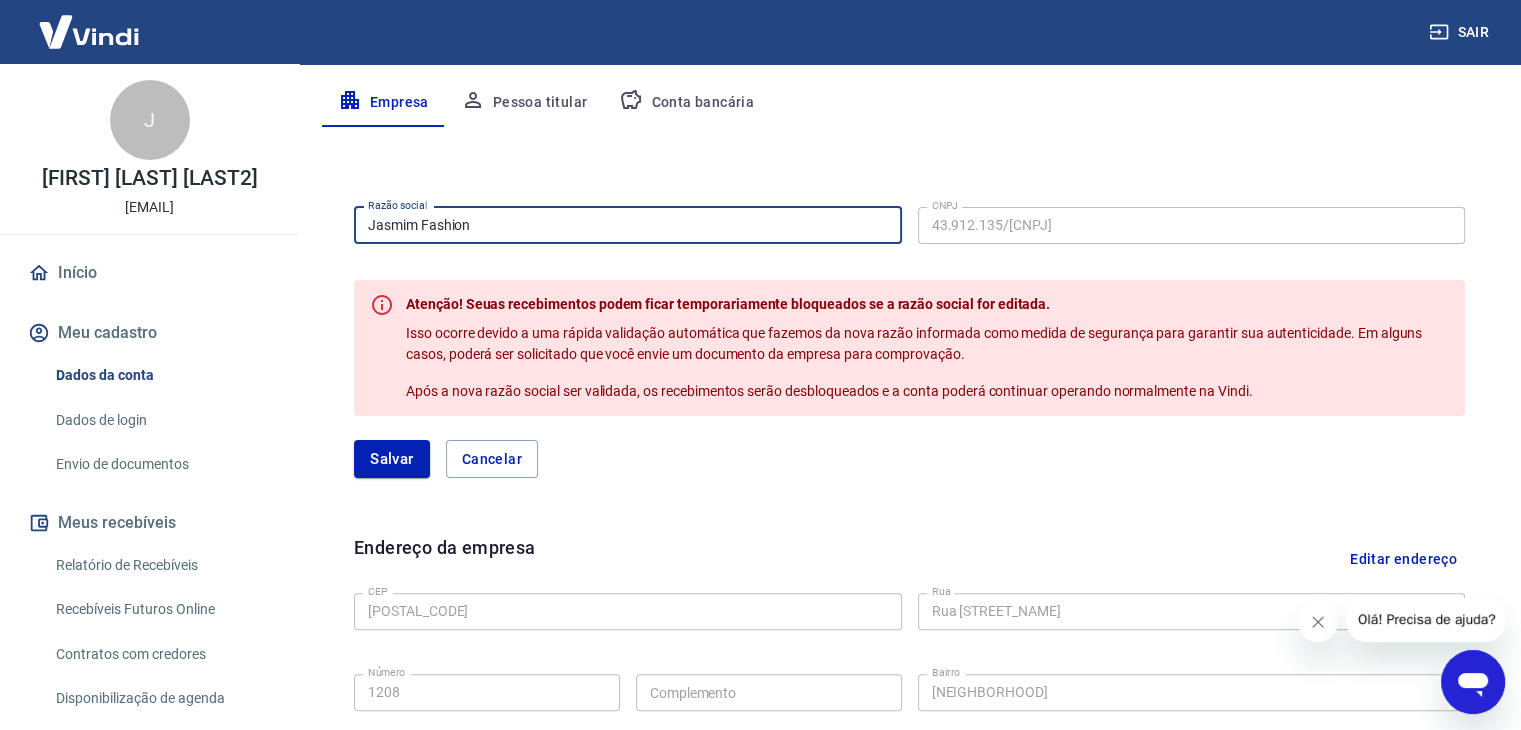 click on "Jasmim Fashion" at bounding box center [628, 225] 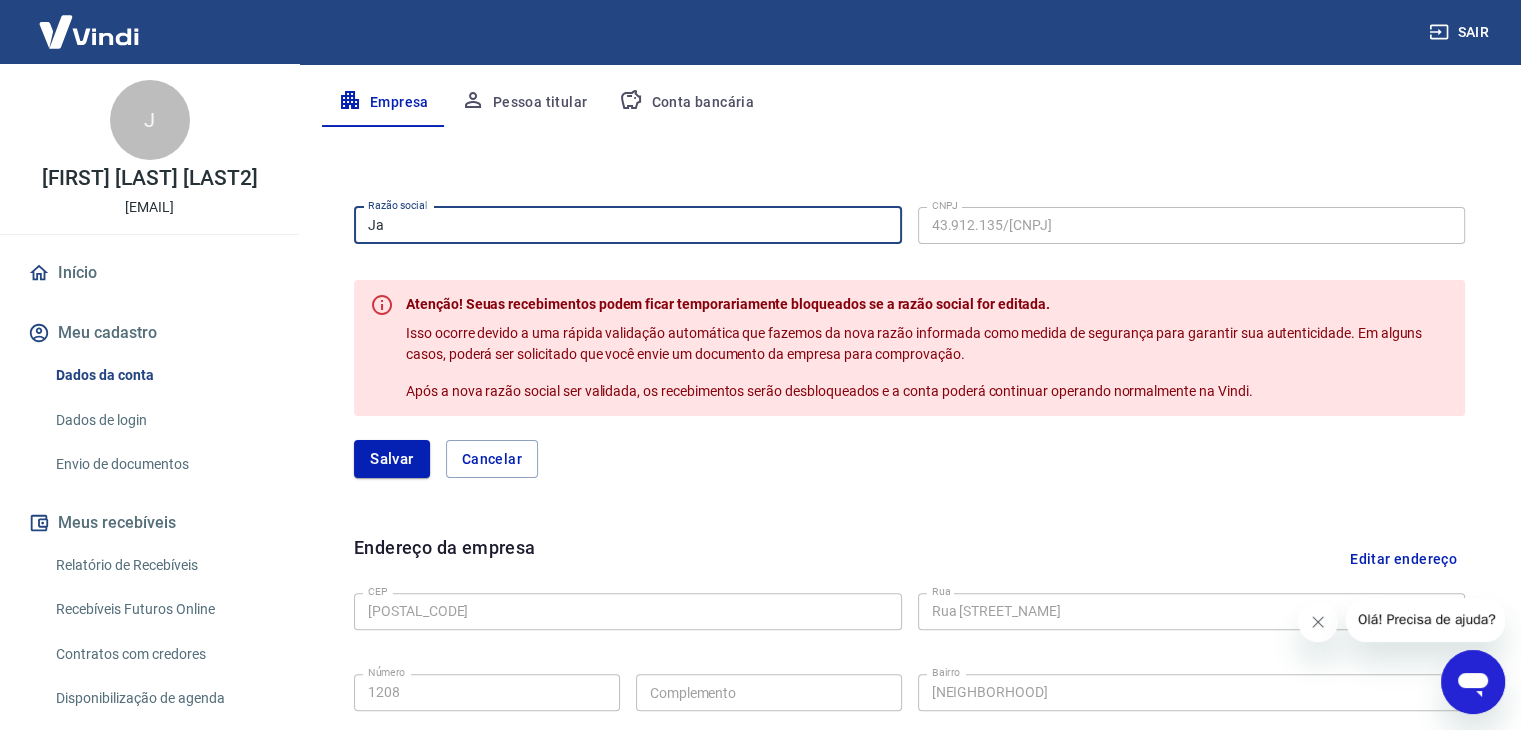 type on "J" 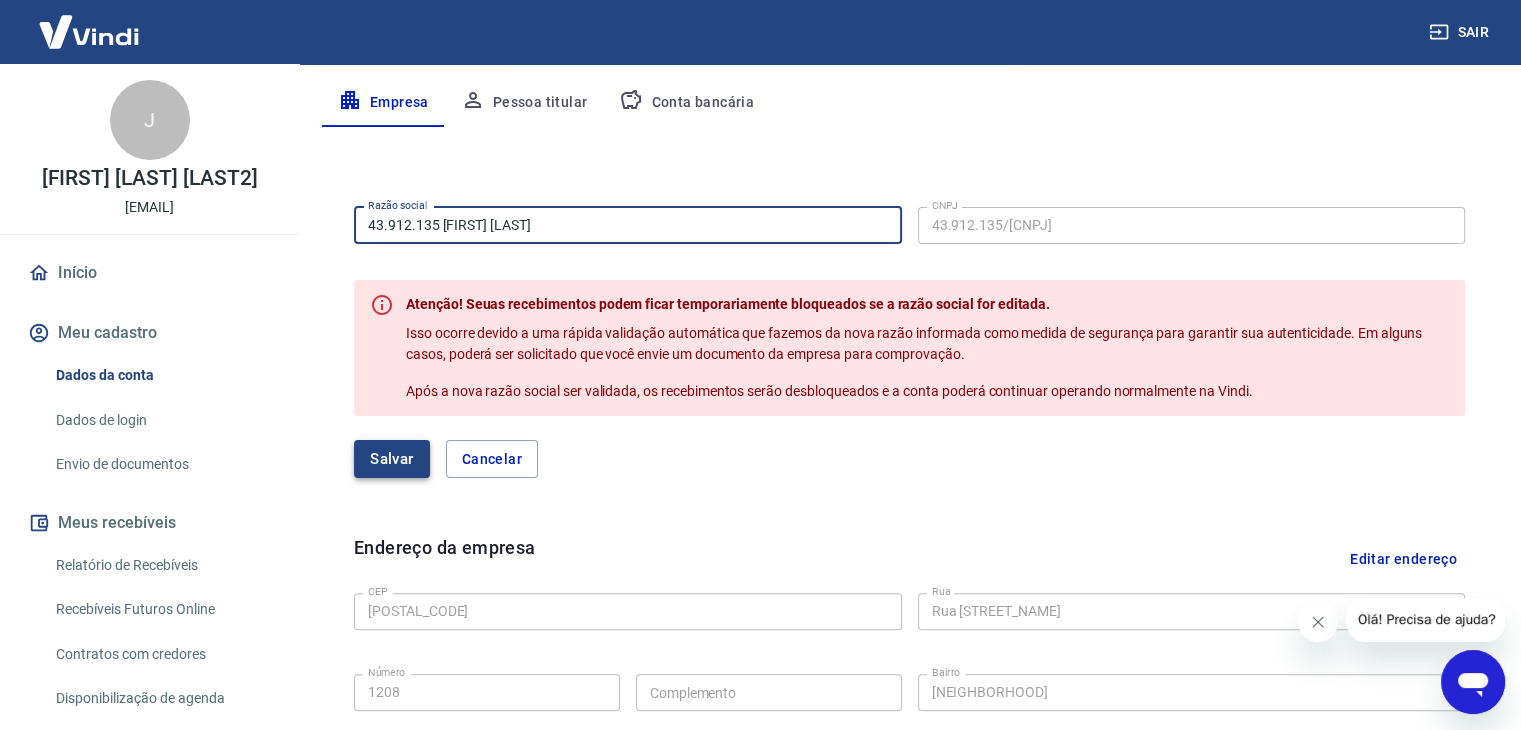 type on "43.912.135 [FIRST] [LAST]" 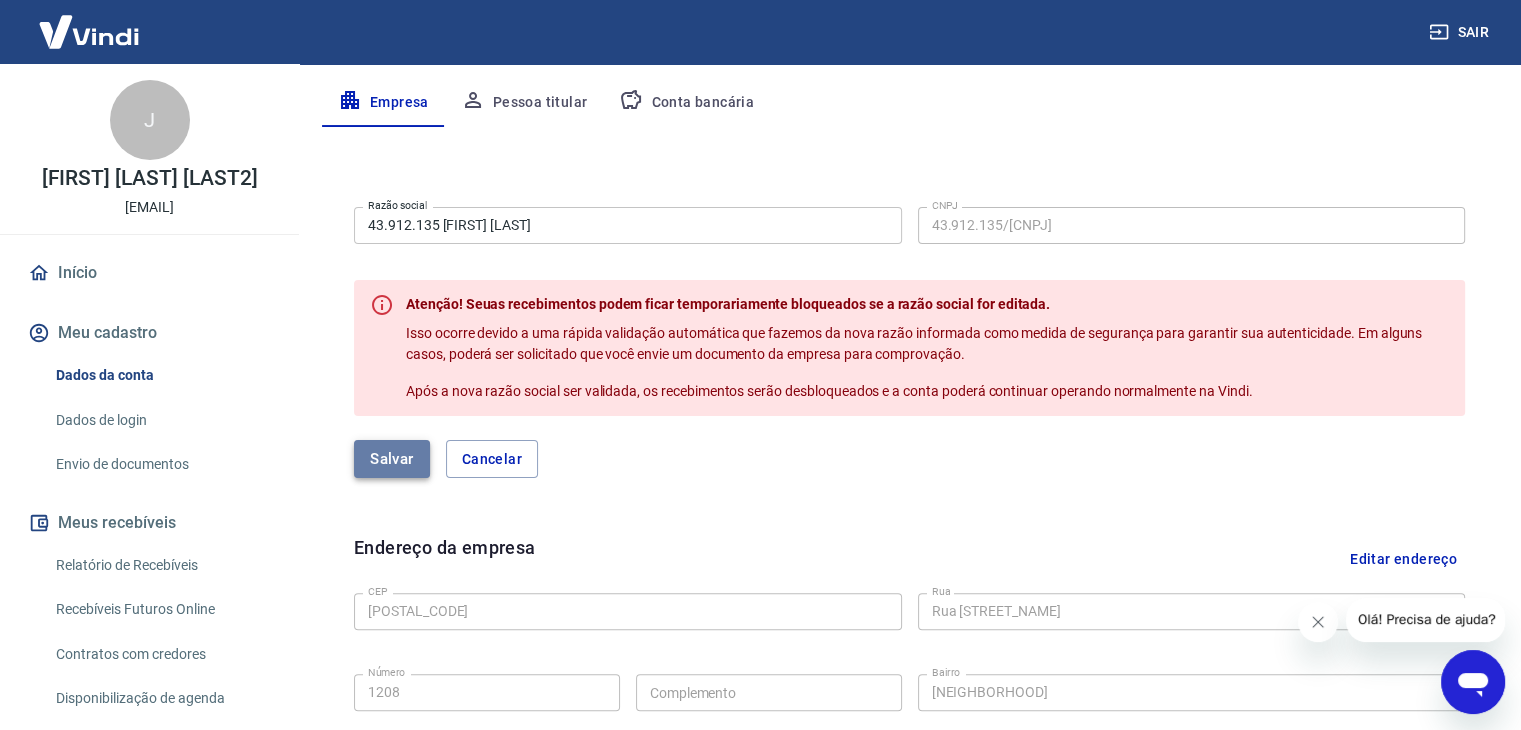 click on "Salvar" at bounding box center (392, 459) 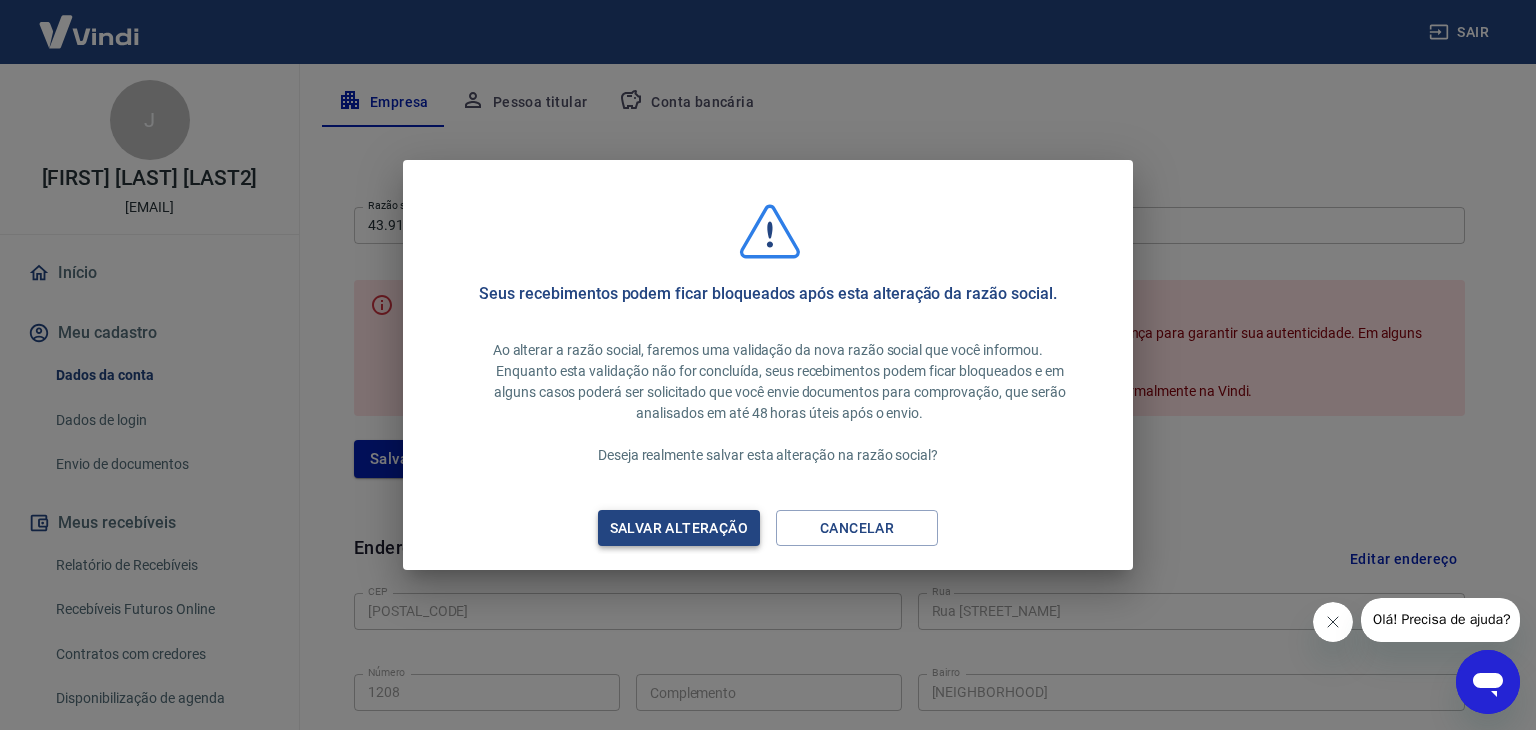 click on "Salvar alteração" at bounding box center [679, 528] 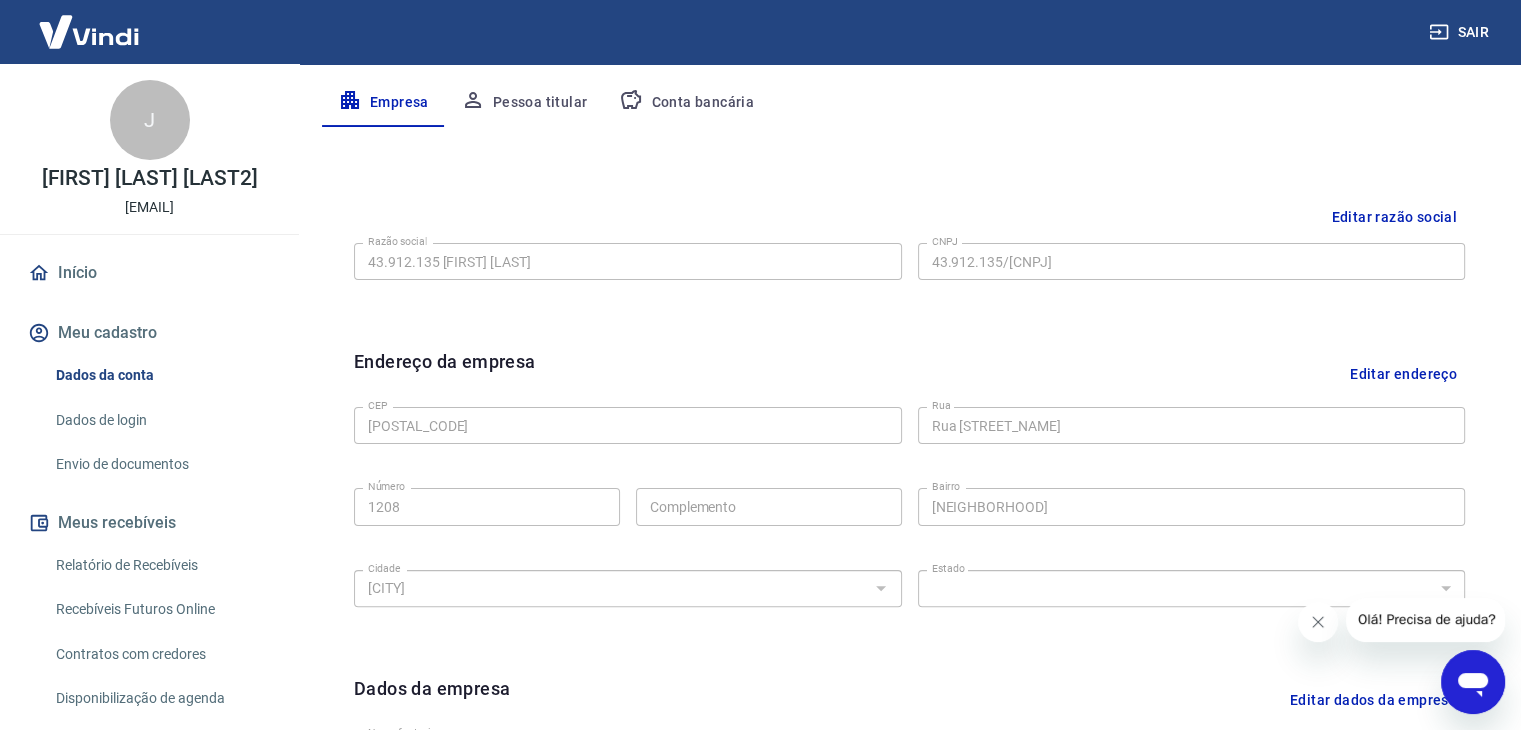 click on "Editar endereço" at bounding box center [1403, 373] 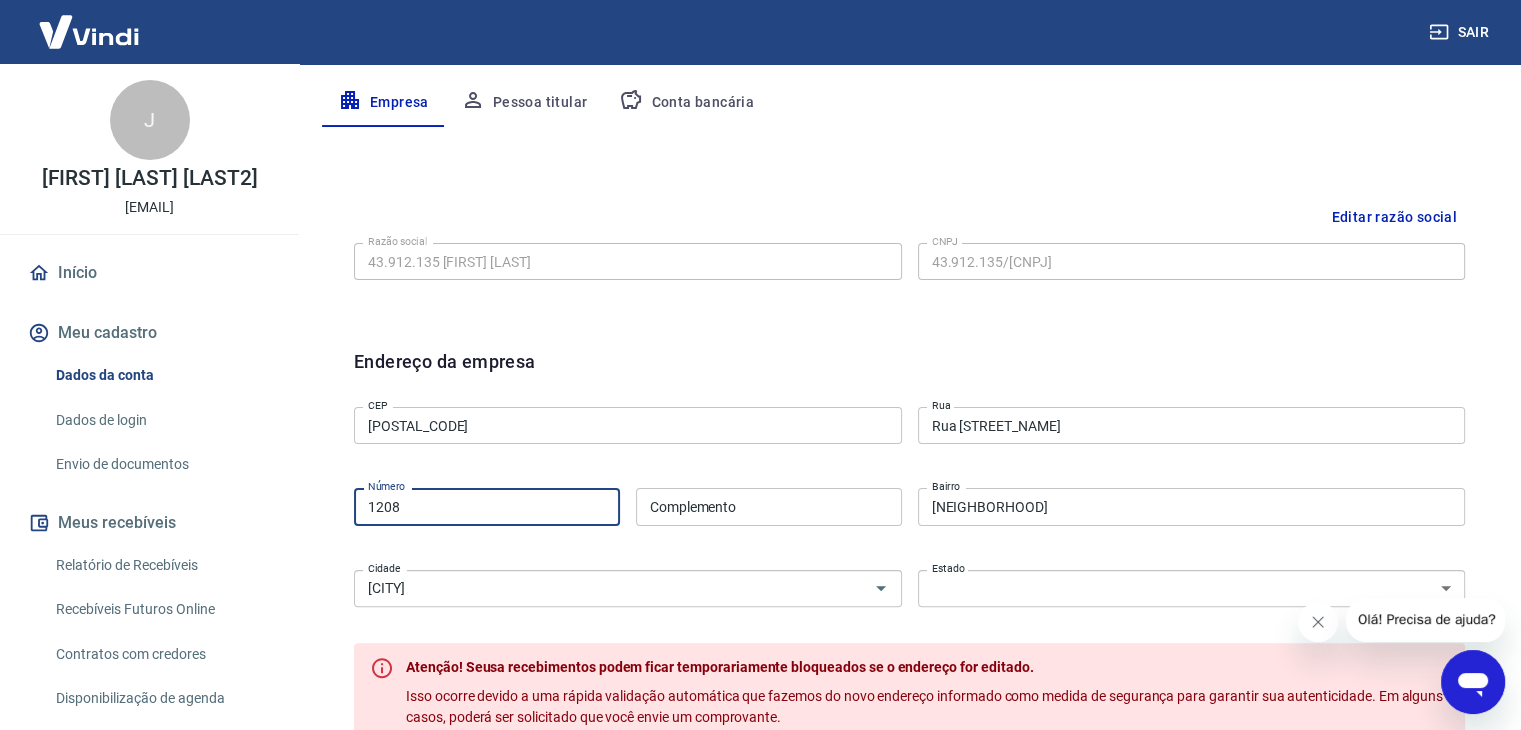 drag, startPoint x: 469, startPoint y: 490, endPoint x: 132, endPoint y: 492, distance: 337.00592 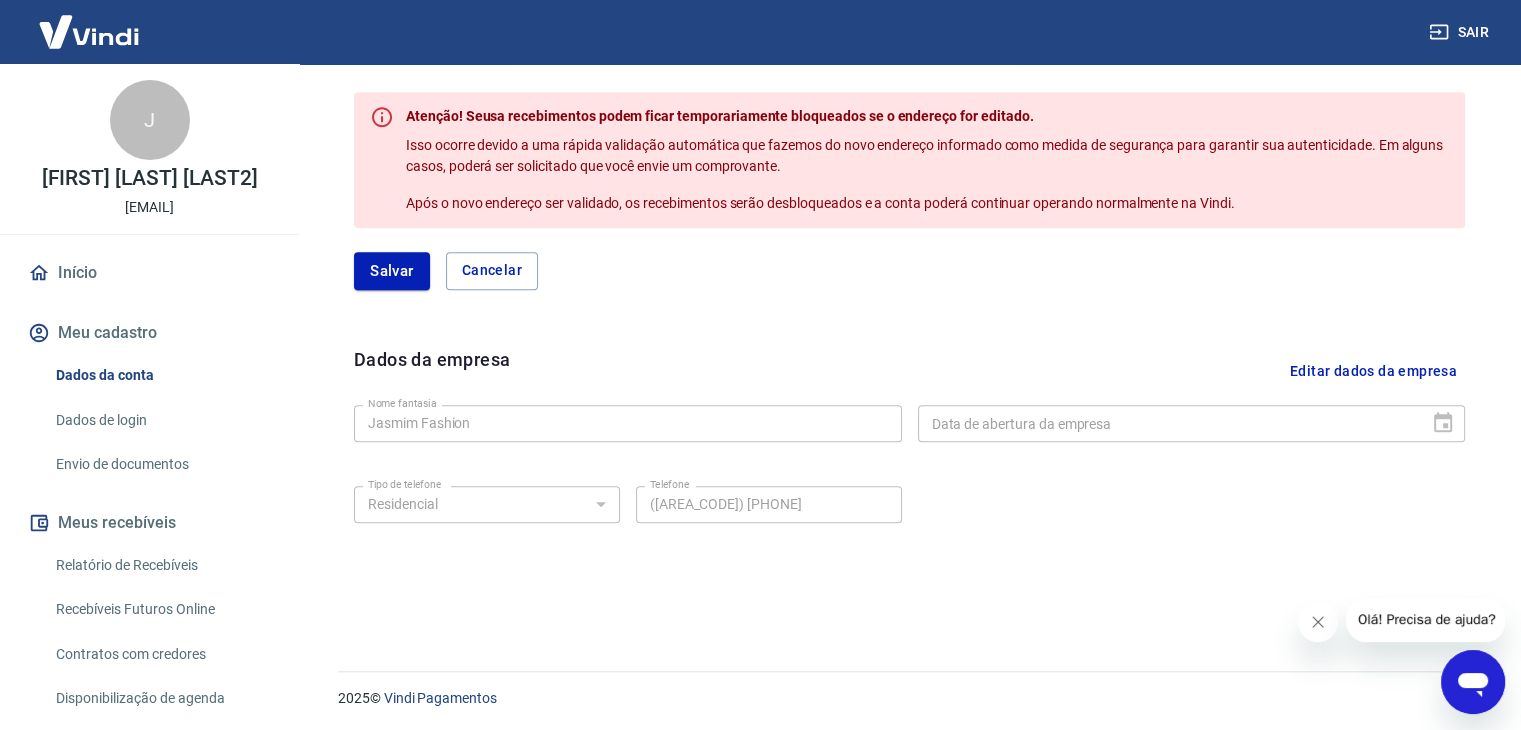 scroll, scrollTop: 933, scrollLeft: 0, axis: vertical 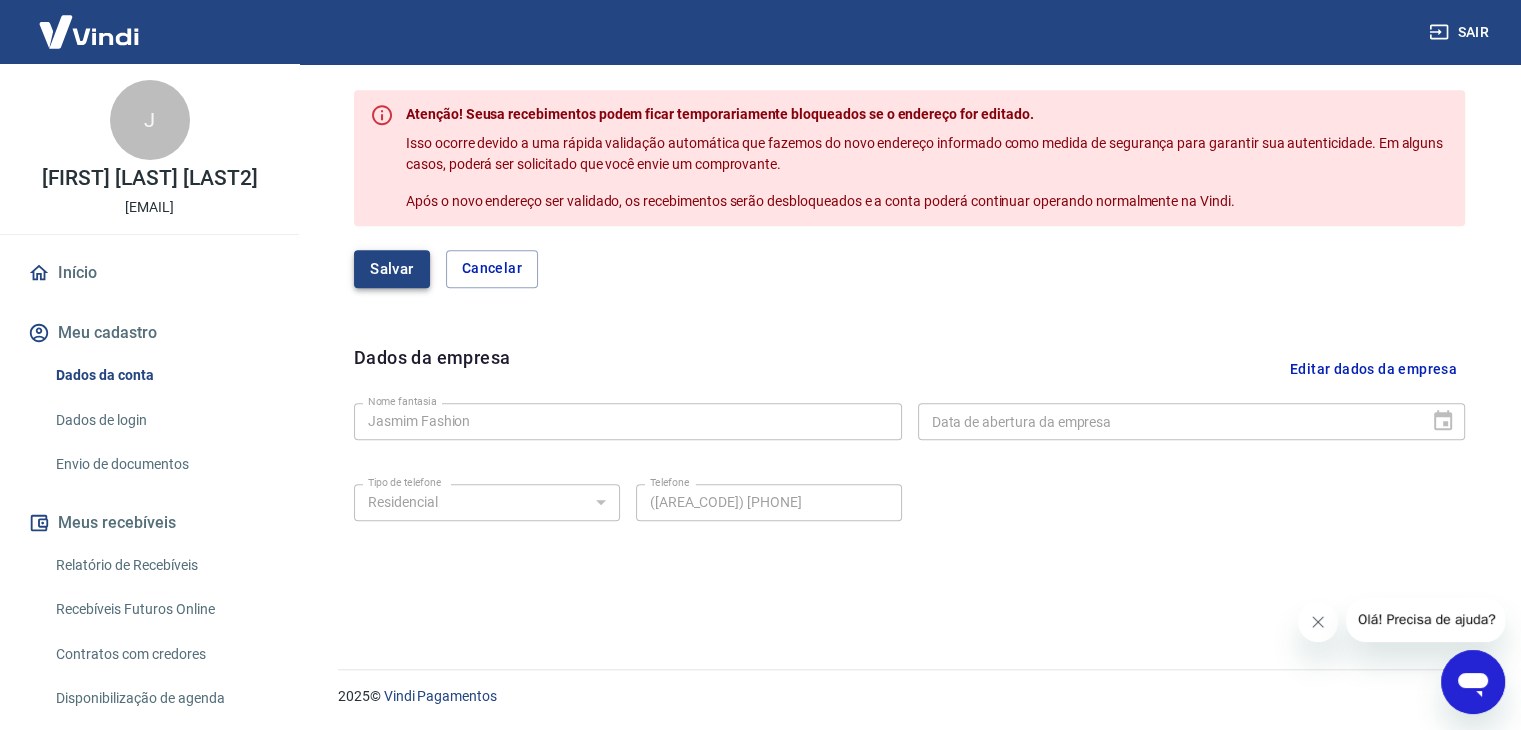 type on "[NUMBER]" 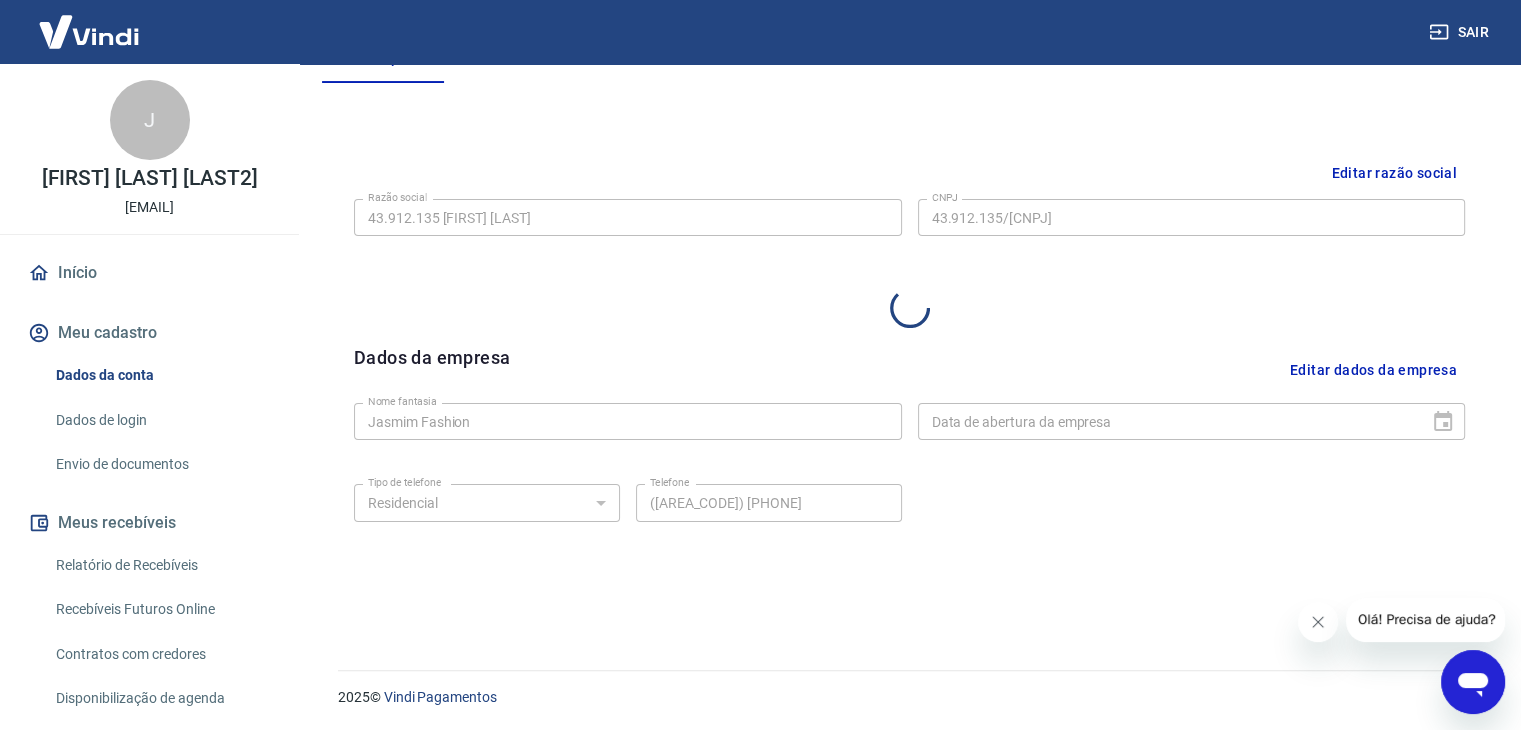 select on "[STATE]" 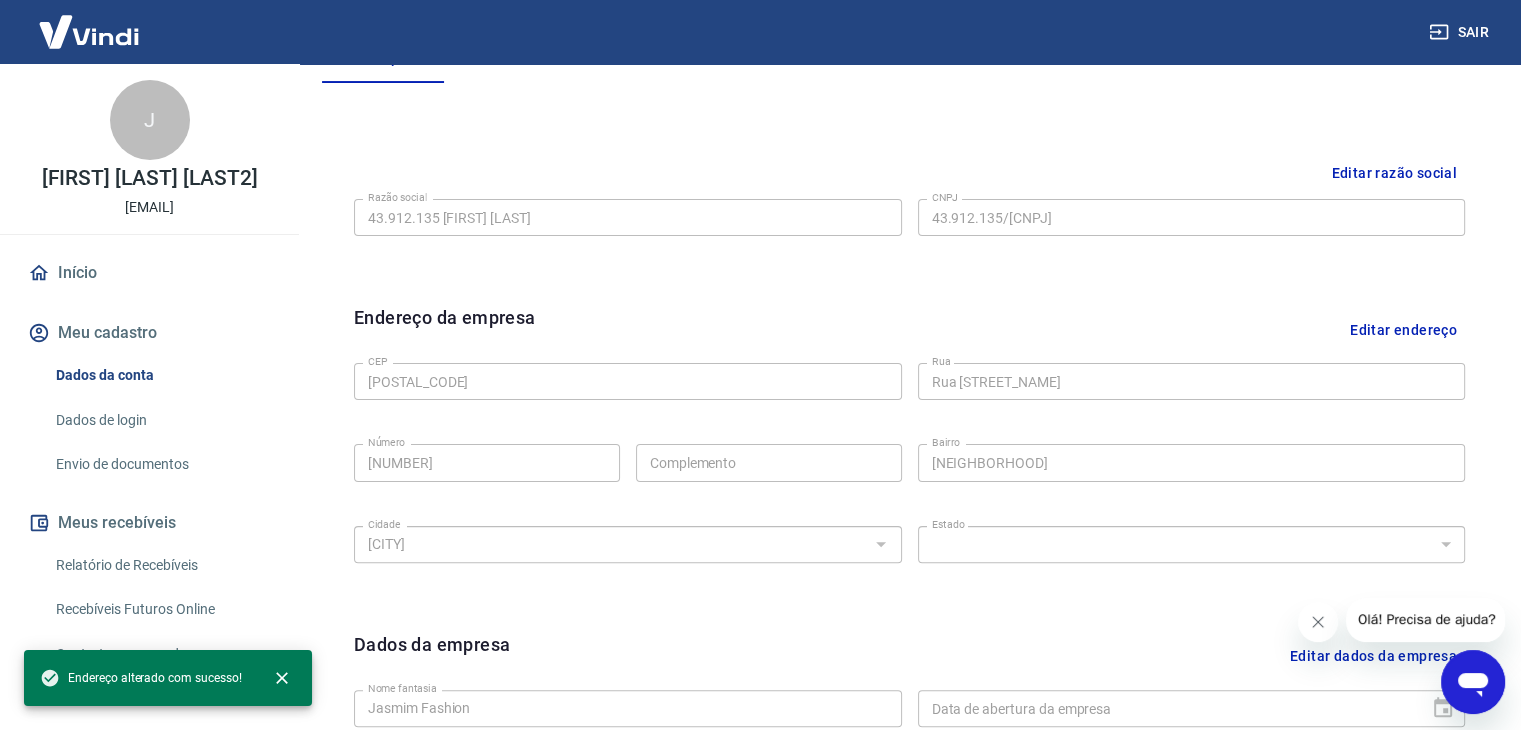 scroll, scrollTop: 711, scrollLeft: 0, axis: vertical 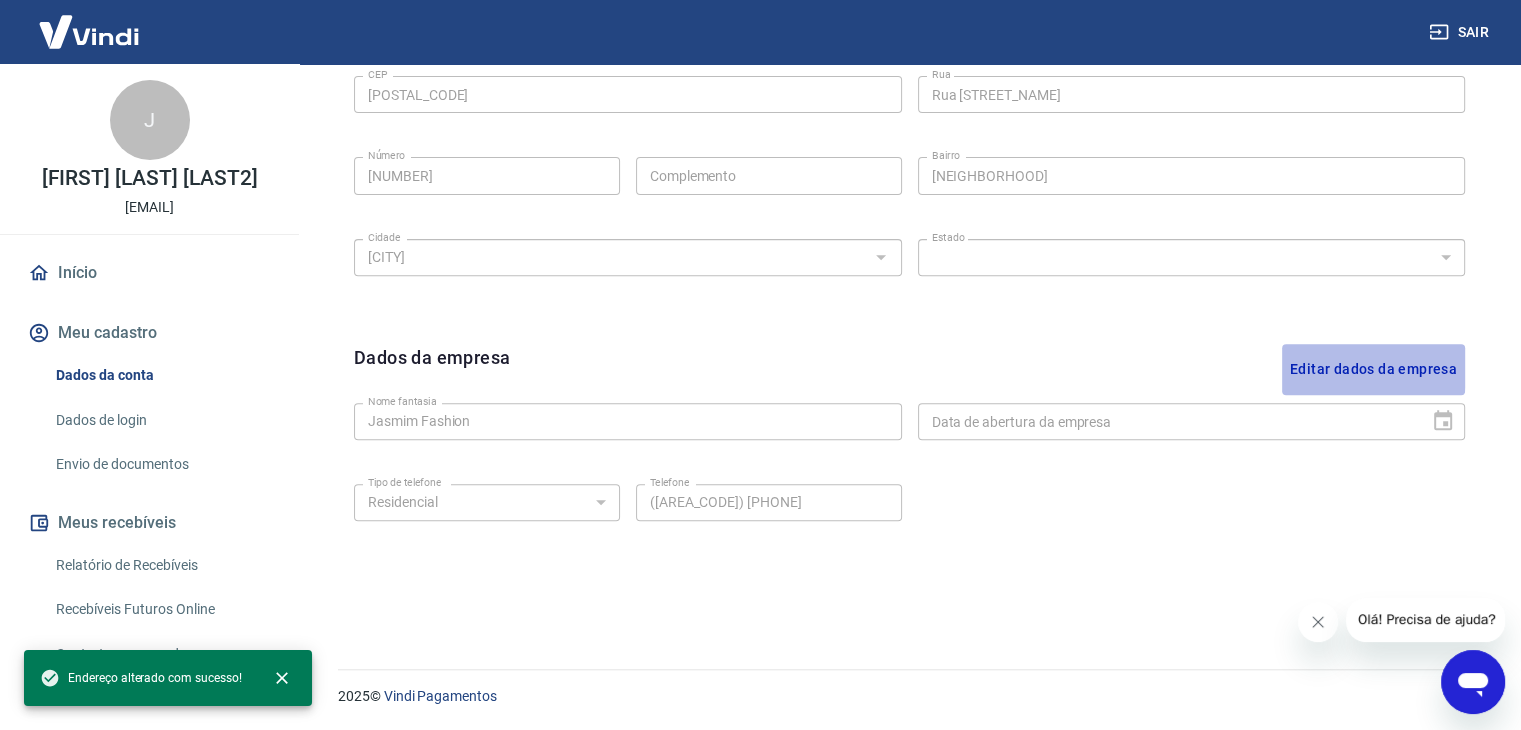 click on "Editar dados da empresa" at bounding box center [1373, 369] 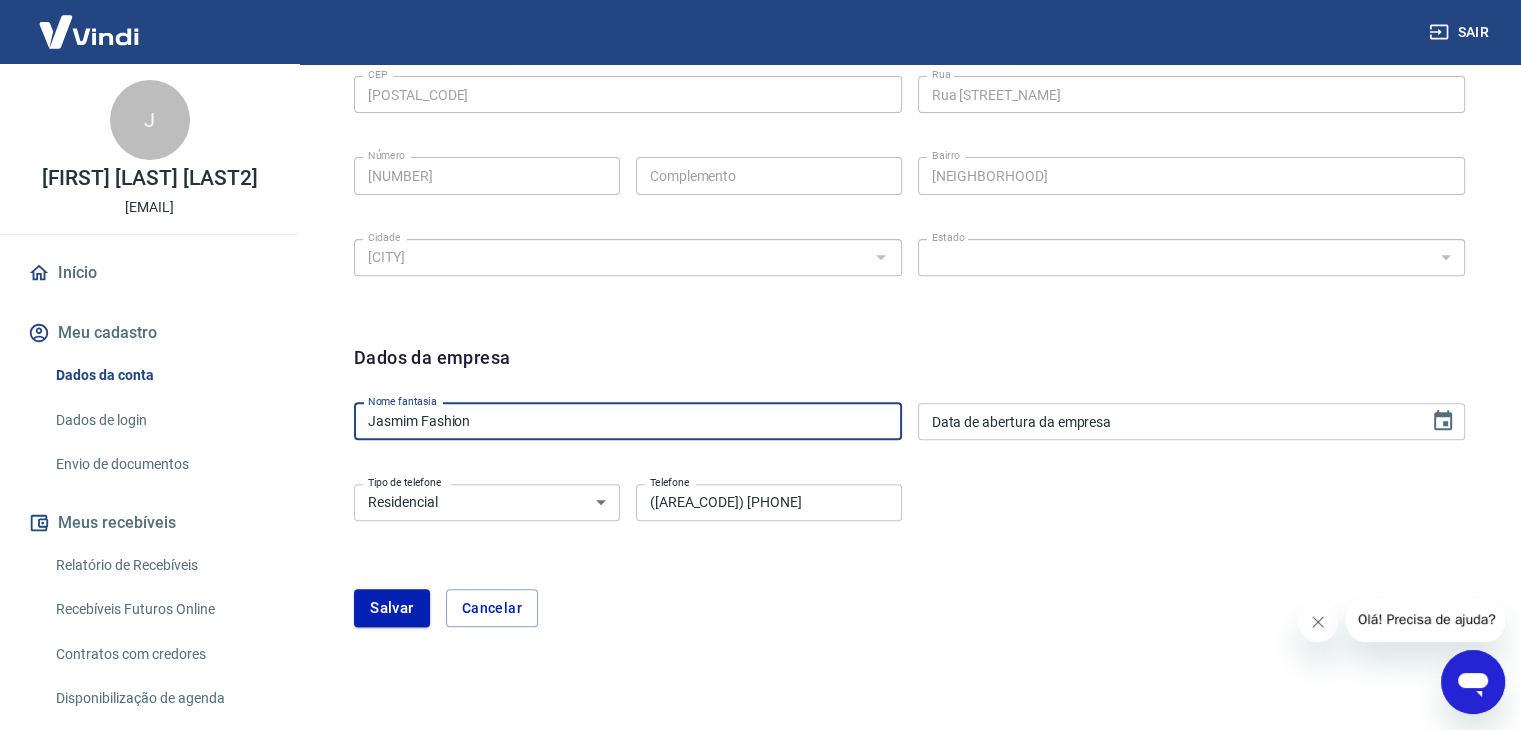 drag, startPoint x: 521, startPoint y: 429, endPoint x: 220, endPoint y: 424, distance: 301.04153 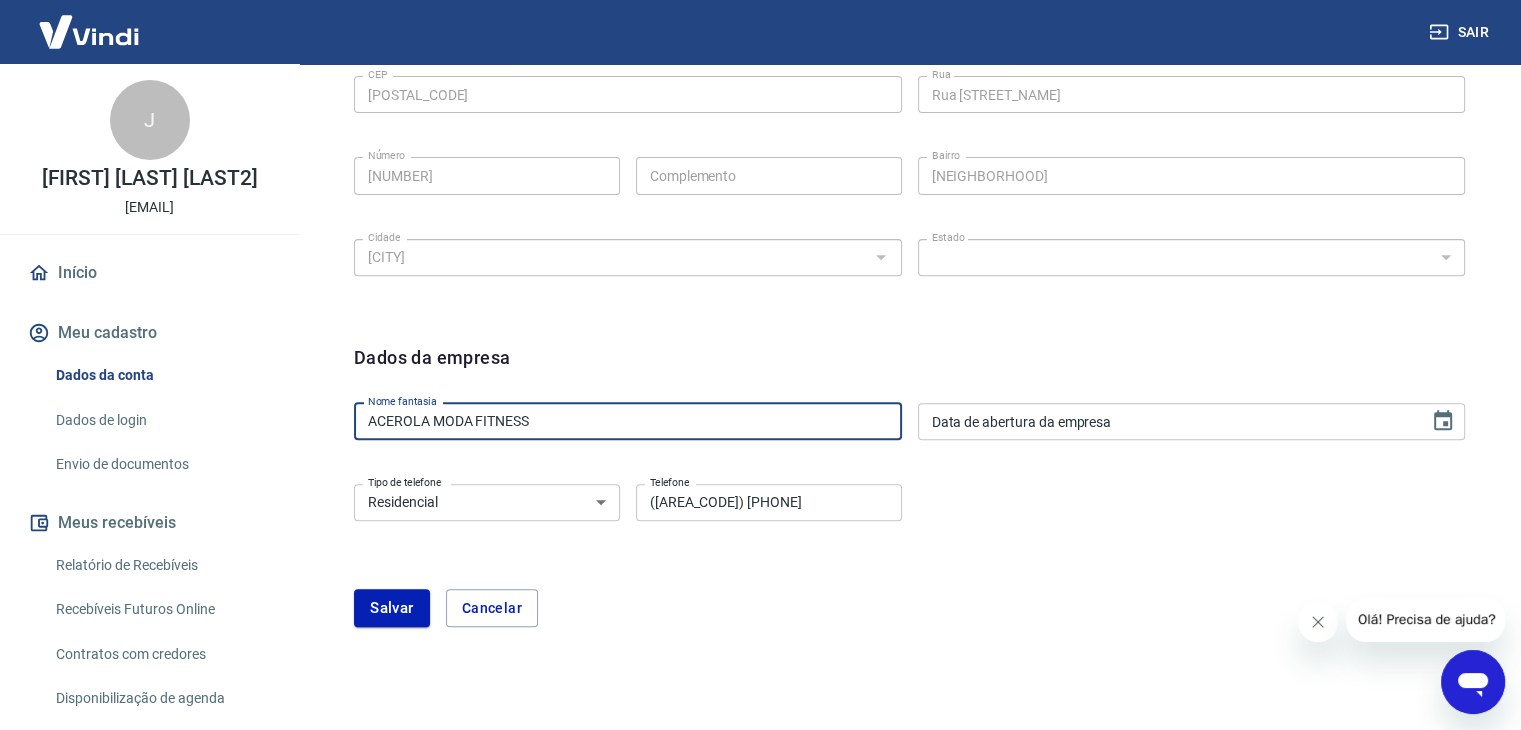 type on "ACEROLA MODA FITNESS" 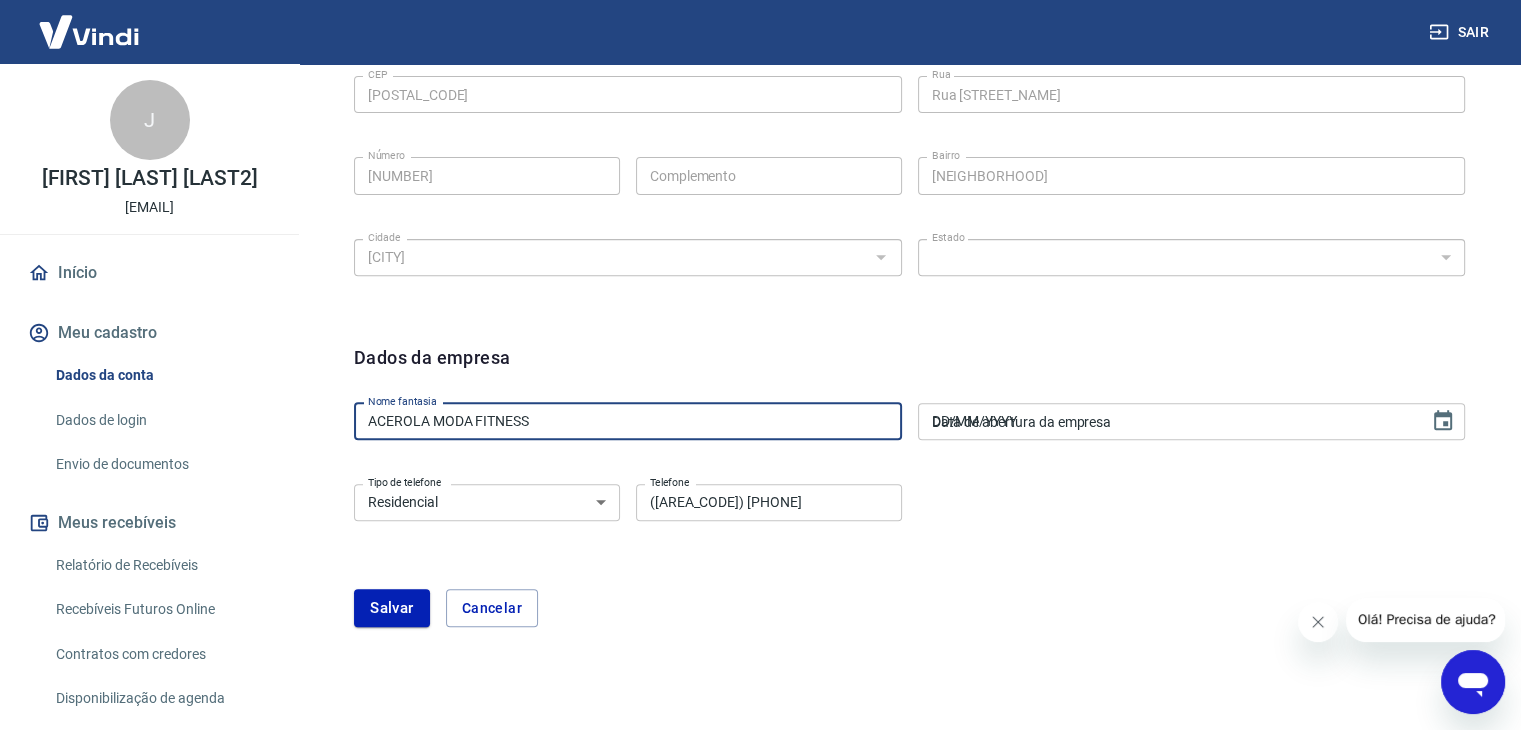 click on "DD/MM/YYYY" at bounding box center [1167, 421] 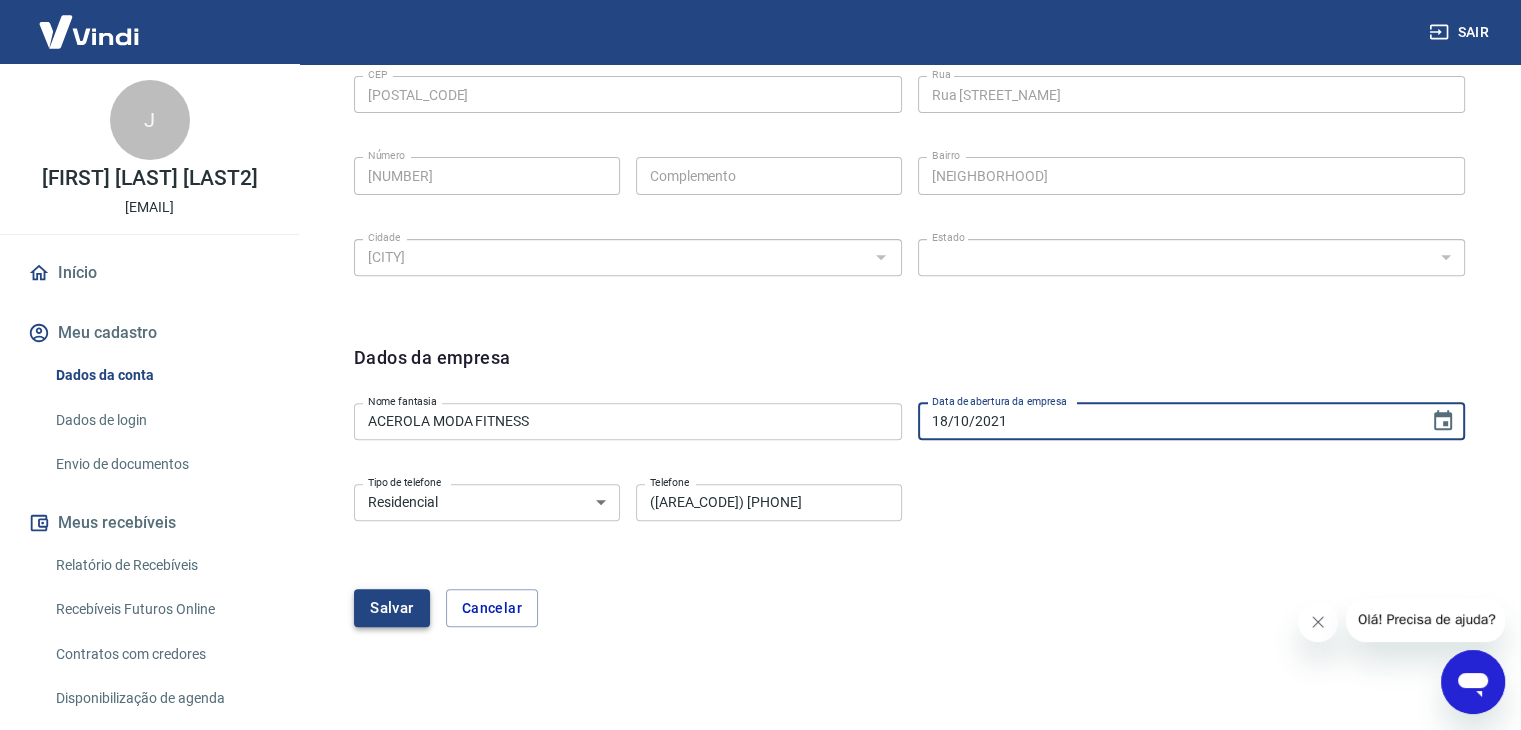 type on "18/10/2021" 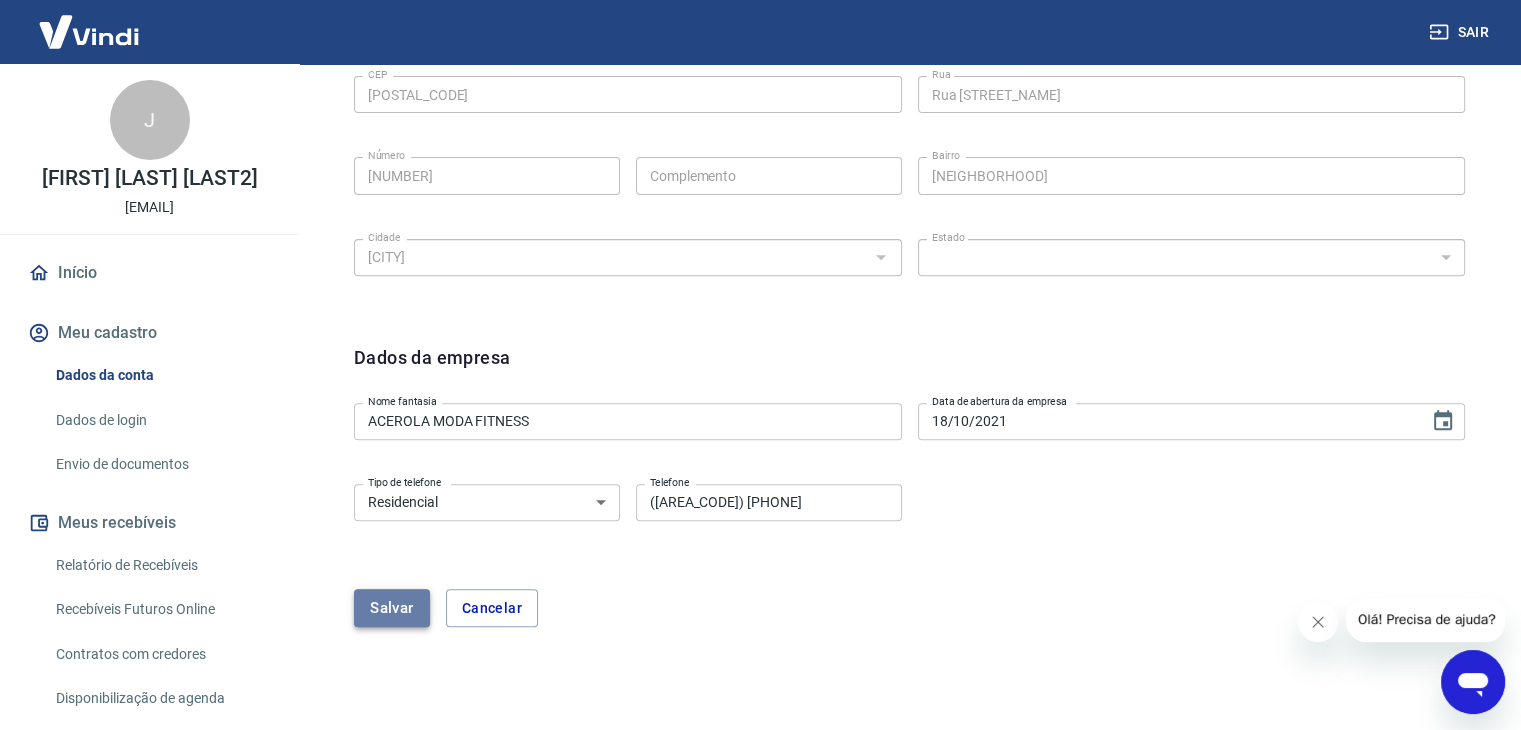 click on "Salvar" at bounding box center [392, 608] 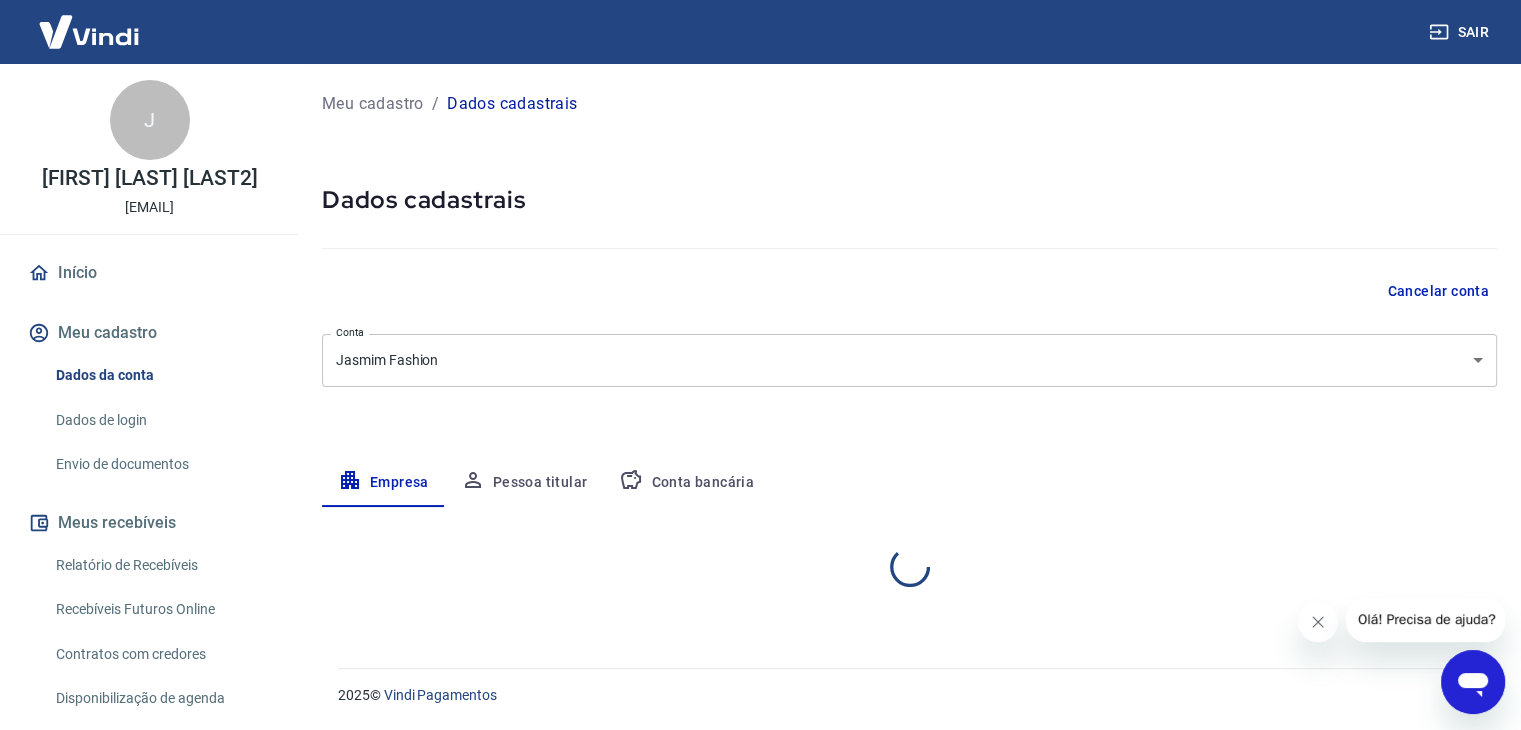 select on "[STATE]" 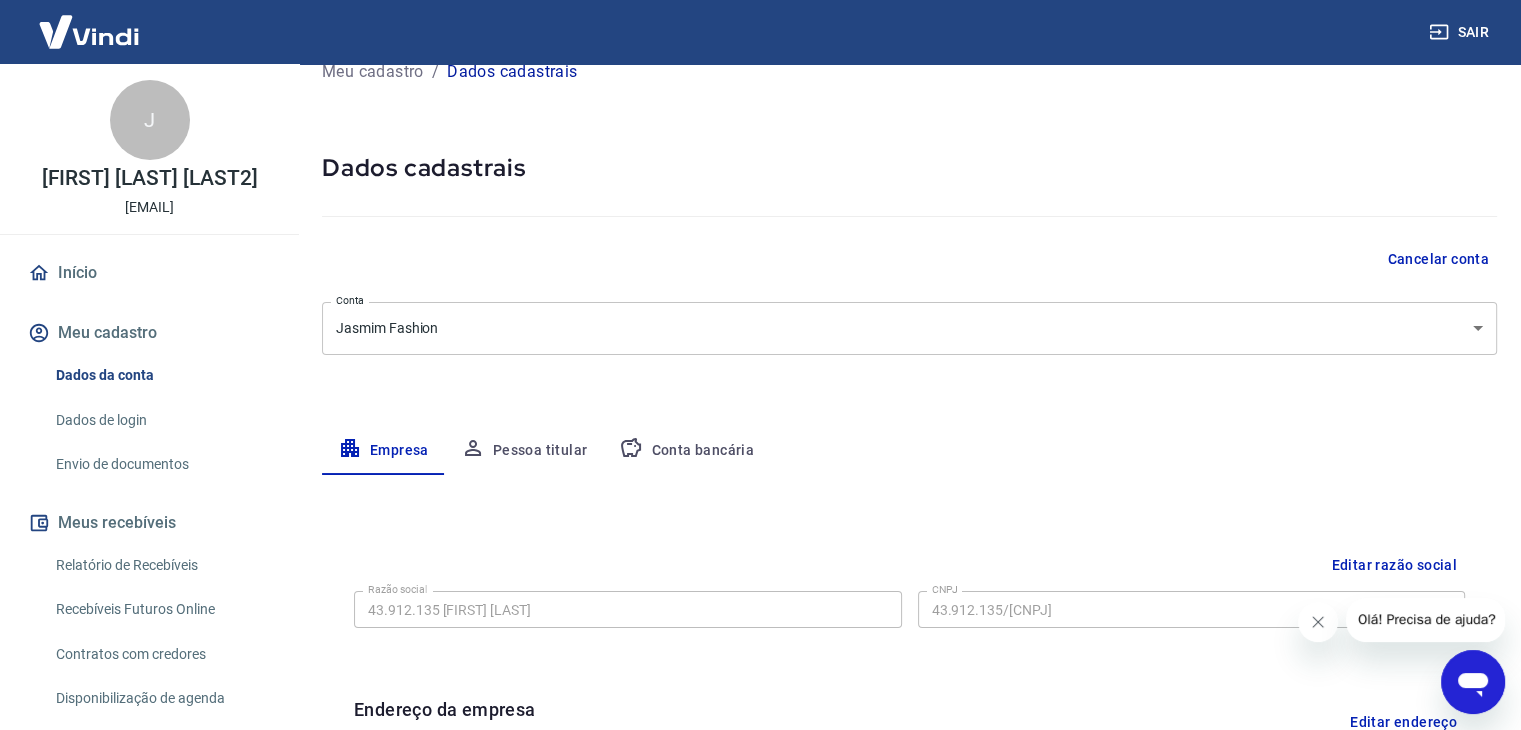 scroll, scrollTop: 0, scrollLeft: 0, axis: both 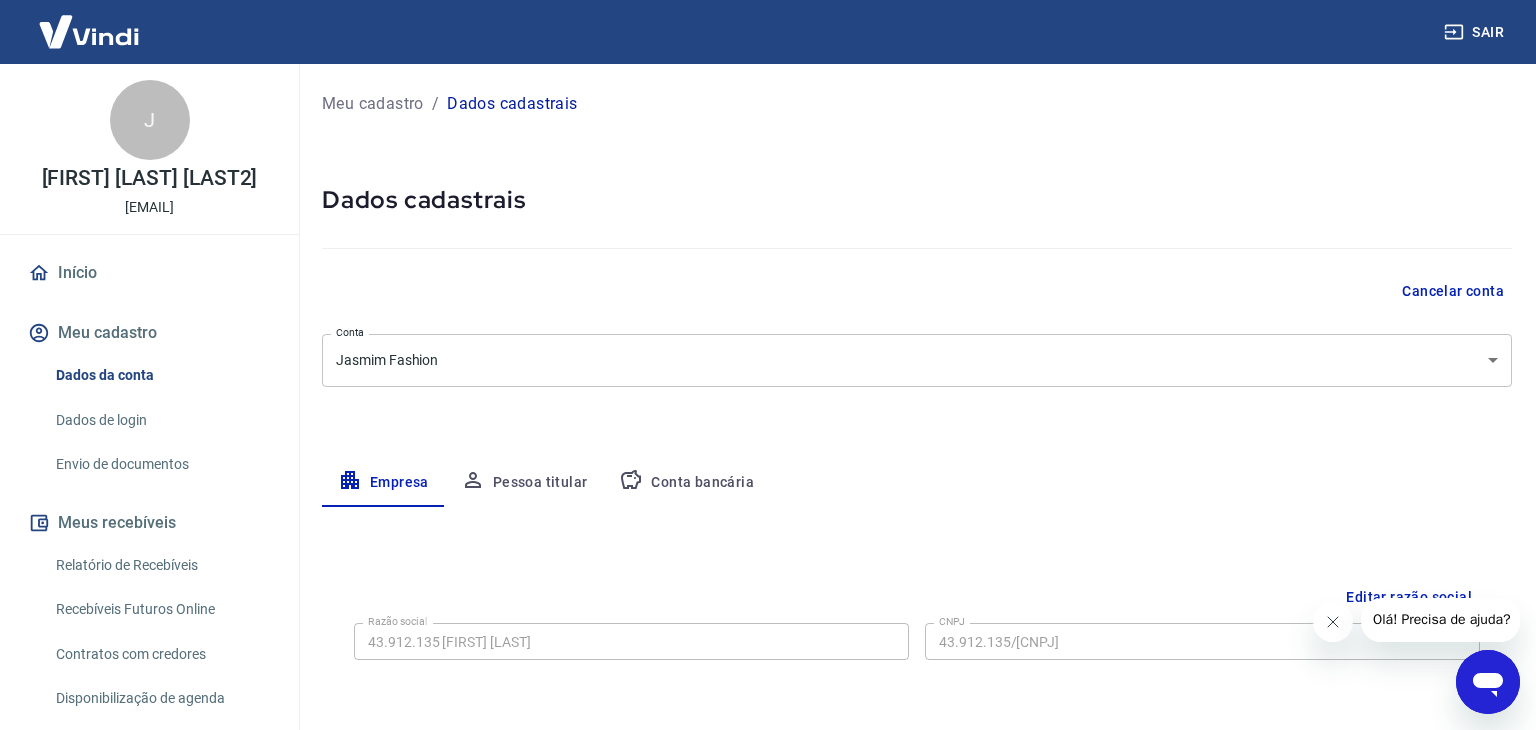 click on "Sair J [FIRST] [LAST] [EMAIL] Início Meu cadastro Dados da conta Dados de login Envio de documentos Meus recebíveis Relatório de Recebíveis Recebíveis Futuros Online Contratos com credores Disponibilização de agenda Segurança Fale conosco Meu cadastro / Dados cadastrais Dados cadastrais Cancelar conta Conta [BRAND] [BRAND2] [object Object] Conta Empresa Pessoa titular Conta bancária Editar razão social Razão social [BRAND] Razão social CNPJ 43.912.135/[CNPJ] CNPJ Endereço da empresa Editar endereço CEP [POSTAL_CODE] CEP Rua Rua [STREET_NAME] Rua Número [NUMBER] Número Complemento Complemento Bairro [NEIGHBORHOOD] Bairro Cidade [CITY] Cidade Estado Acre Alagoas Amapá Amazonas Bahia Ceará Distrito Federal Espírito Santo Goiás Maranhão Mato Grosso Mato Grosso do Sul Minas Gerais Pará Paraíba Paraná Pernambuco Piauí Rio de Janeiro Rio Grande do Norte Rio Grande do Sul Rondônia Roraima Santa Catarina São Paulo Sergipe Tocantins" at bounding box center (768, 365) 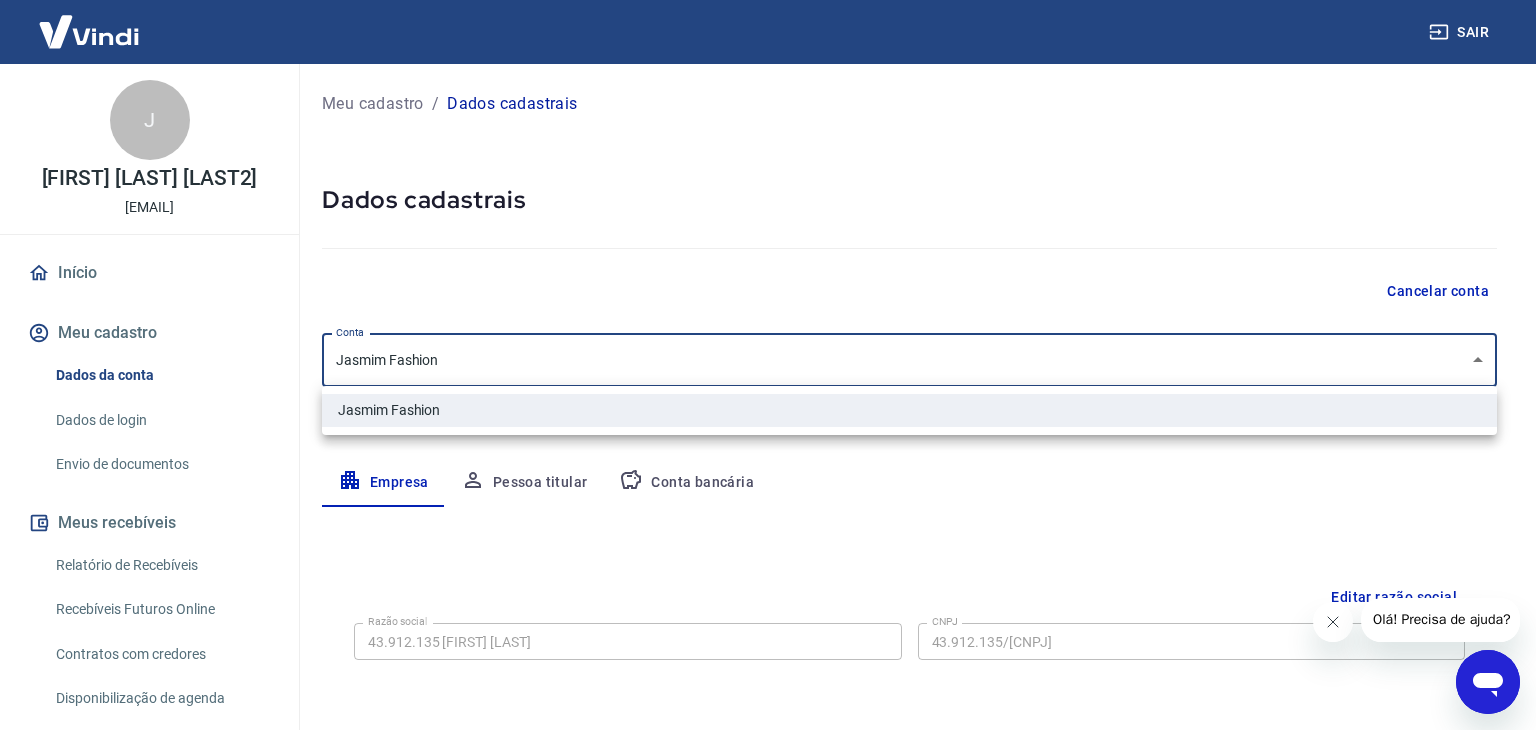click at bounding box center (768, 365) 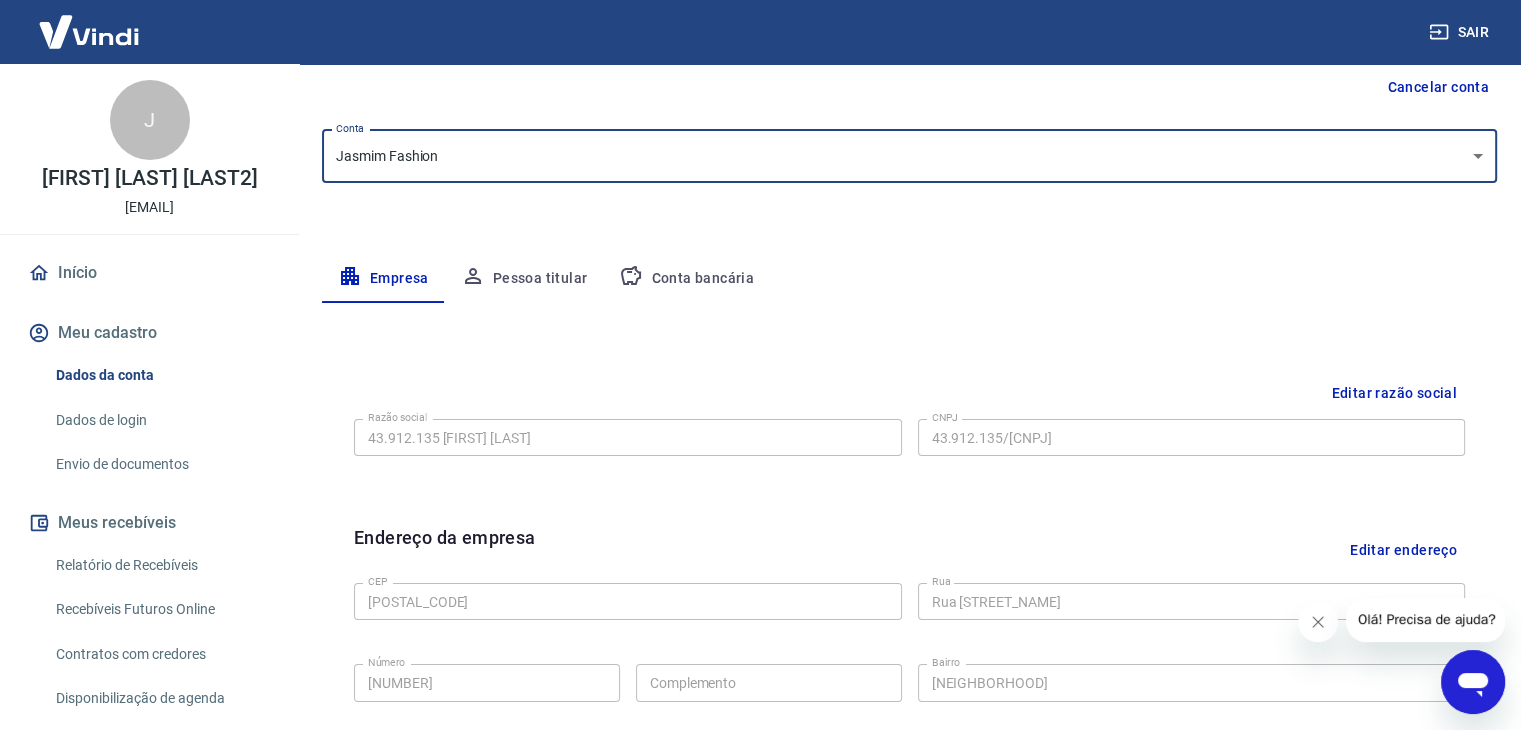 scroll, scrollTop: 207, scrollLeft: 0, axis: vertical 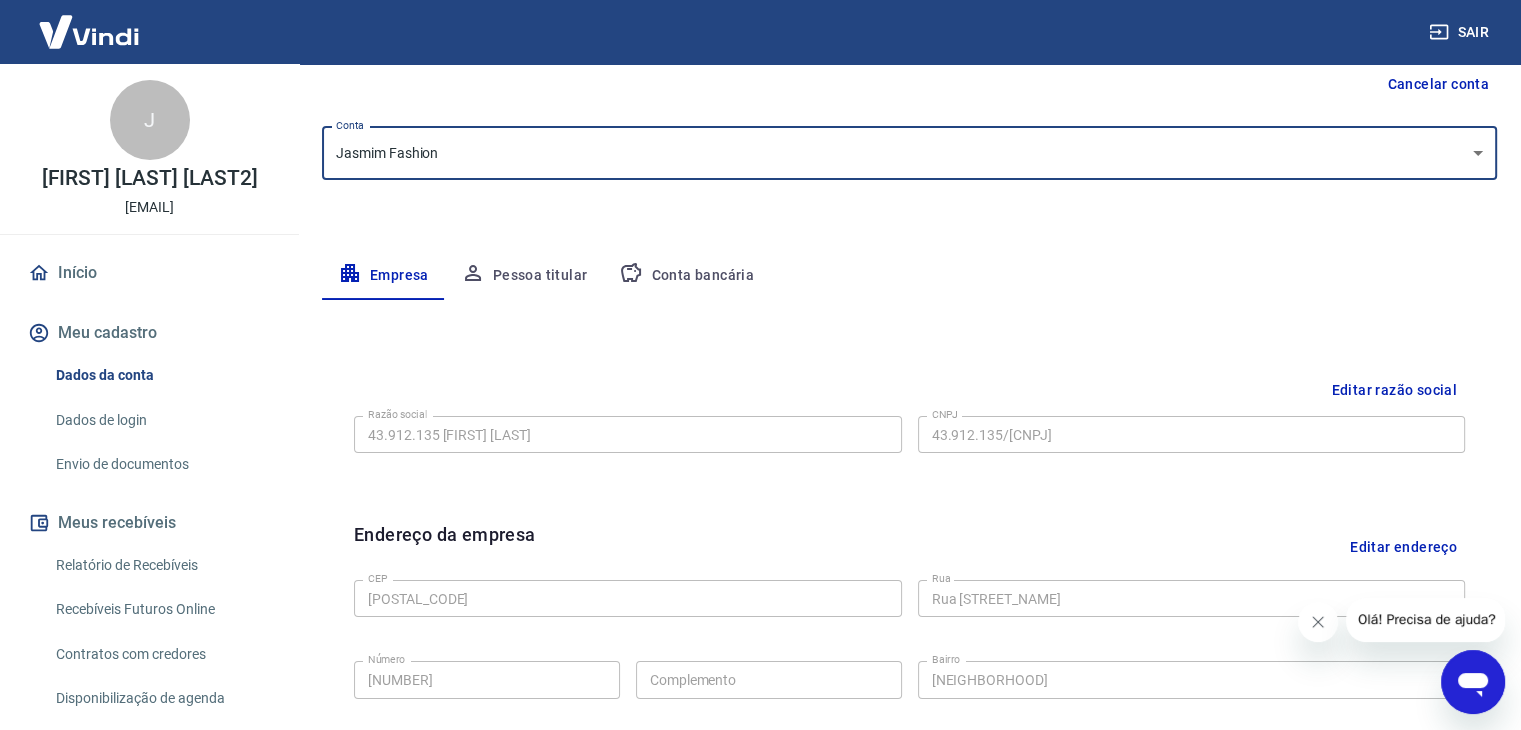 click on "Editar razão social Razão social [BRAND] Razão social CNPJ 43.912.135/[CNPJ] CNPJ Endereço da empresa Editar endereço CEP [POSTAL_CODE] CEP Rua Rua [STREET_NAME] Rua Número [NUMBER] Número Complemento Complemento Bairro [NEIGHBORHOOD] Bairro Cidade [CITY] Cidade Estado Acre Alagoas Amapá Amazonas Bahia Ceará Distrito Federal Espírito Santo Goiás Maranhão Mato Grosso Mato Grosso do Sul Minas Gerais Pará Paraíba Paraná Pernambuco Piauí Rio de Janeiro Rio Grande do Norte Rio Grande do Sul Rondônia Roraima Santa Catarina São Paulo Sergipe Tocantins Estado Dados da empresa Editar dados da empresa Nome fantasia [BRAND] Nome fantasia Data de abertura da empresa 18/10/2021 Data de abertura da empresa Tipo de telefone Residencial Comercial Tipo de telefone Telefone ([DDD]) [PHONE_NUMBER] Telefone" at bounding box center (909, 712) 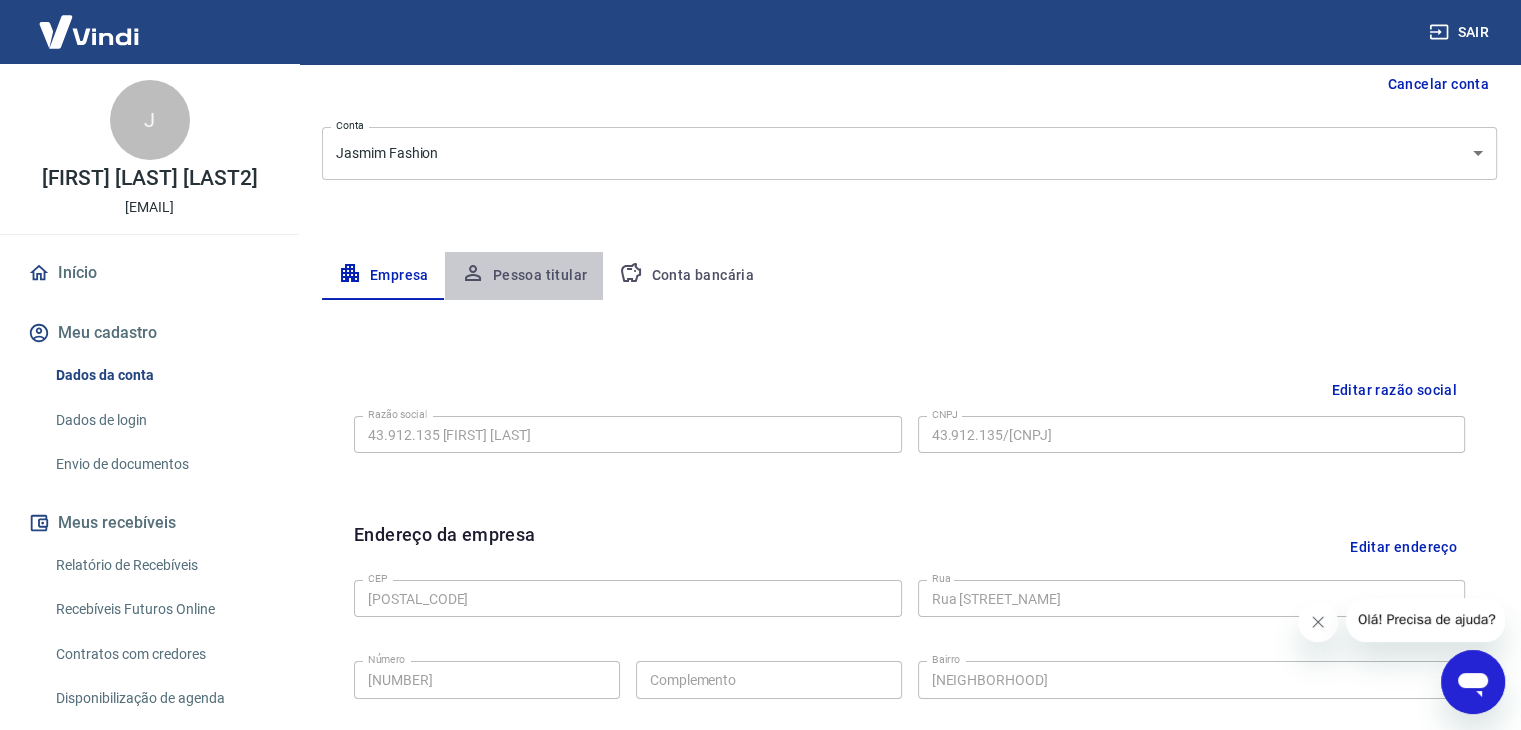 click on "Pessoa titular" at bounding box center (524, 276) 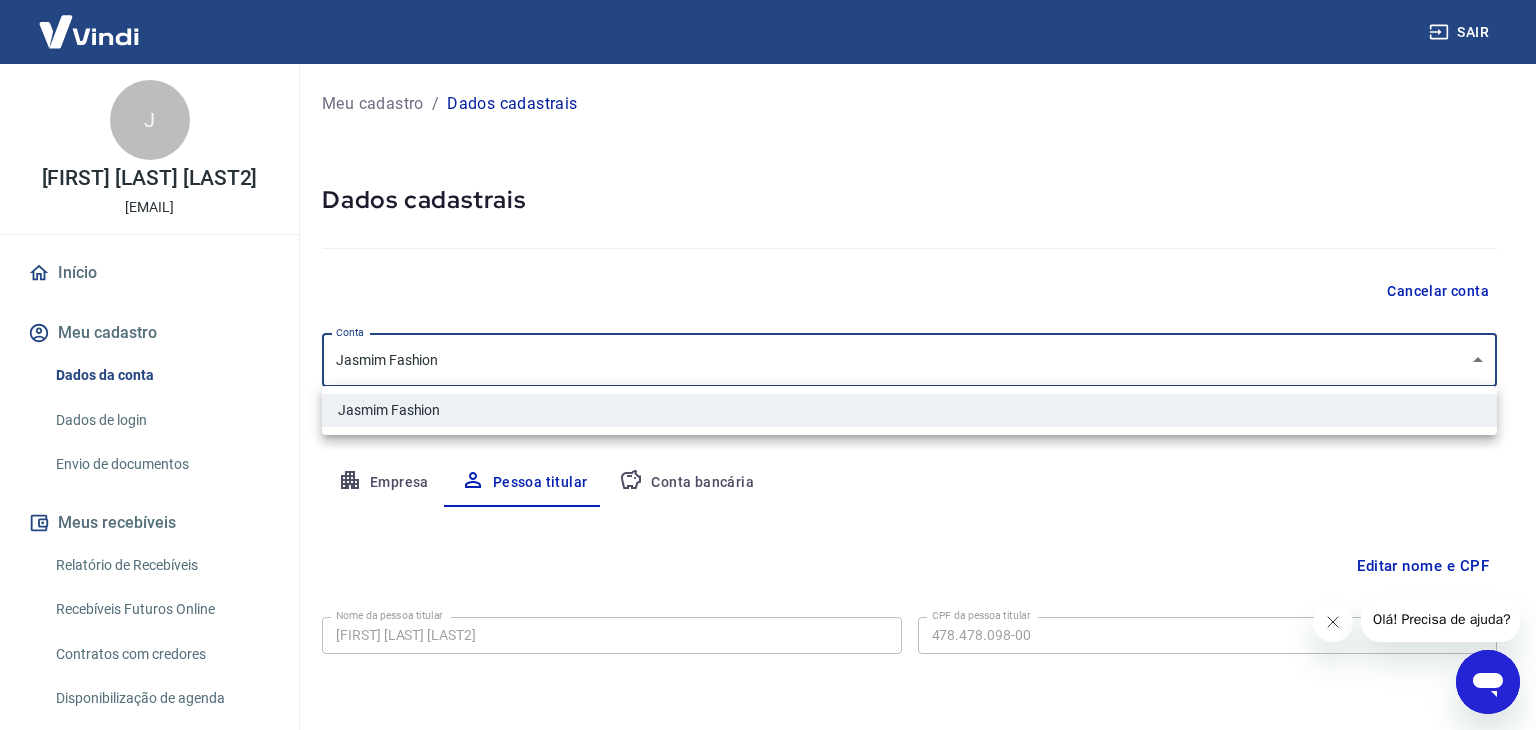 click on "Sair J [FIRST] [LAST] [EMAIL] Início Meu cadastro Dados da conta Dados de login Envio de documentos Meus recebíveis Relatório de Recebíveis Recebíveis Futuros Online Contratos com credores Disponibilização de agenda Segurança Fale conosco Meu cadastro / Dados cadastrais Dados cadastrais Cancelar conta Conta Jasmim Fashion [object Object] Conta Empresa Pessoa titular Conta bancária Editar nome e CPF Nome da pessoa titular [FIRST] [LAST] Nome da pessoa titular CPF da pessoa titular 478.478.098-00 CPF da pessoa titular Atenção! Seus recebimentos podem ficar temporariamente bloqueados se o nome e/ou CPF da pessoa titular forem alterados. Salvar Cancelar 2025  ©   Vindi Pagamentos Jasmim Fashion" at bounding box center [768, 365] 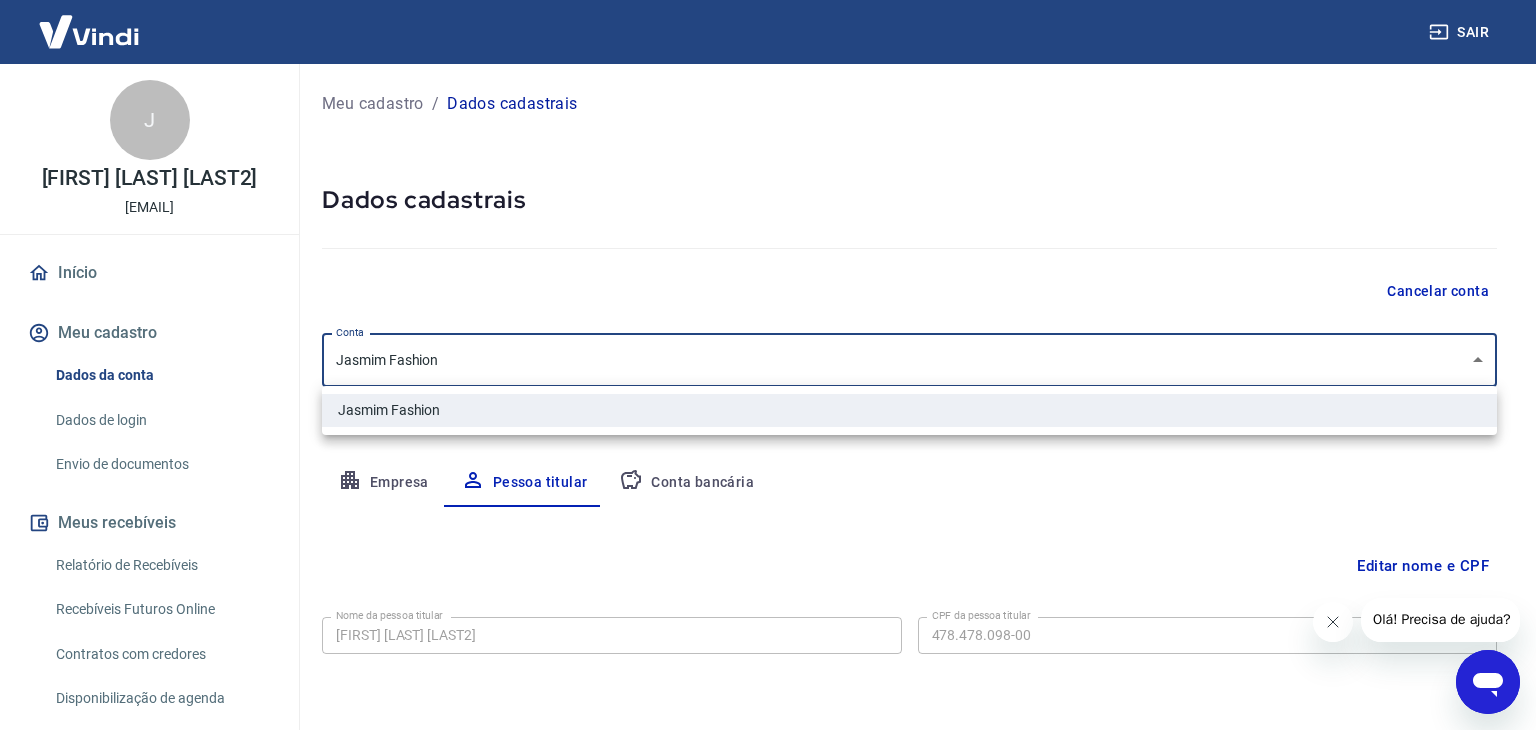 click at bounding box center [768, 365] 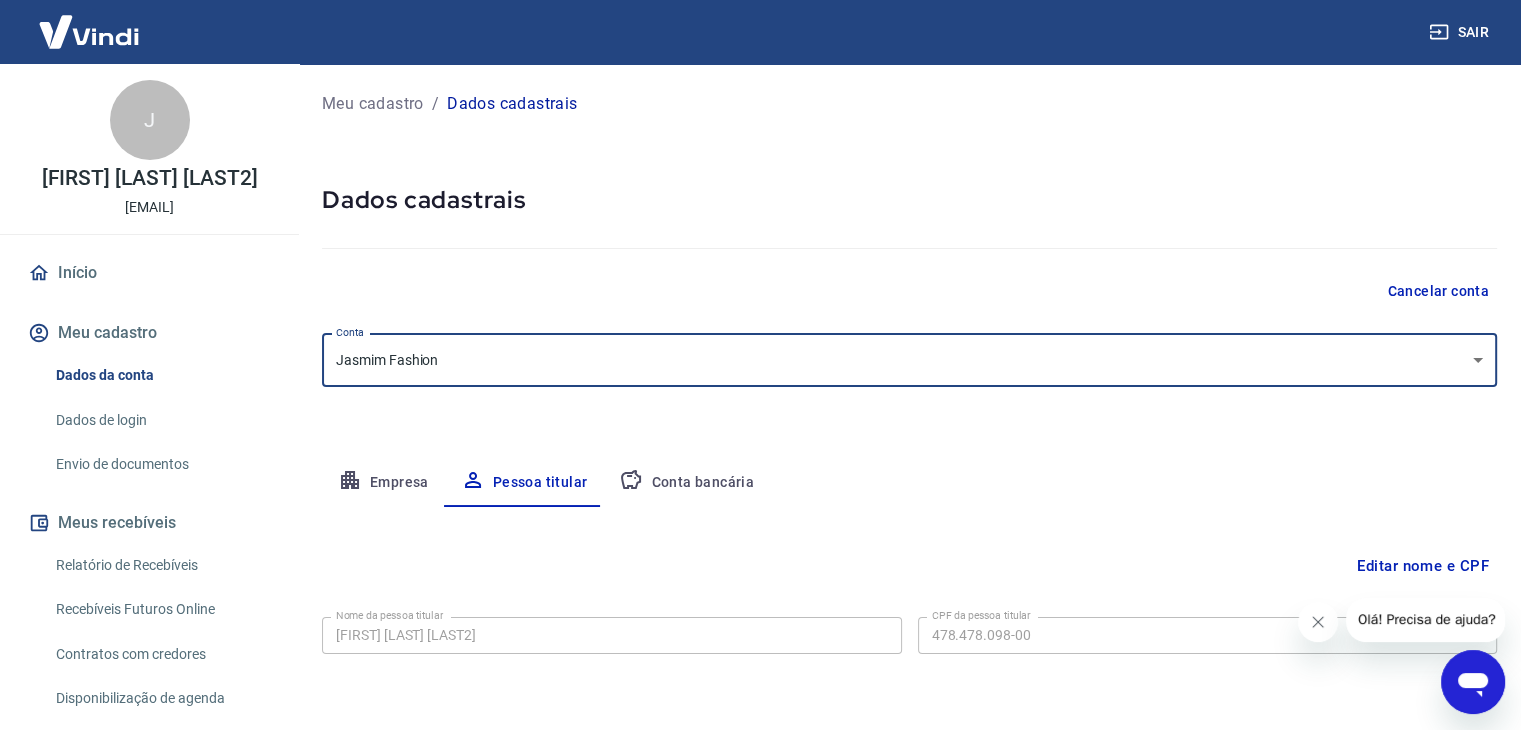 scroll, scrollTop: 69, scrollLeft: 0, axis: vertical 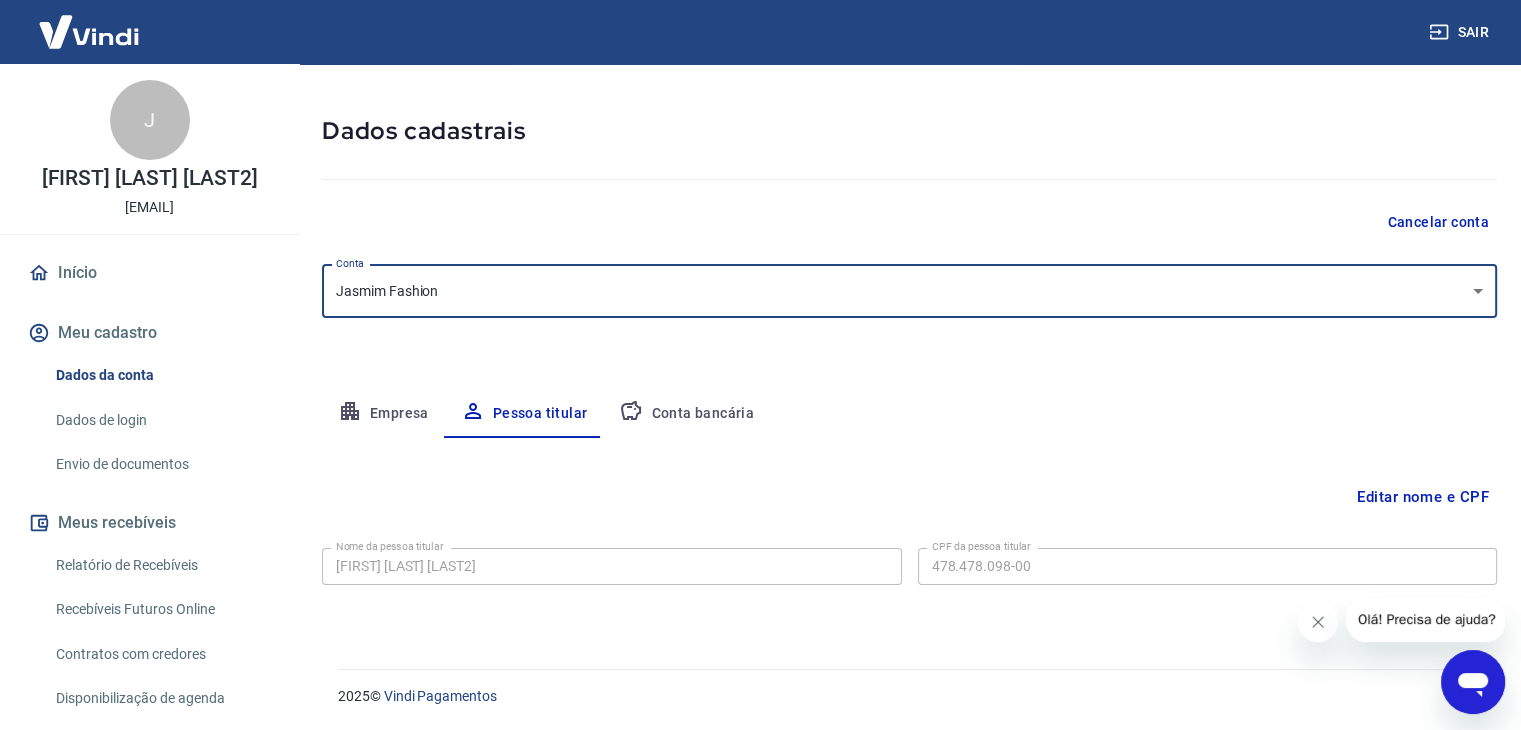 click on "Editar nome e CPF" at bounding box center (1423, 497) 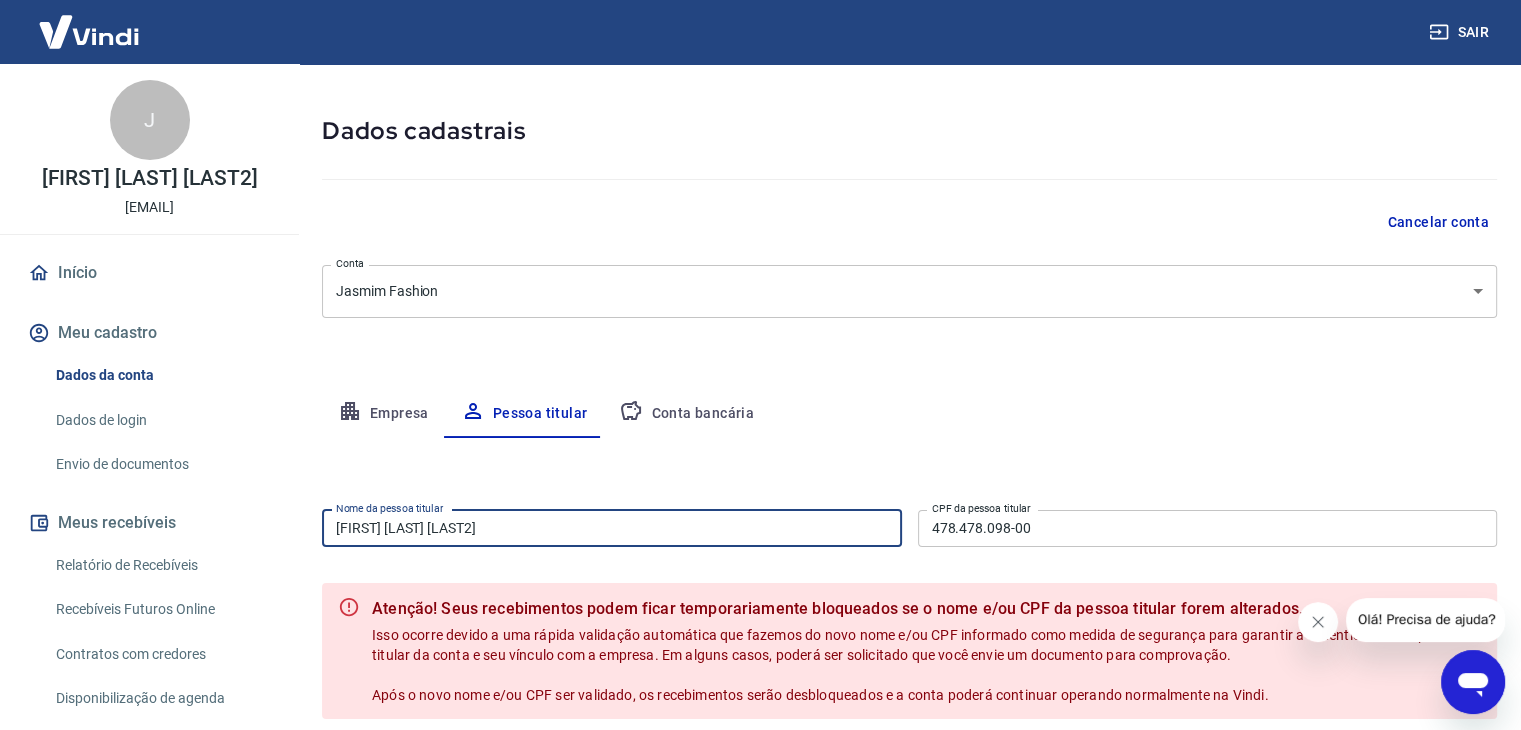 click on "[FIRST] [LAST] [LAST2]" at bounding box center [612, 528] 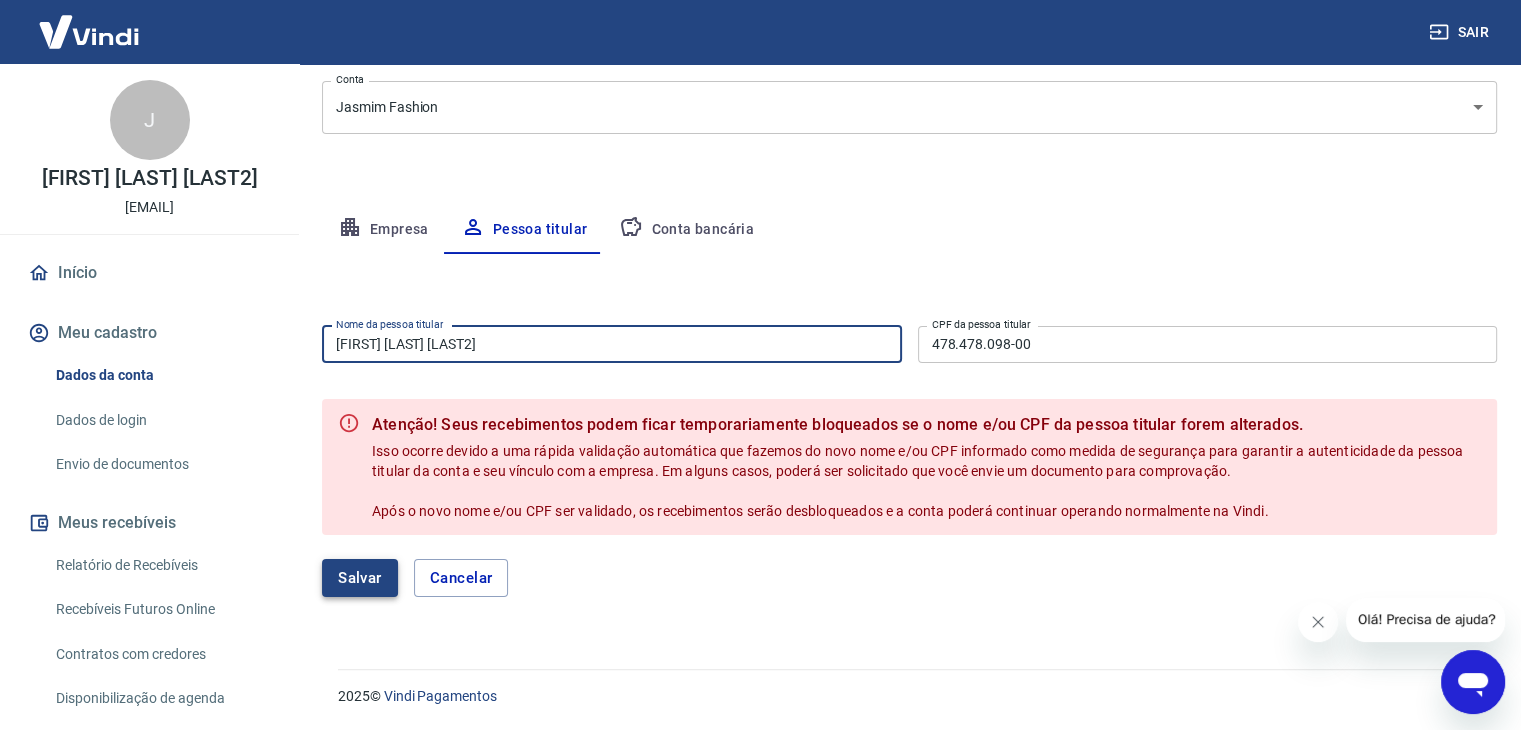 type on "[FIRST] [LAST] [LAST2]" 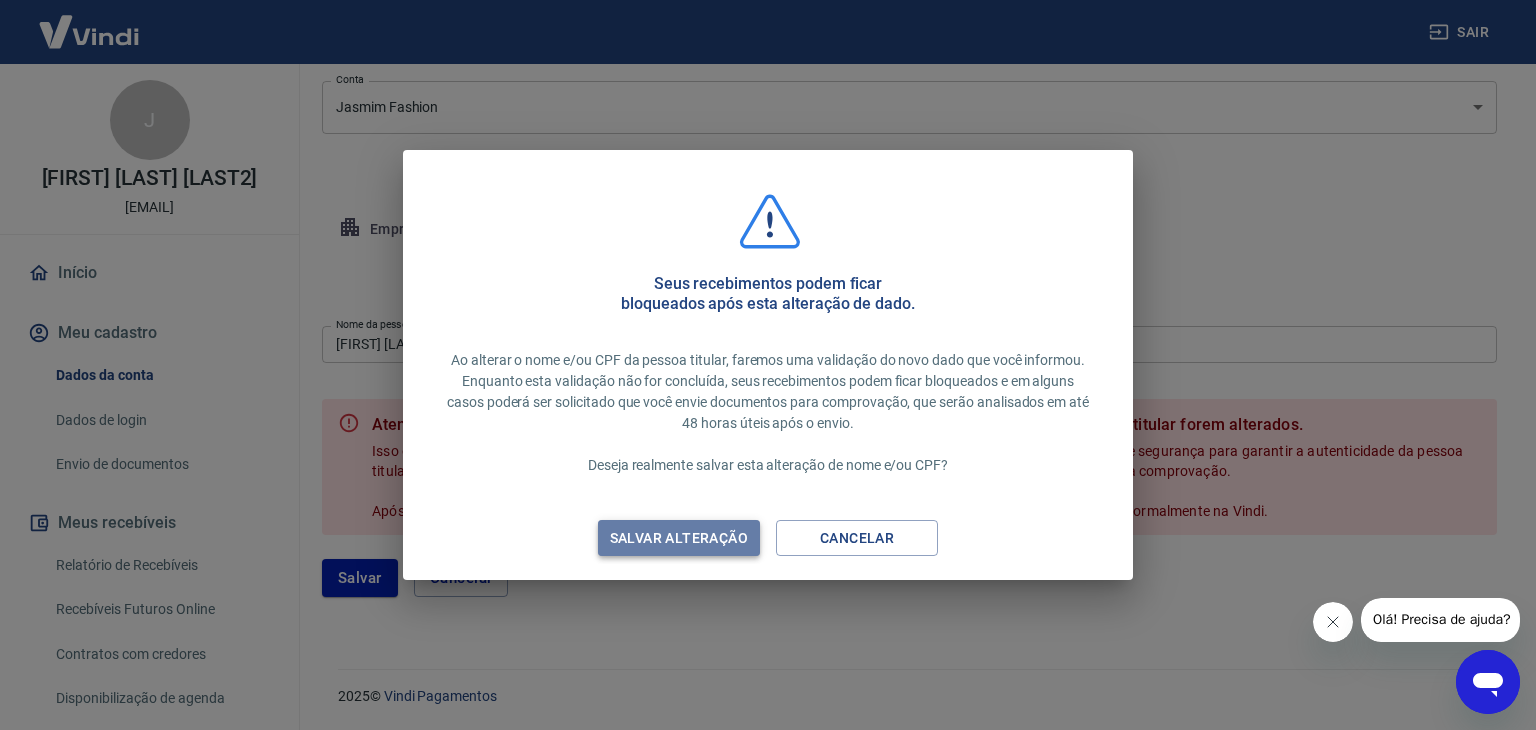 click on "Salvar alteração" at bounding box center [679, 538] 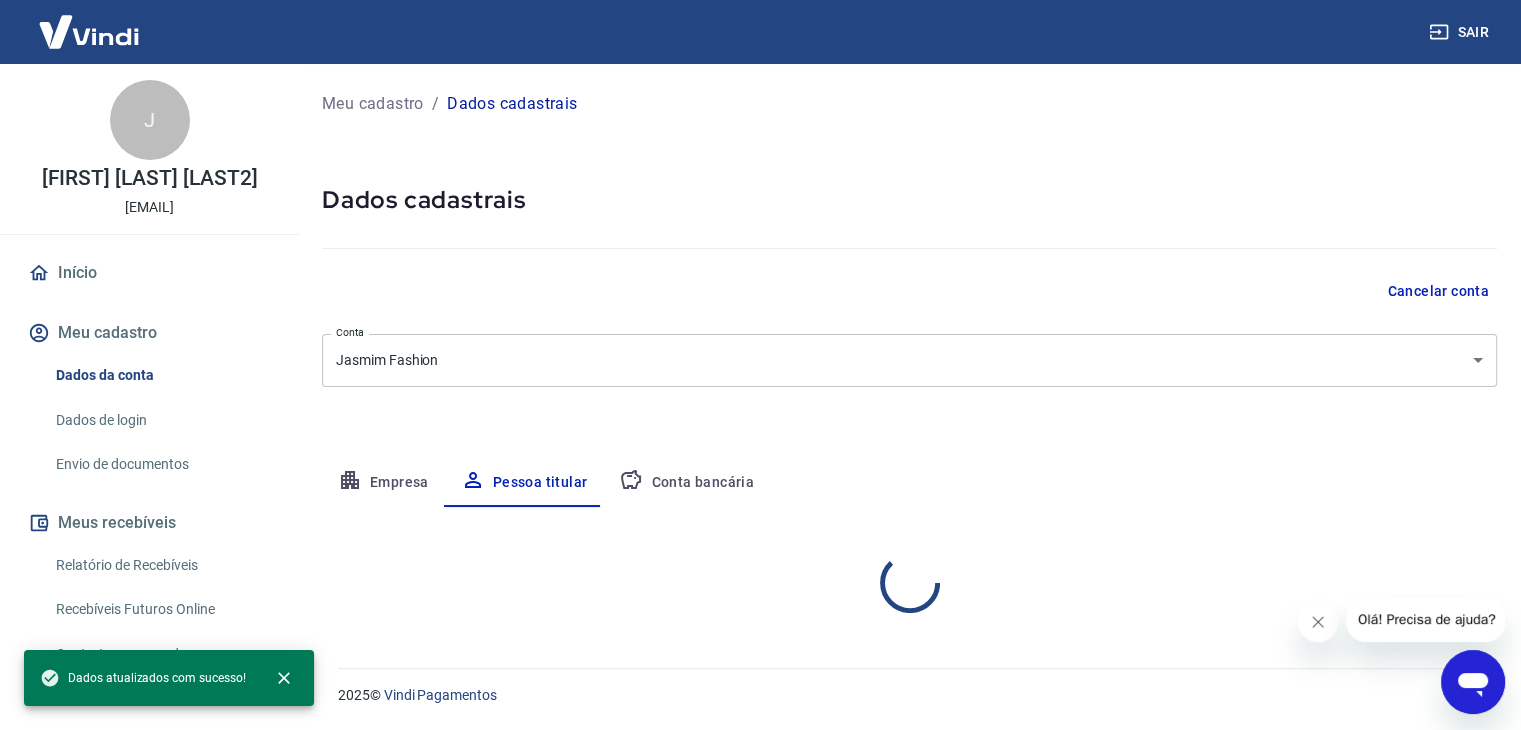 scroll, scrollTop: 0, scrollLeft: 0, axis: both 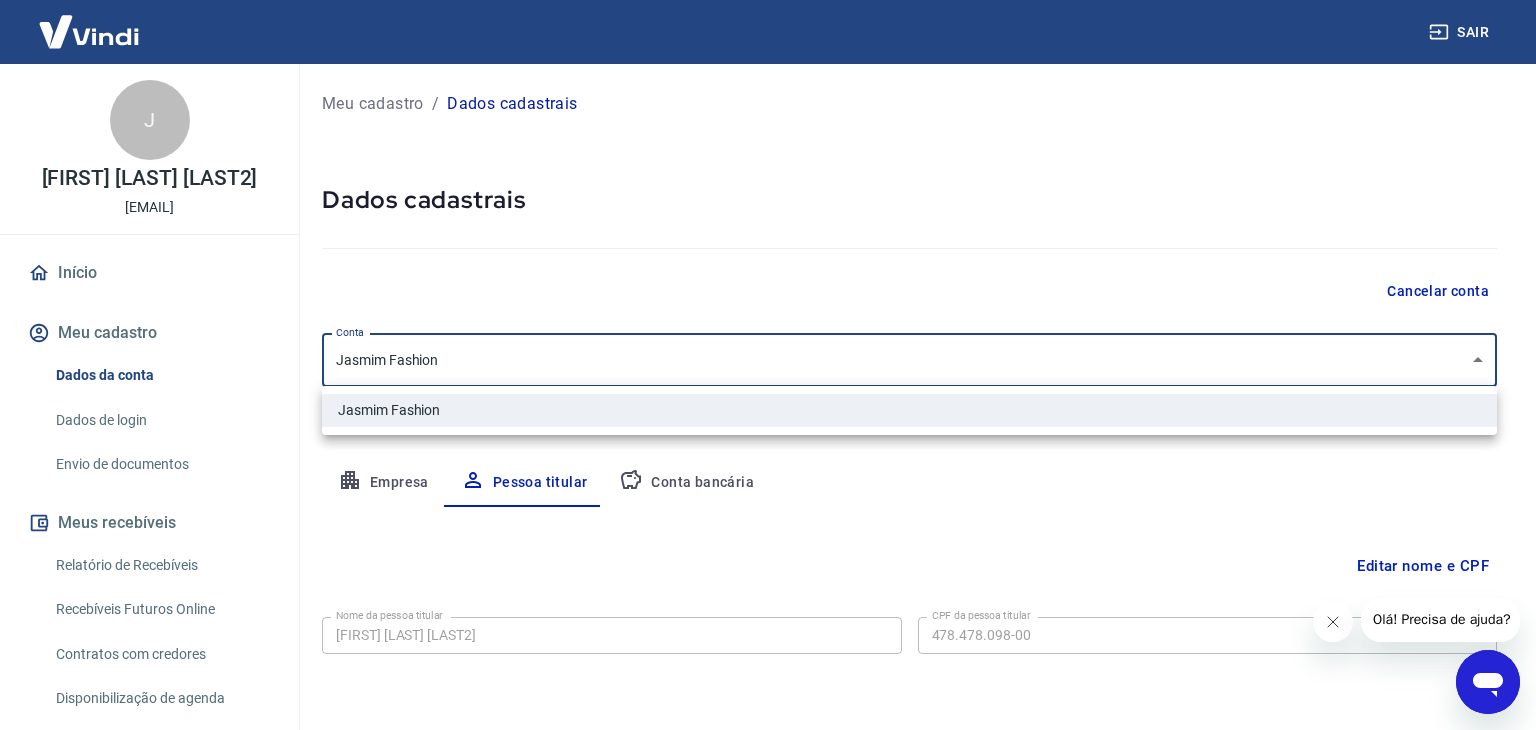 click at bounding box center [768, 365] 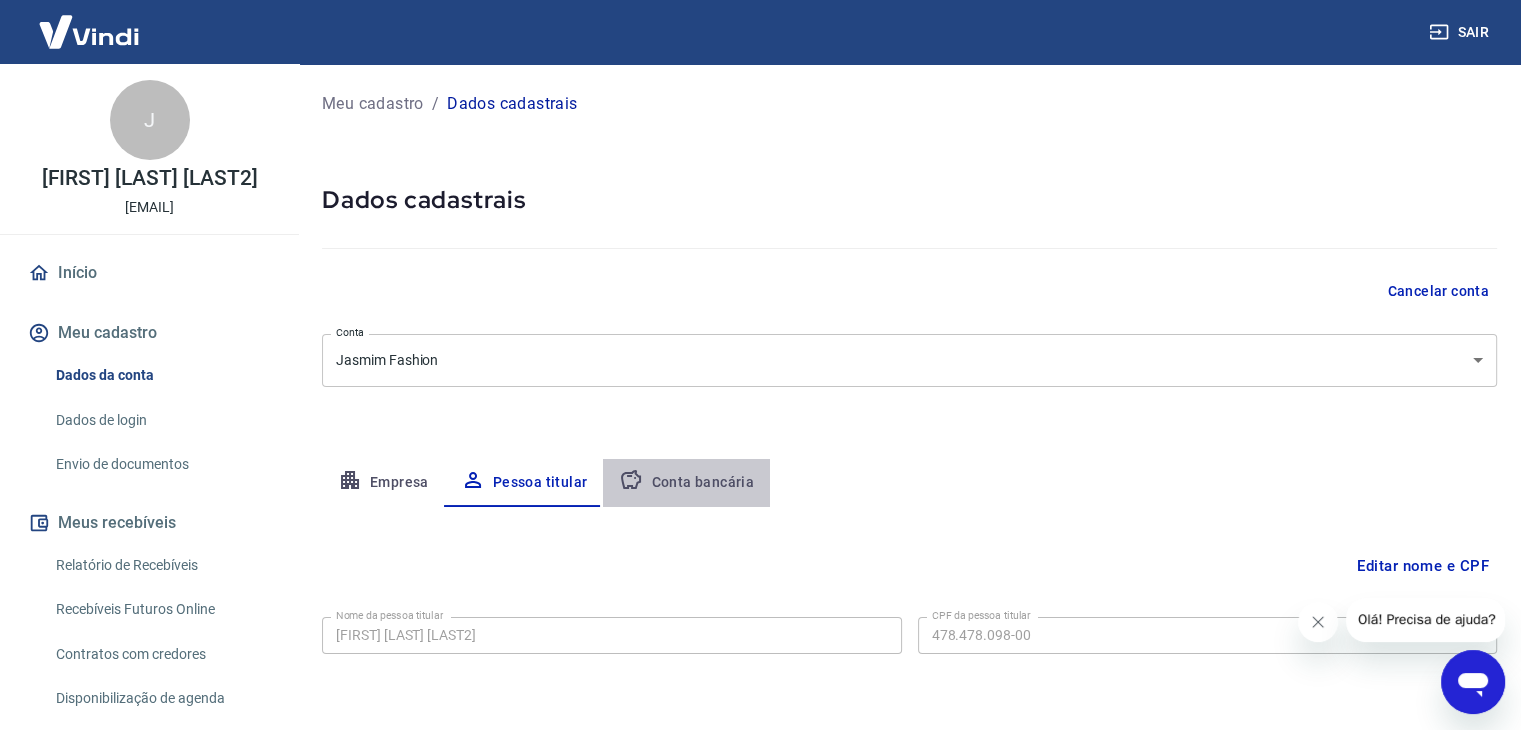 click on "Conta bancária" at bounding box center (686, 483) 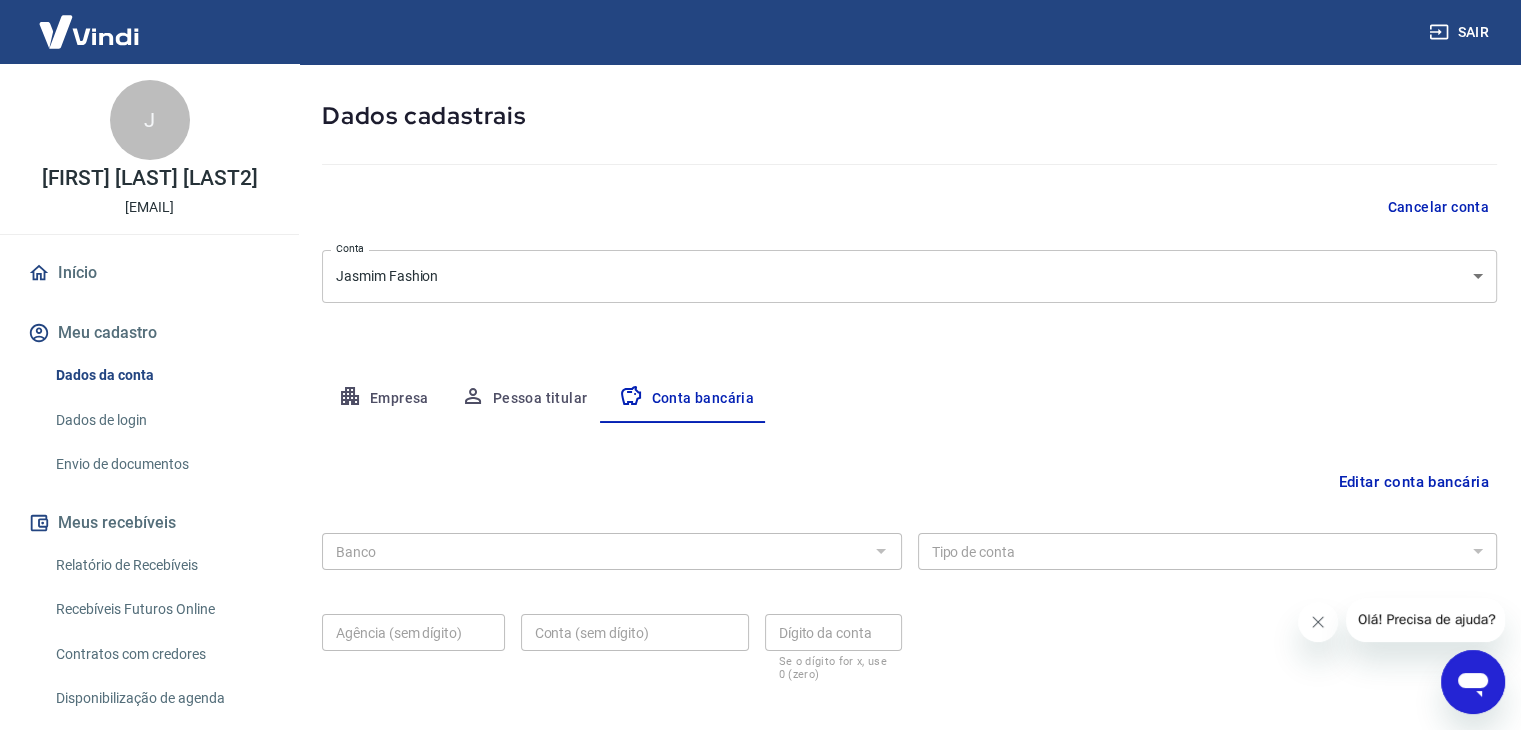 scroll, scrollTop: 180, scrollLeft: 0, axis: vertical 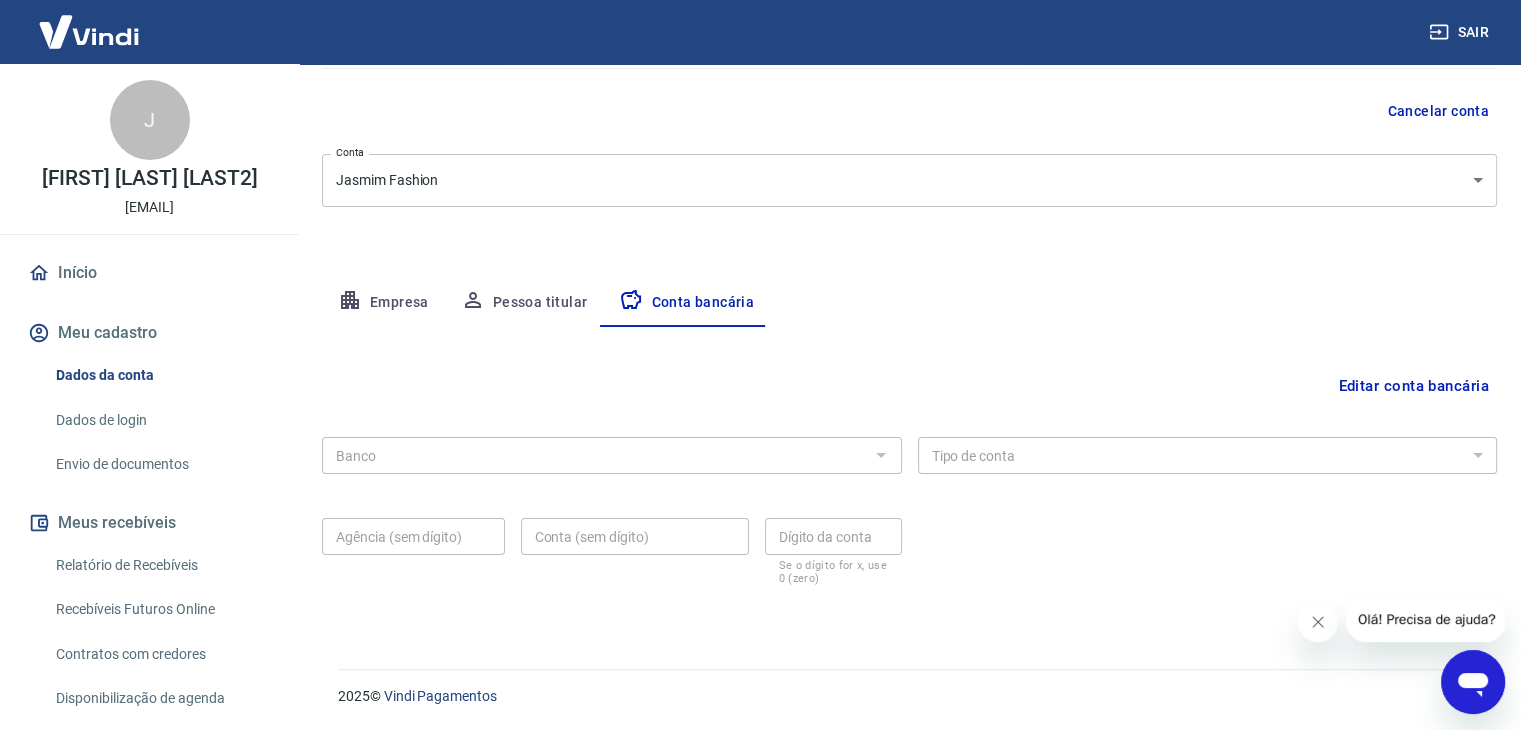 click at bounding box center [880, 455] 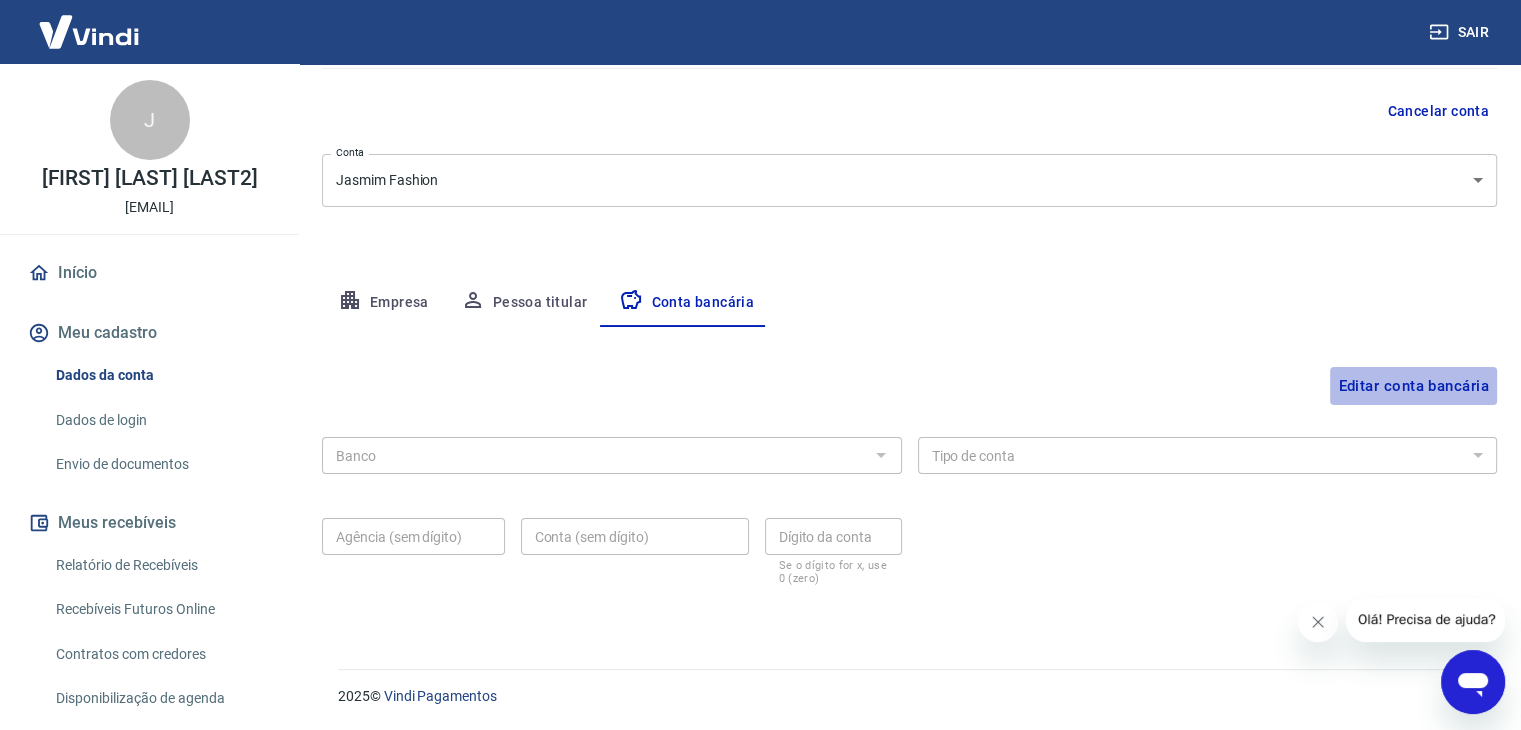 click on "Editar conta bancária" at bounding box center [1413, 386] 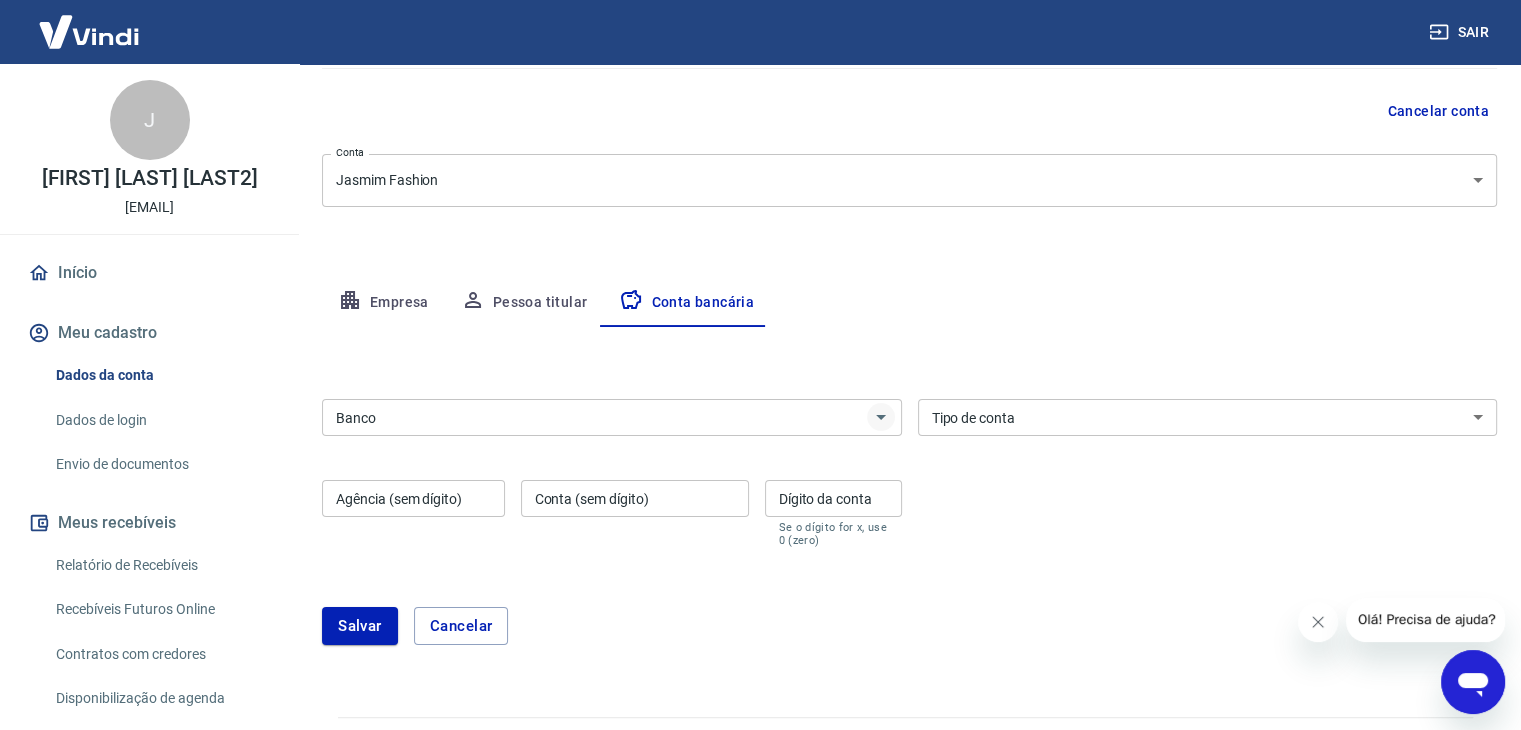 click 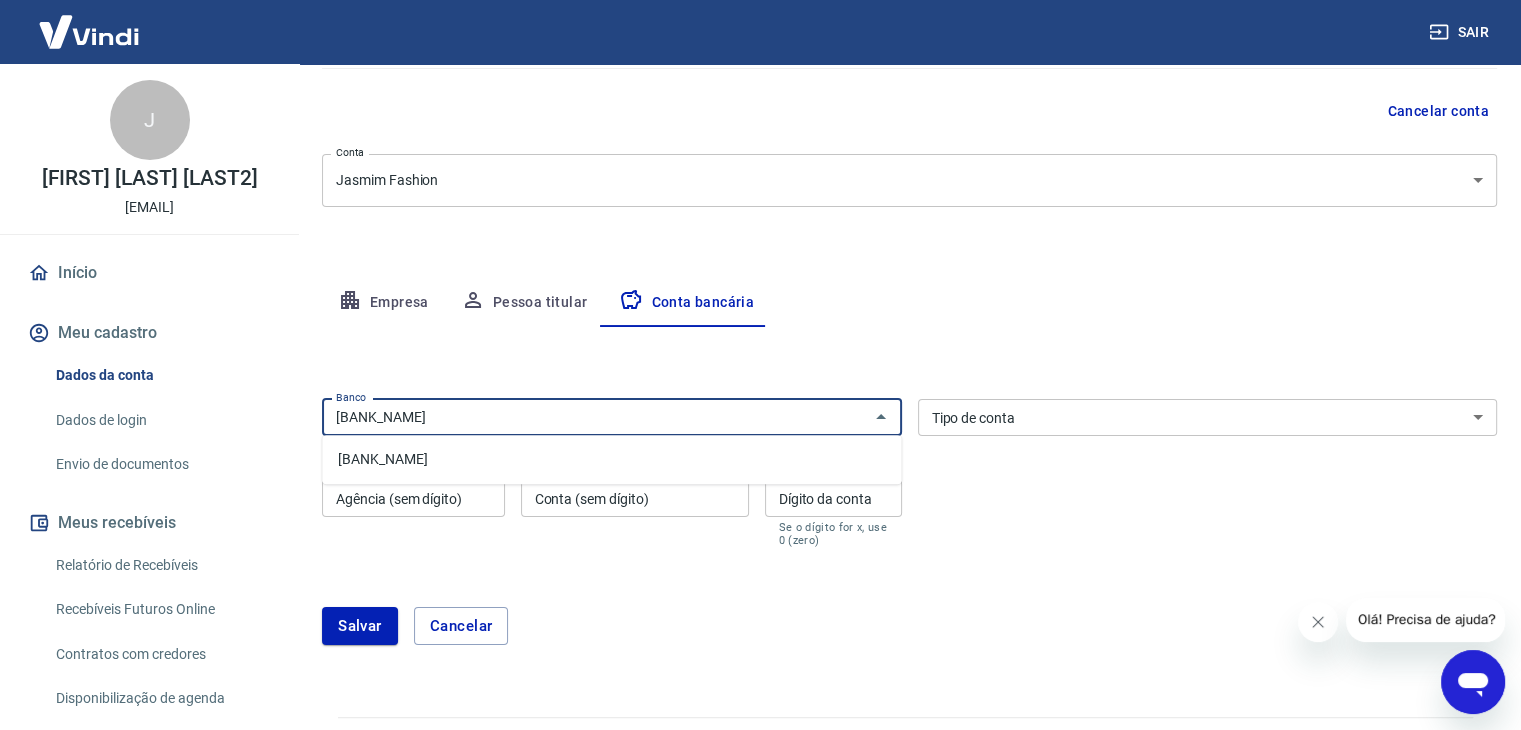 click on "[BANK_NAME]" at bounding box center (611, 459) 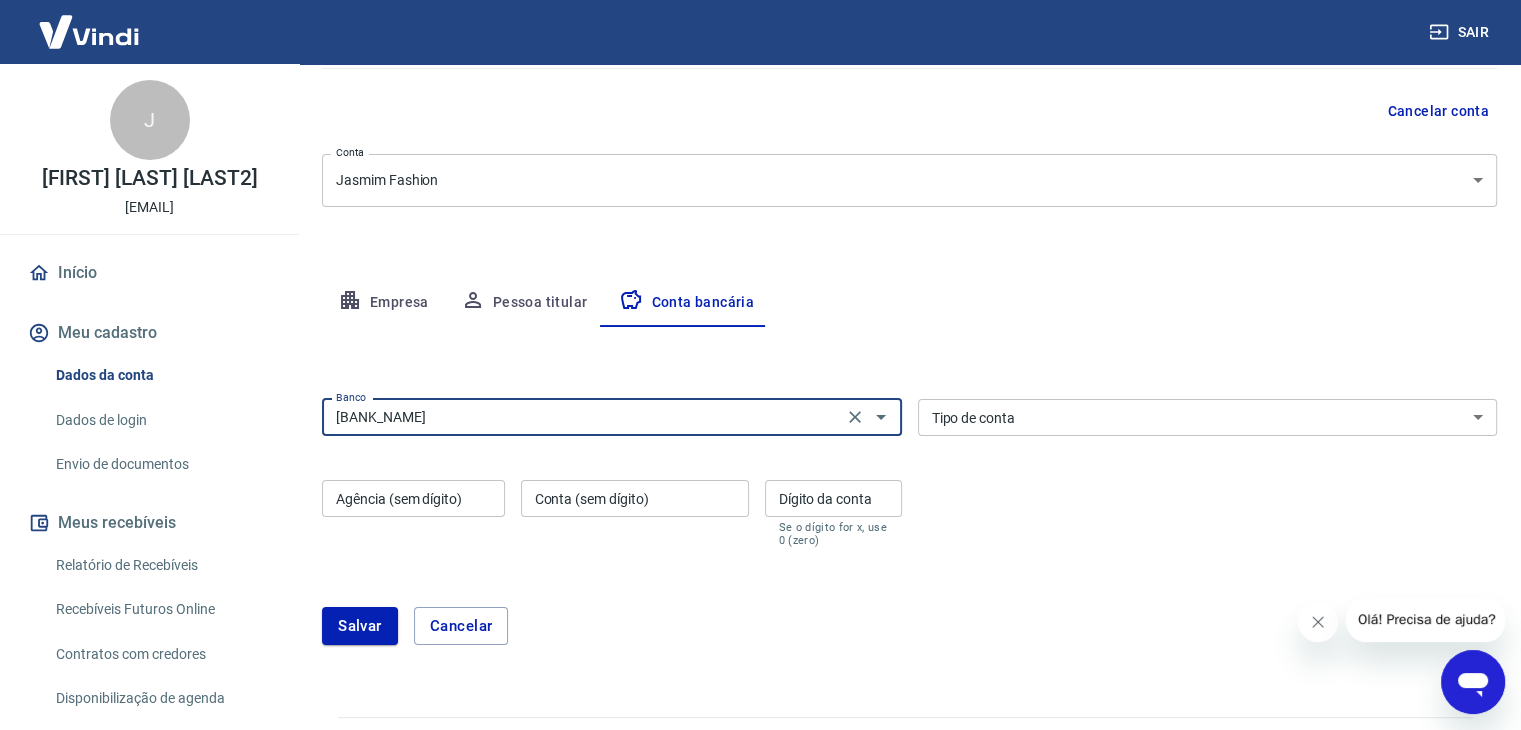 type on "[BANK_NAME]" 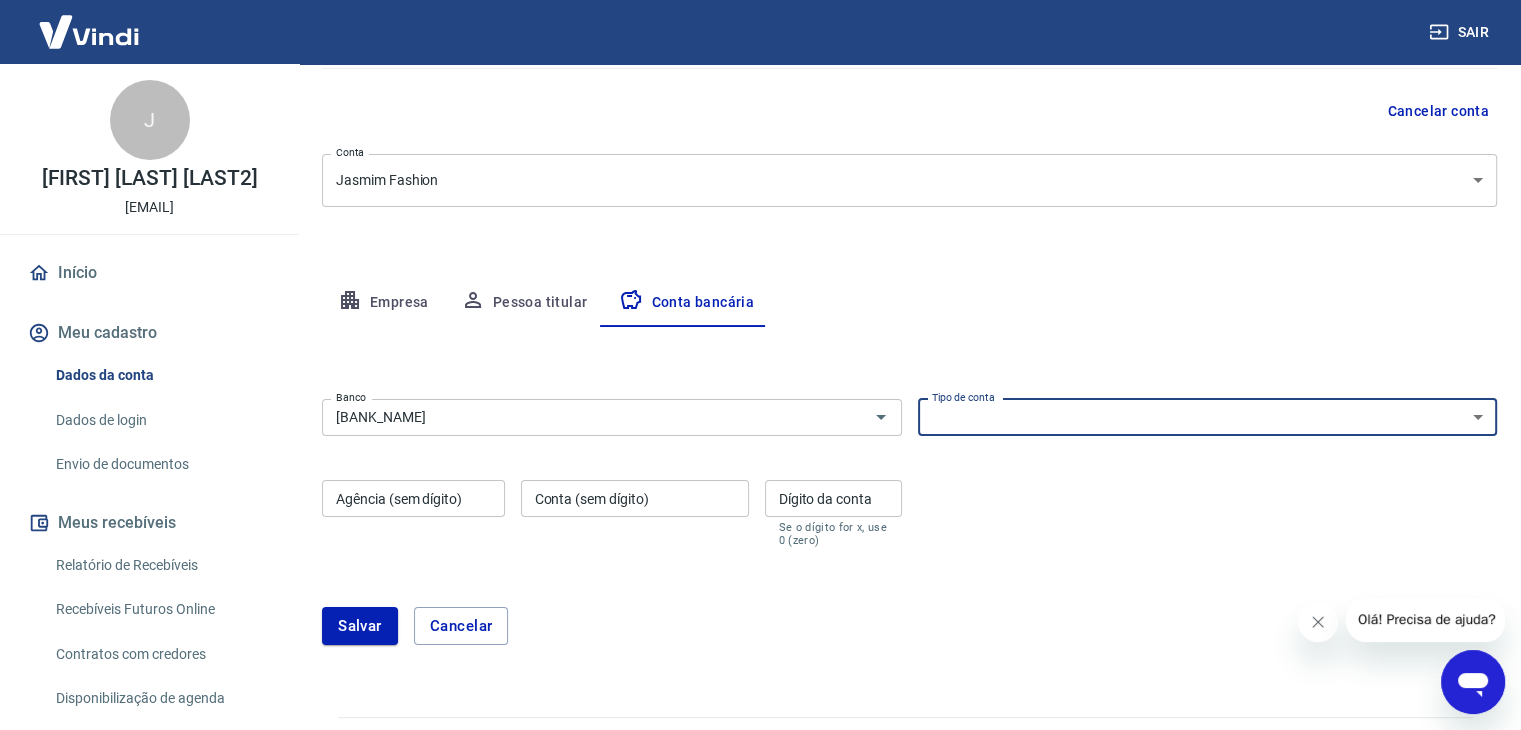 click on "Conta Corrente Conta Poupança" at bounding box center (1208, 417) 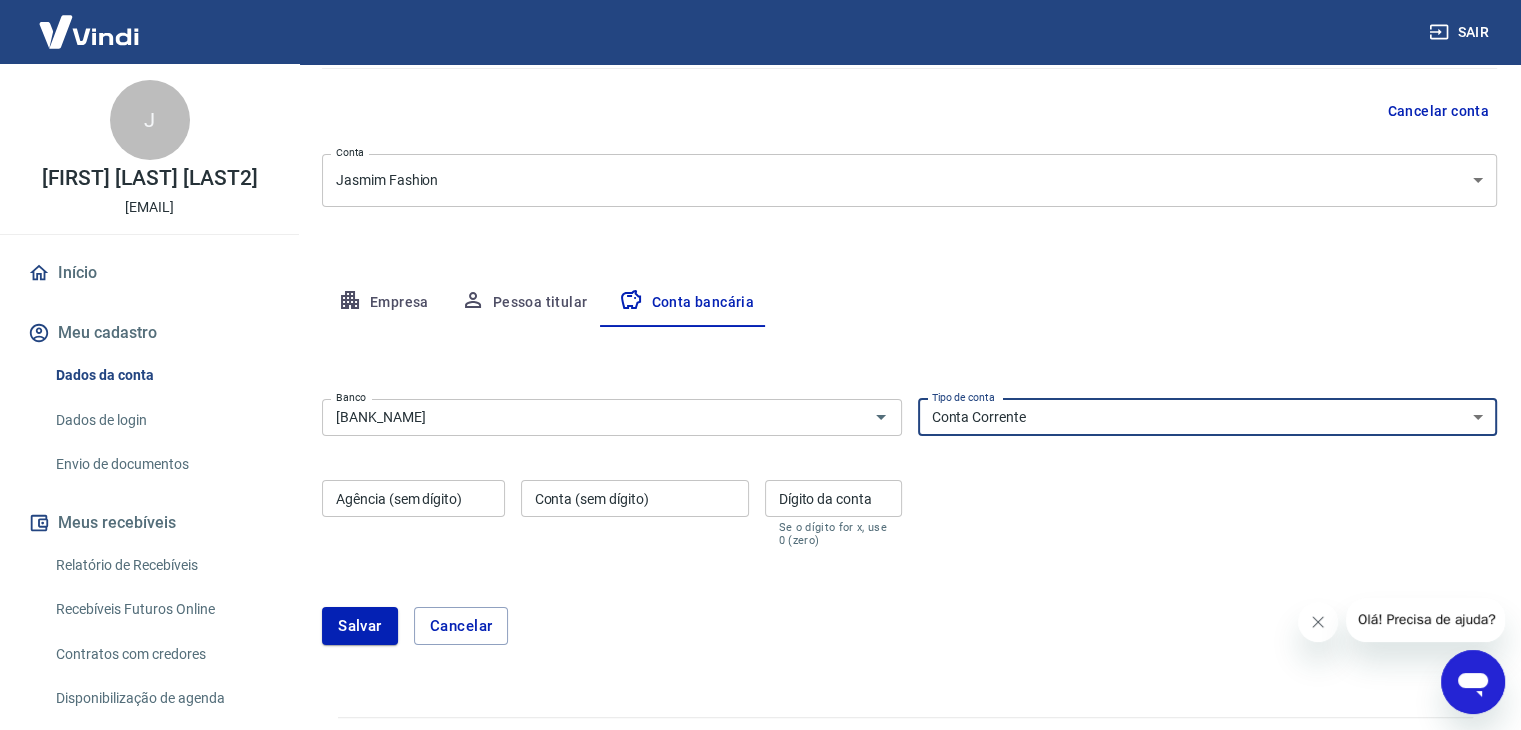 click on "Conta Corrente Conta Poupança" at bounding box center [1208, 417] 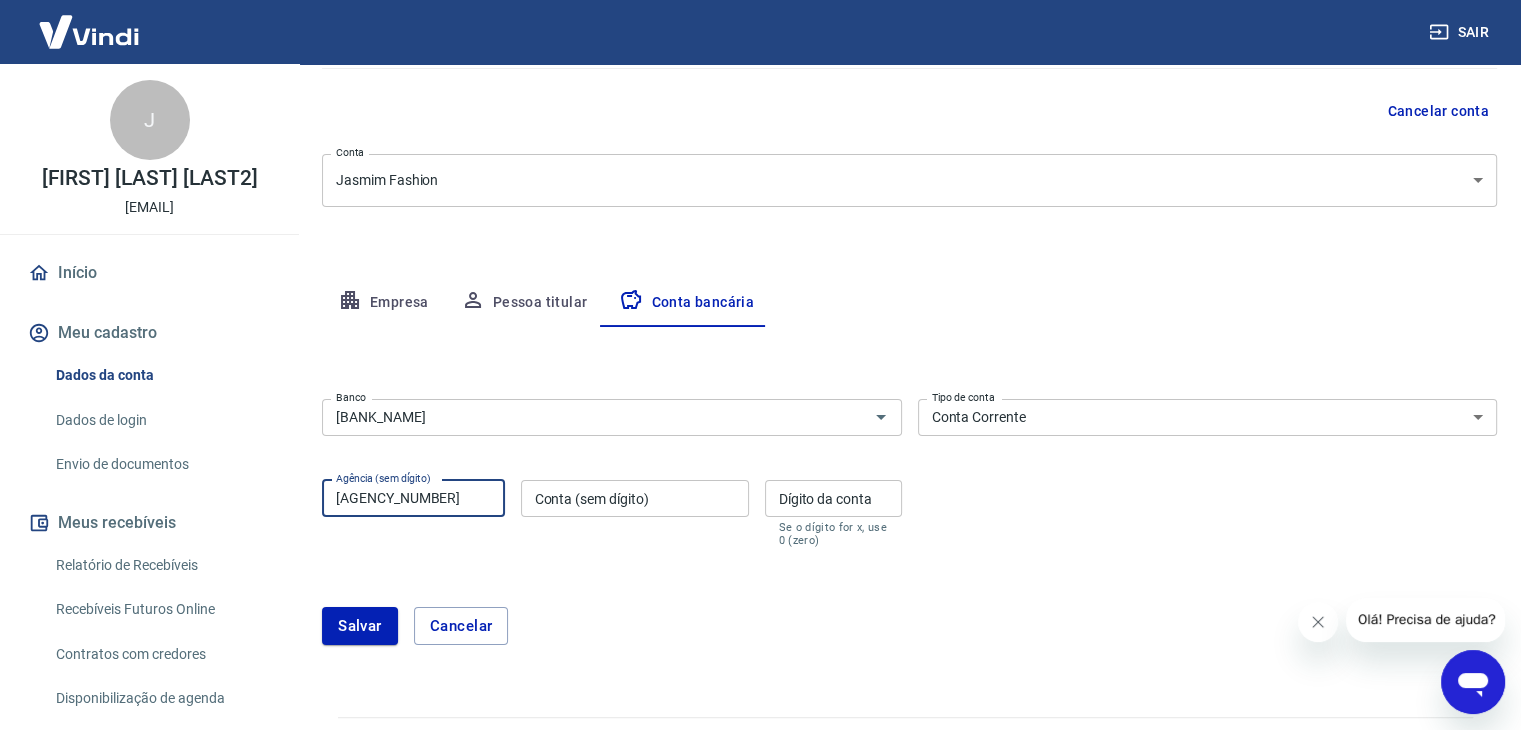 type on "[AGENCY_NUMBER]" 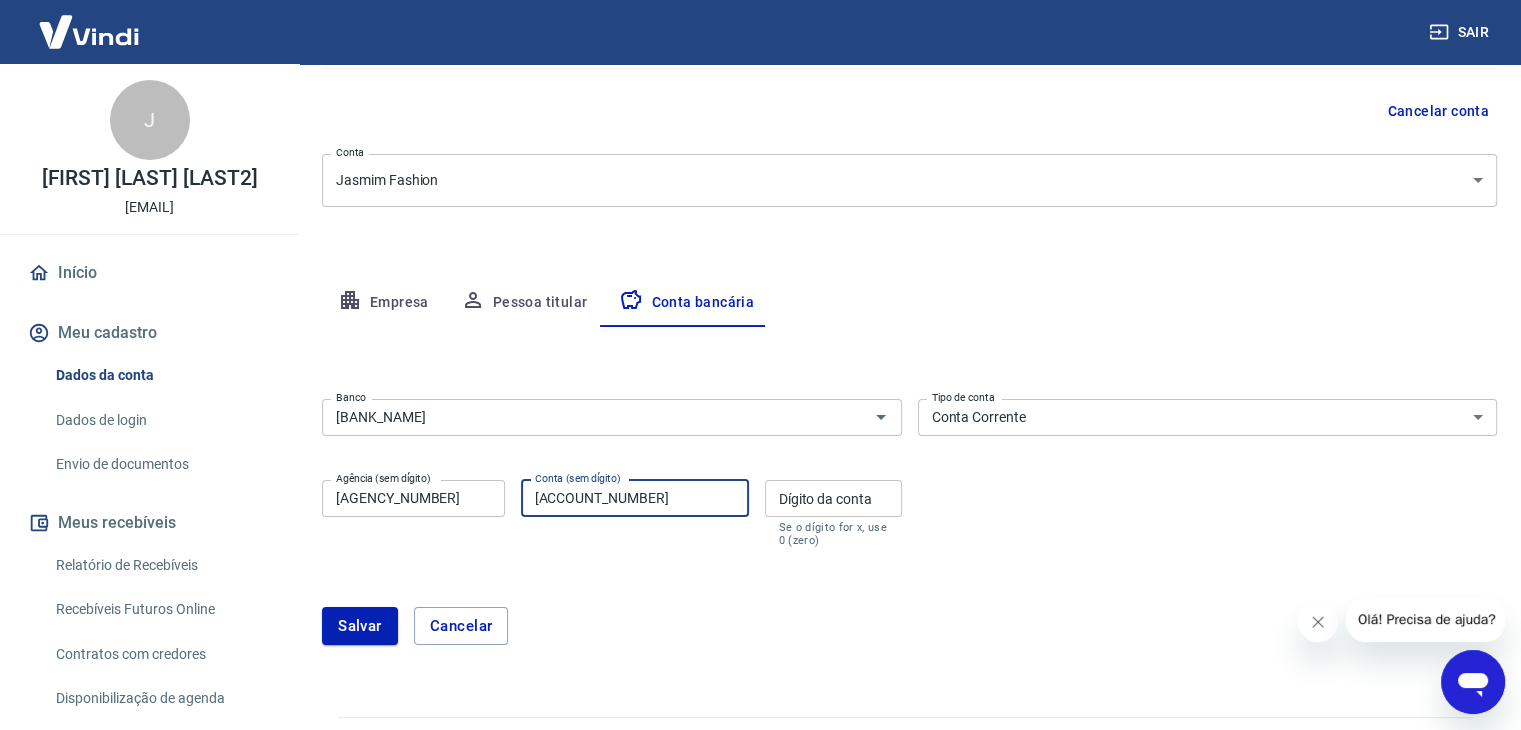 type on "[ACCOUNT_NUMBER]" 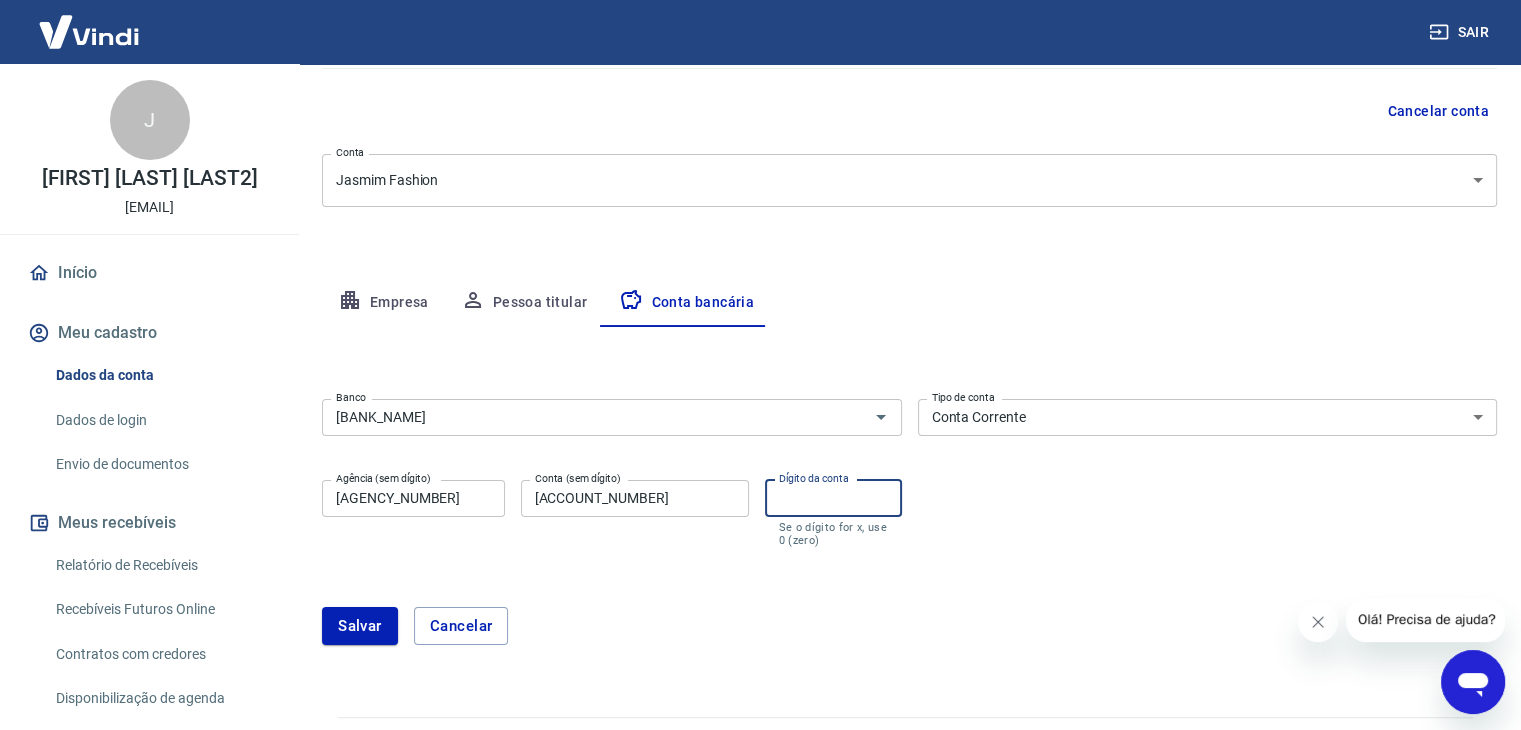 click on "Dígito da conta" at bounding box center [833, 498] 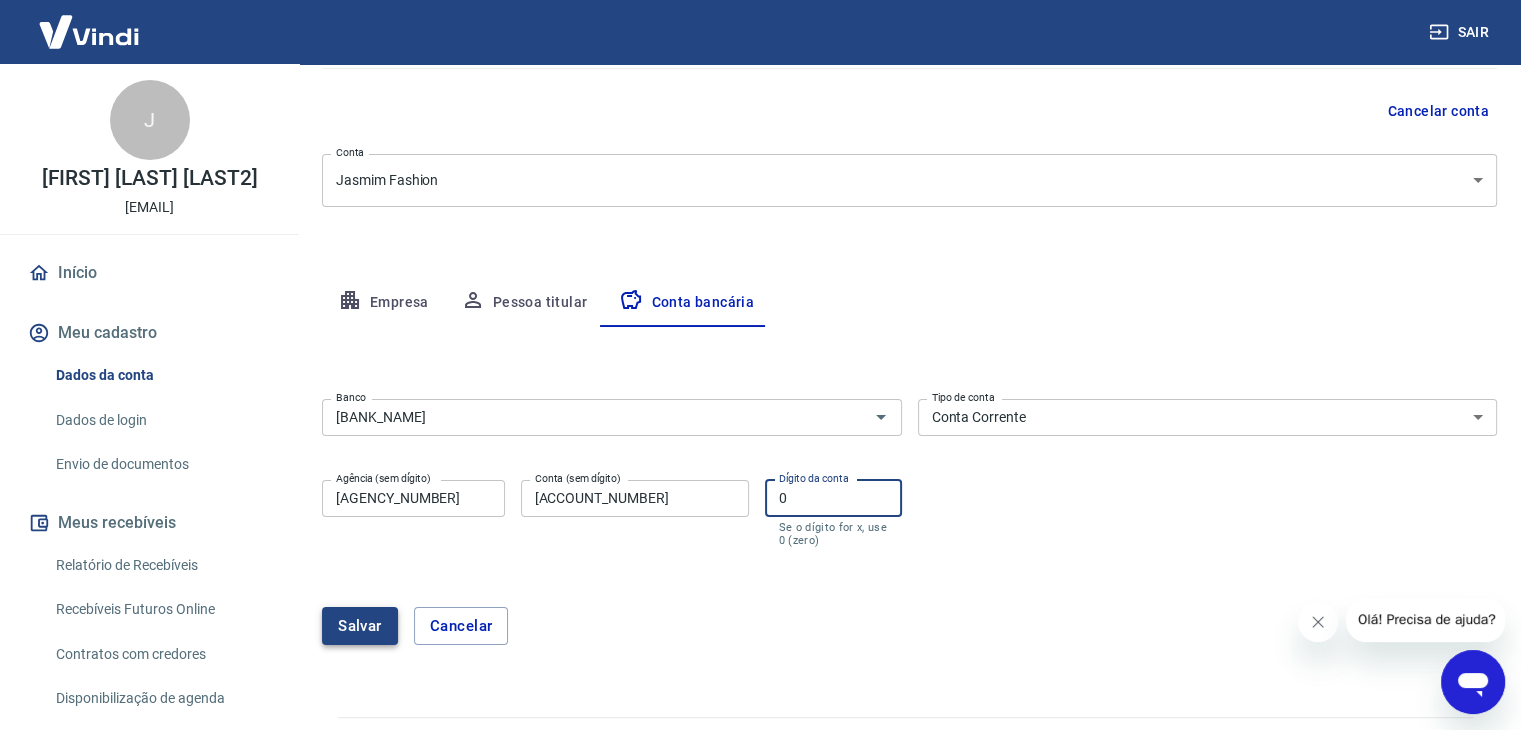 type on "0" 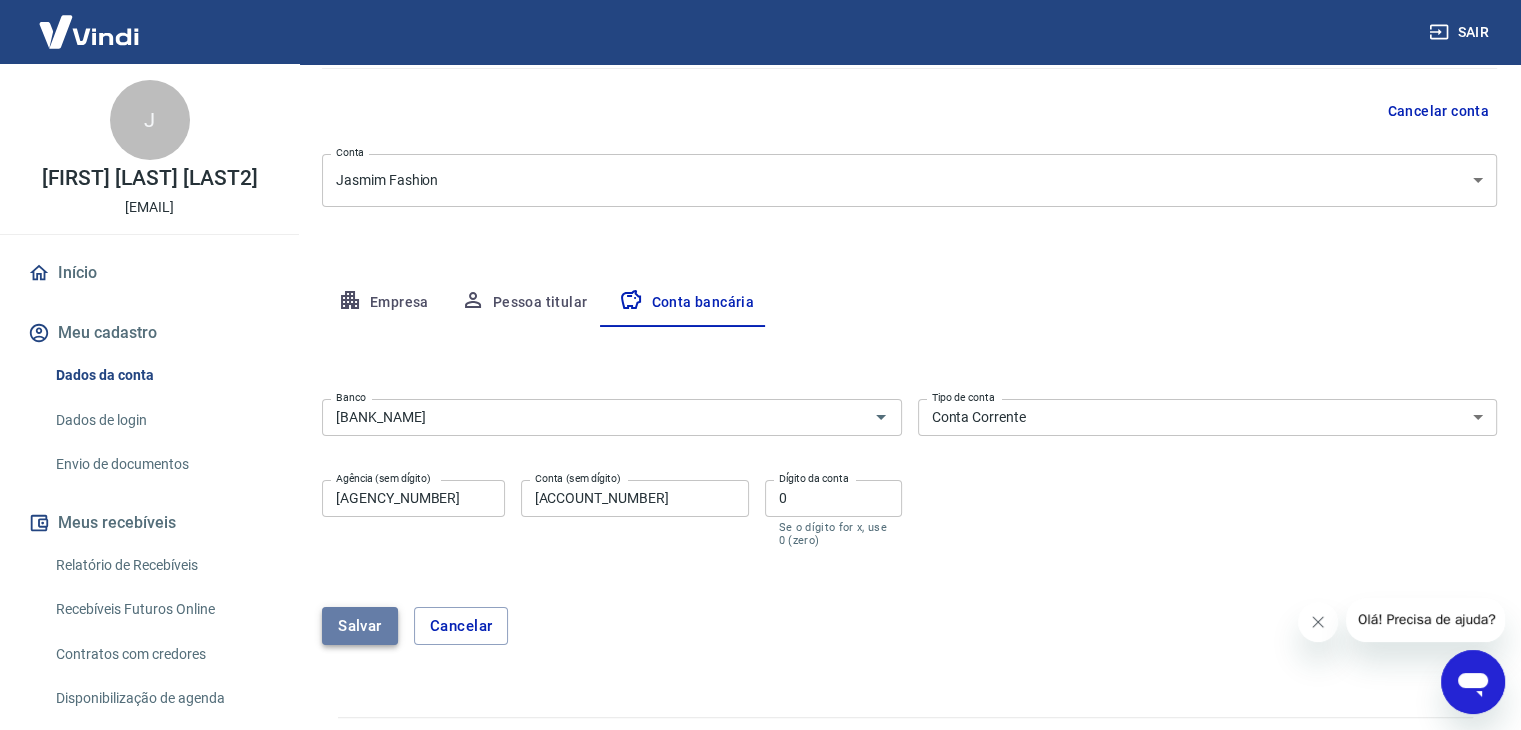 click on "Salvar" at bounding box center (360, 626) 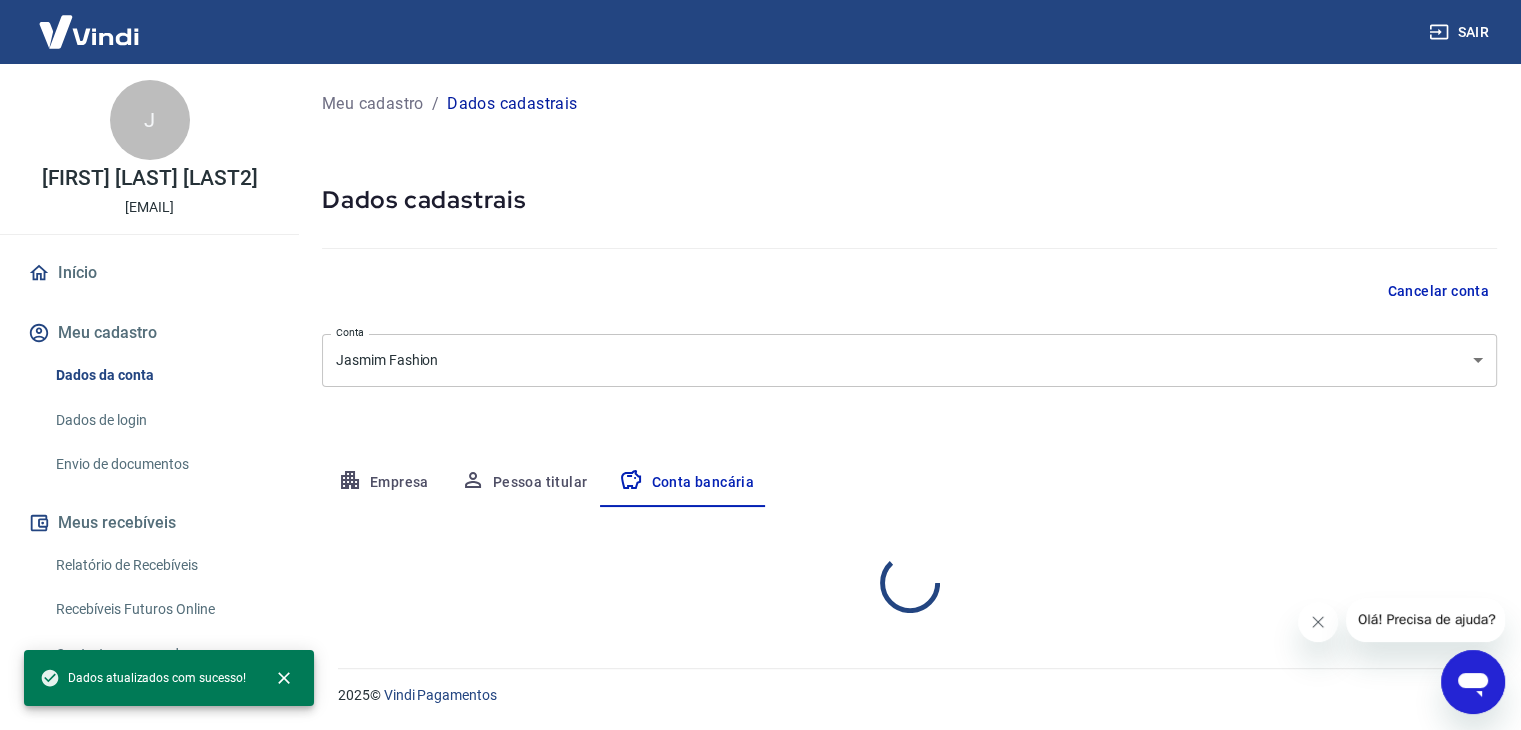 scroll, scrollTop: 0, scrollLeft: 0, axis: both 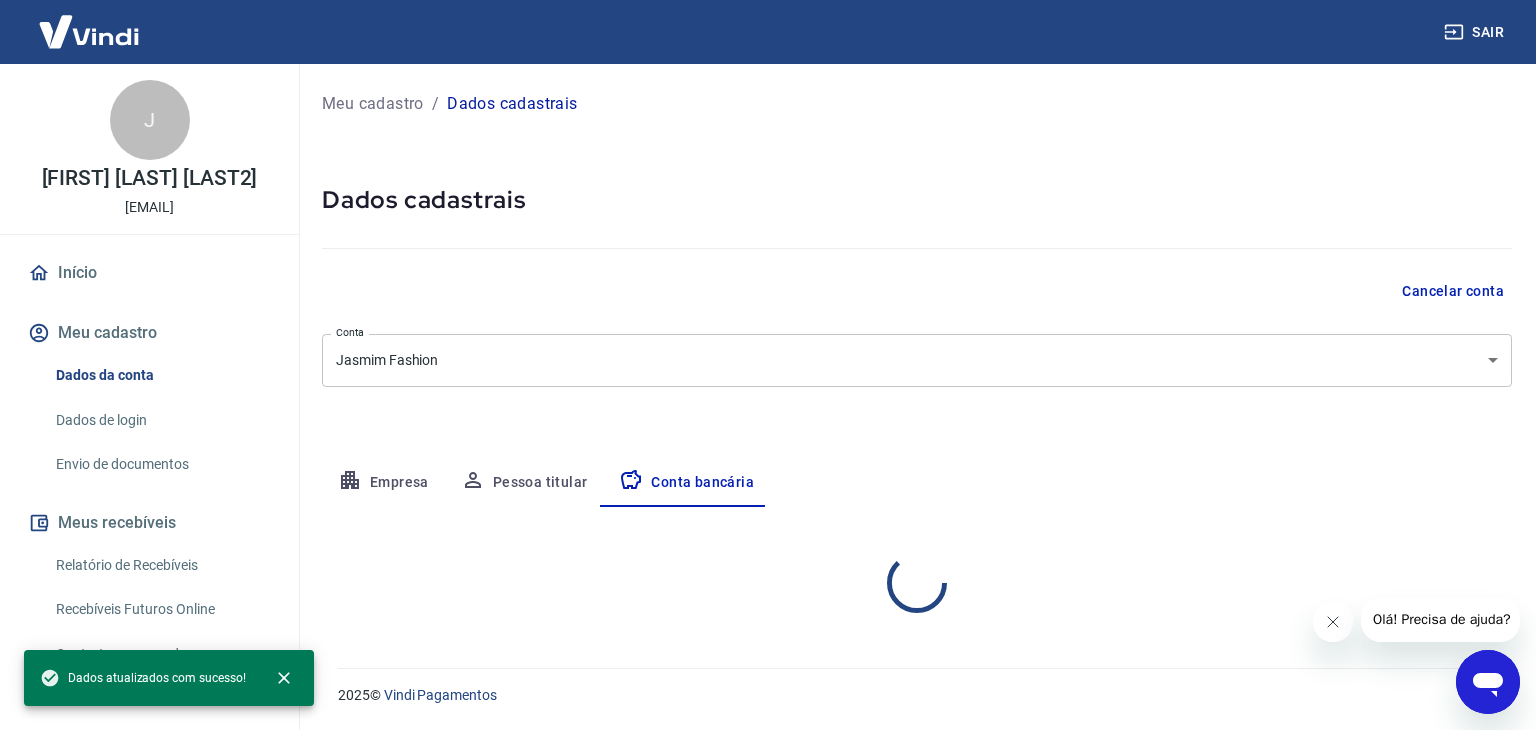 select on "1" 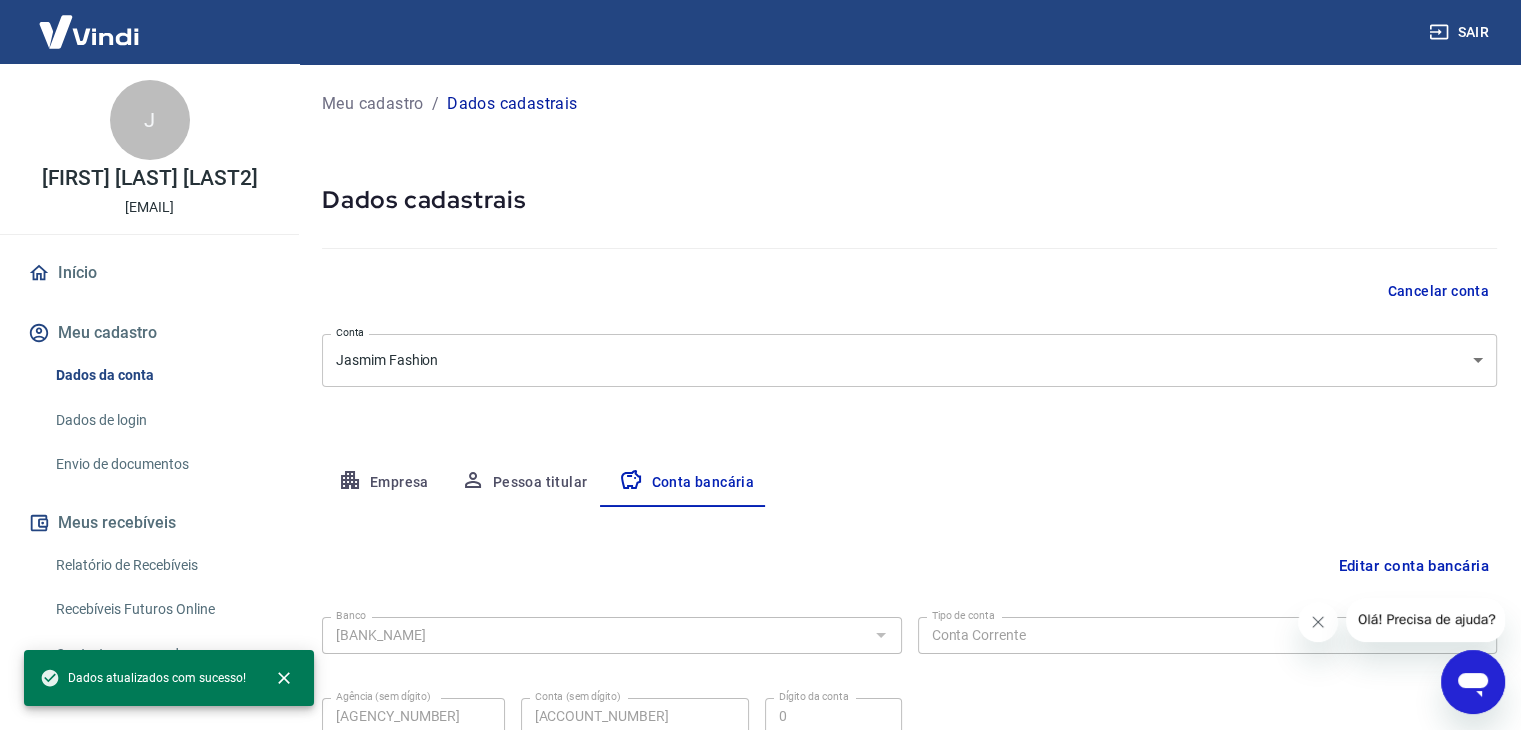 click on "Meu cadastro" at bounding box center [149, 333] 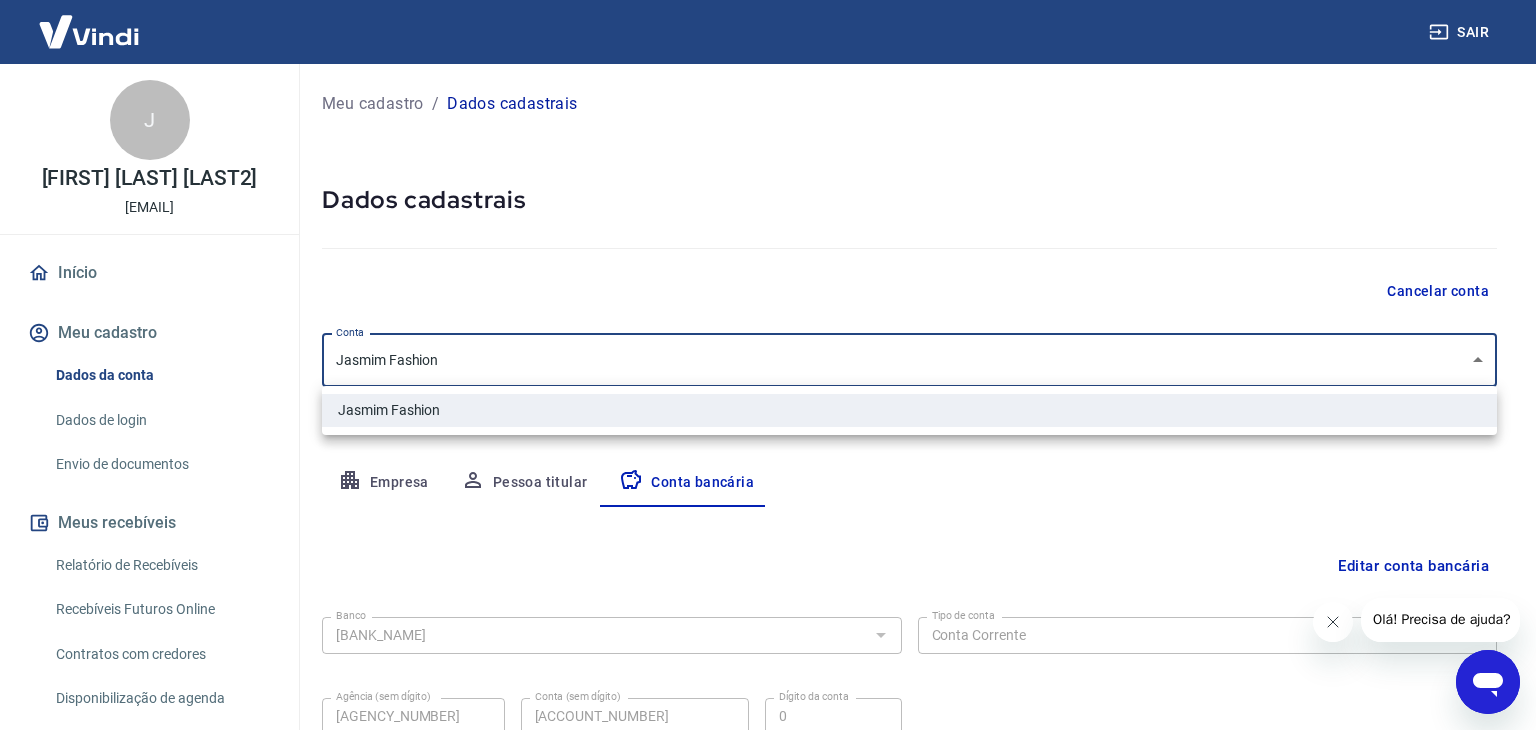 click on "Sair J [FIRST] [LAST] [EMAIL] Início Meu cadastro Dados da conta Dados de login Envio de documentos Meus recebíveis Relatório de Recebíveis Recebíveis Futuros Online Contratos com credores Disponibilização de agenda Segurança Fale conosco Meu cadastro / Dados cadastrais Dados cadastrais Cancelar conta Conta [BRAND] [BRAND2] [object Object] Conta Empresa Pessoa titular Conta bancária Editar conta bancária Banco [BANK_NAME] Banco Tipo de conta Conta Corrente Conta Poupança Tipo de conta Agência (sem dígito) [AGENCY_NUMBER] Agência (sem dígito) Conta (sem dígito) [ACCOUNT_NUMBER] Conta (sem dígito) Dígito da conta [DIGIT] Dígito da conta Se o dígito for x, use 0 (zero) Atenção Ao cadastrar uma nova conta bancária, faremos um crédito de valor simbólico na conta bancária informada. Este crédito é apenas para verificação de segurança e será feito automaticamente após a alteração da conta. Salvar Cancelar 2025 © Vindi Pagamentos [BRAND]" at bounding box center (768, 365) 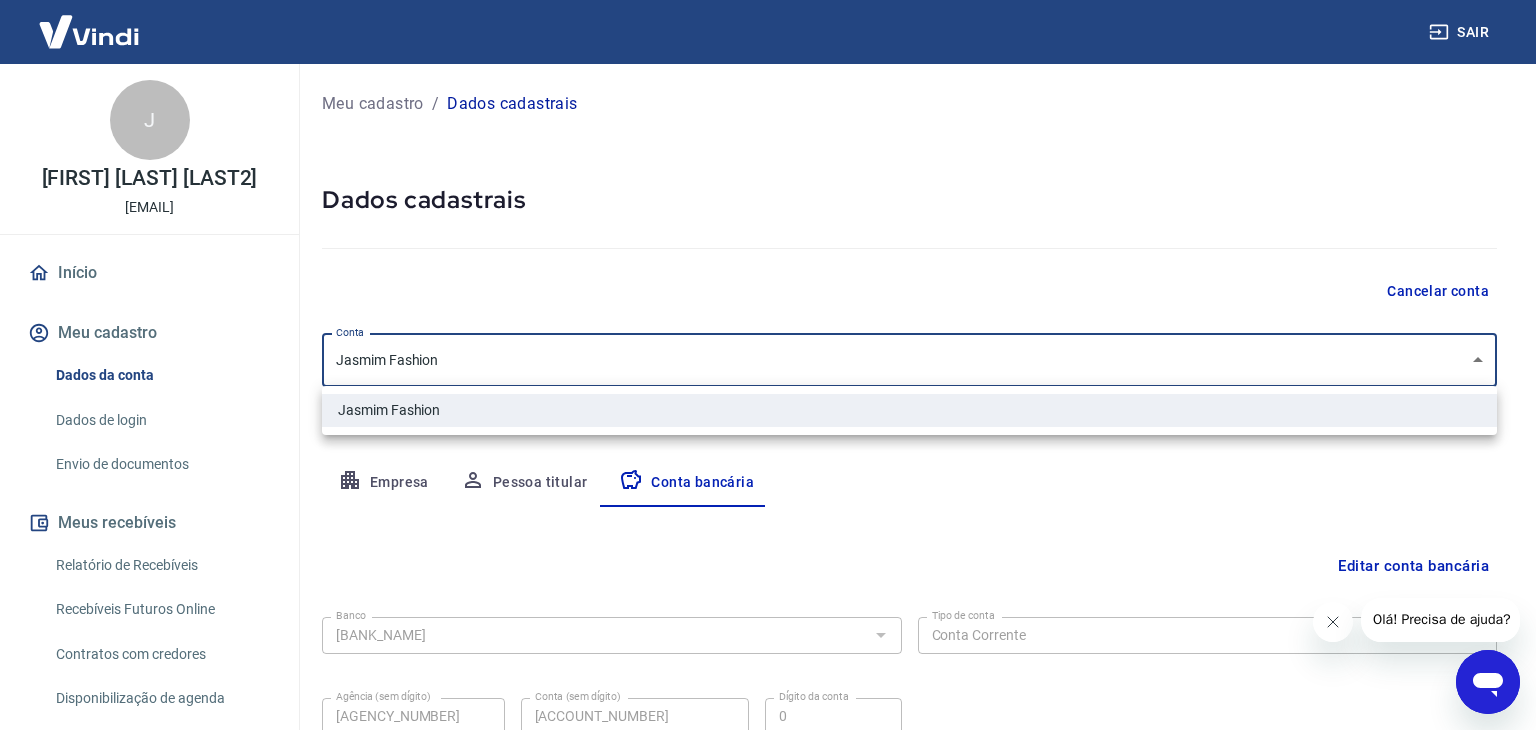 click at bounding box center [768, 365] 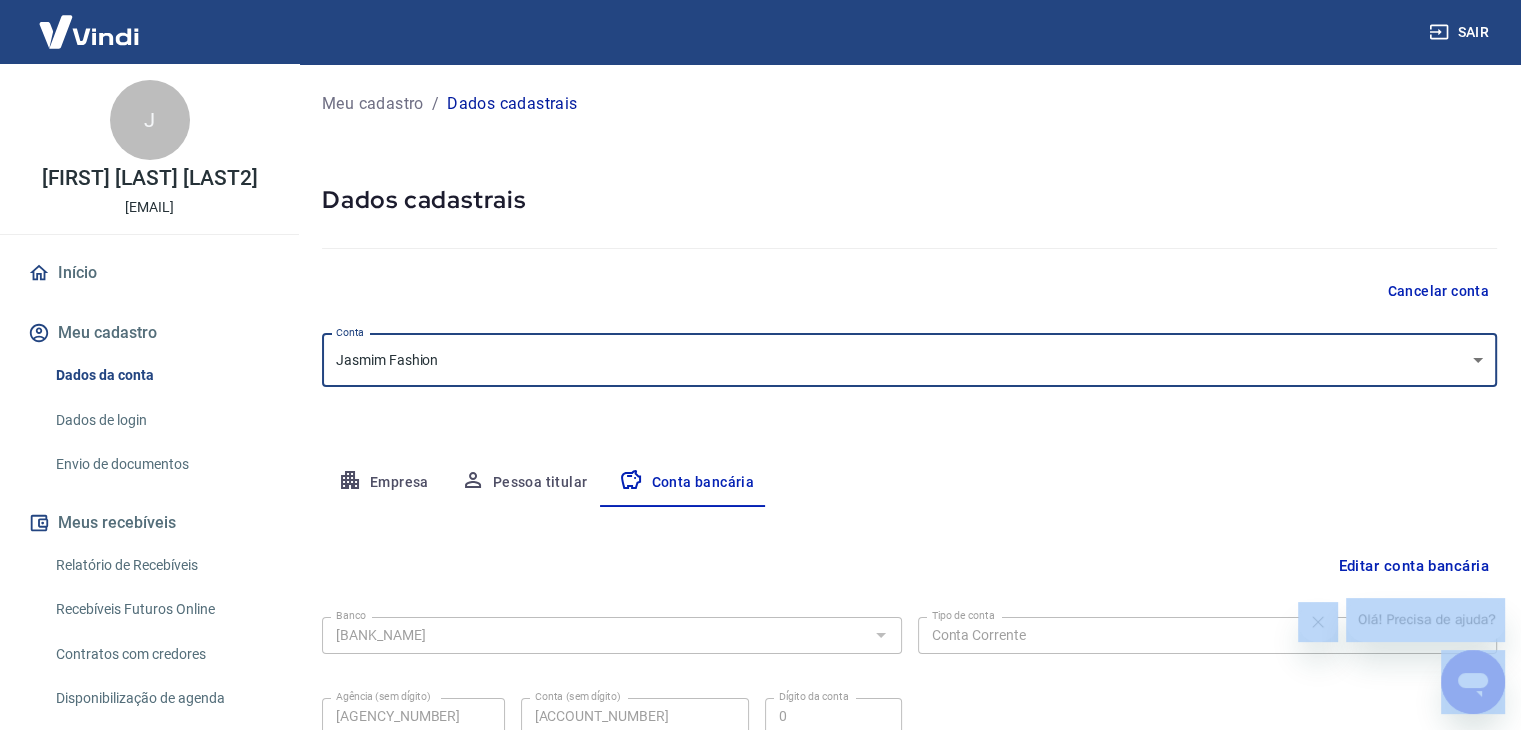 click at bounding box center [760, 365] 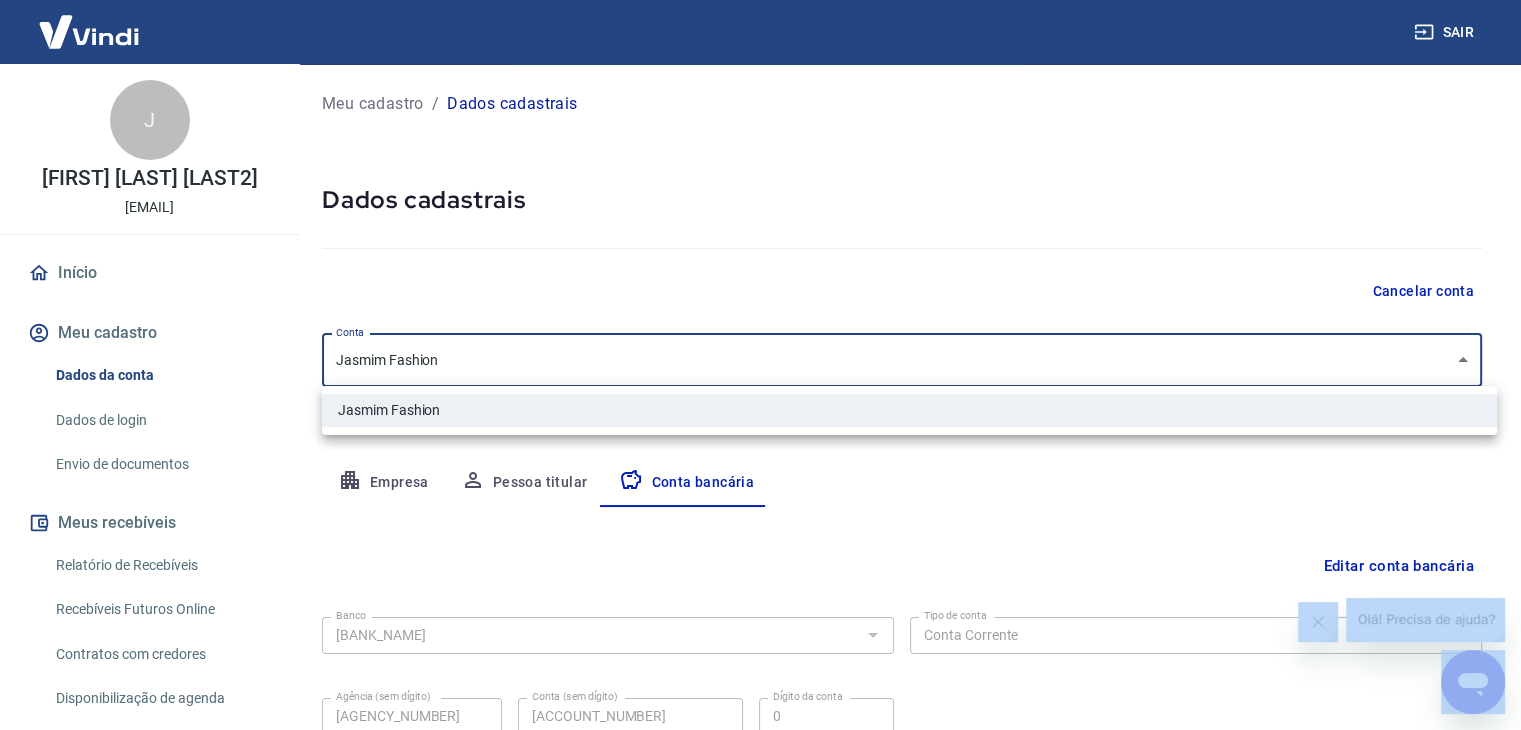 click on "Sair J [FIRST] [LAST] [EMAIL] Início Meu cadastro Dados da conta Dados de login Envio de documentos Meus recebíveis Relatório de Recebíveis Recebíveis Futuros Online Contratos com credores Disponibilização de agenda Segurança Fale conosco Meu cadastro / Dados cadastrais Dados cadastrais Cancelar conta Conta [BRAND] [BRAND2] [object Object] Conta Empresa Pessoa titular Conta bancária Editar conta bancária Banco [BANK_NAME] Banco Tipo de conta Conta Corrente Conta Poupança Tipo de conta Agência (sem dígito) [AGENCY_NUMBER] Agência (sem dígito) Conta (sem dígito) [ACCOUNT_NUMBER] Conta (sem dígito) Dígito da conta [DIGIT] Dígito da conta Se o dígito for x, use 0 (zero) Atenção Ao cadastrar uma nova conta bancária, faremos um crédito de valor simbólico na conta bancária informada. Este crédito é apenas para verificação de segurança e será feito automaticamente após a alteração da conta. Salvar Cancelar 2025 © Vindi Pagamentos [BRAND]" at bounding box center (760, 365) 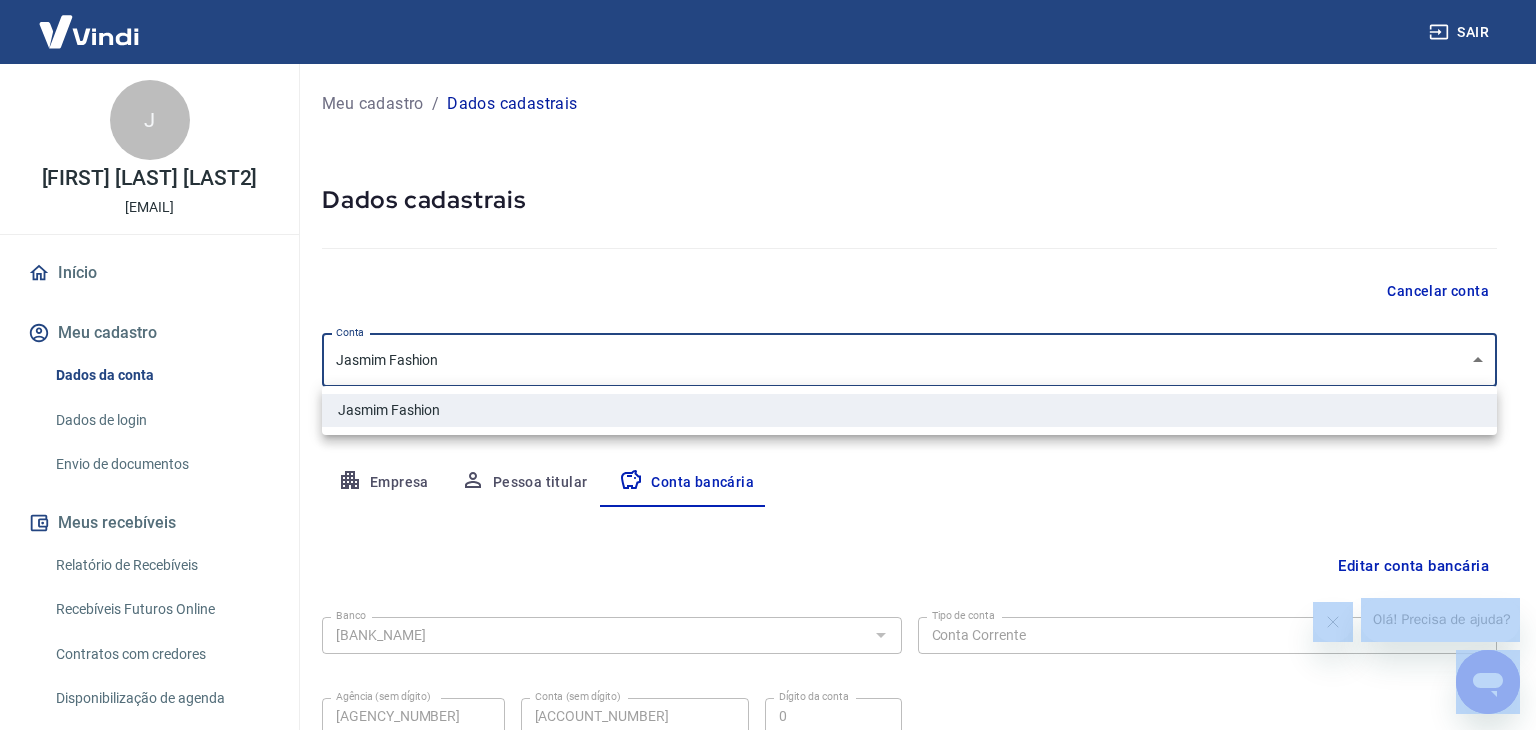 click on "Jasmim Fashion" at bounding box center (909, 410) 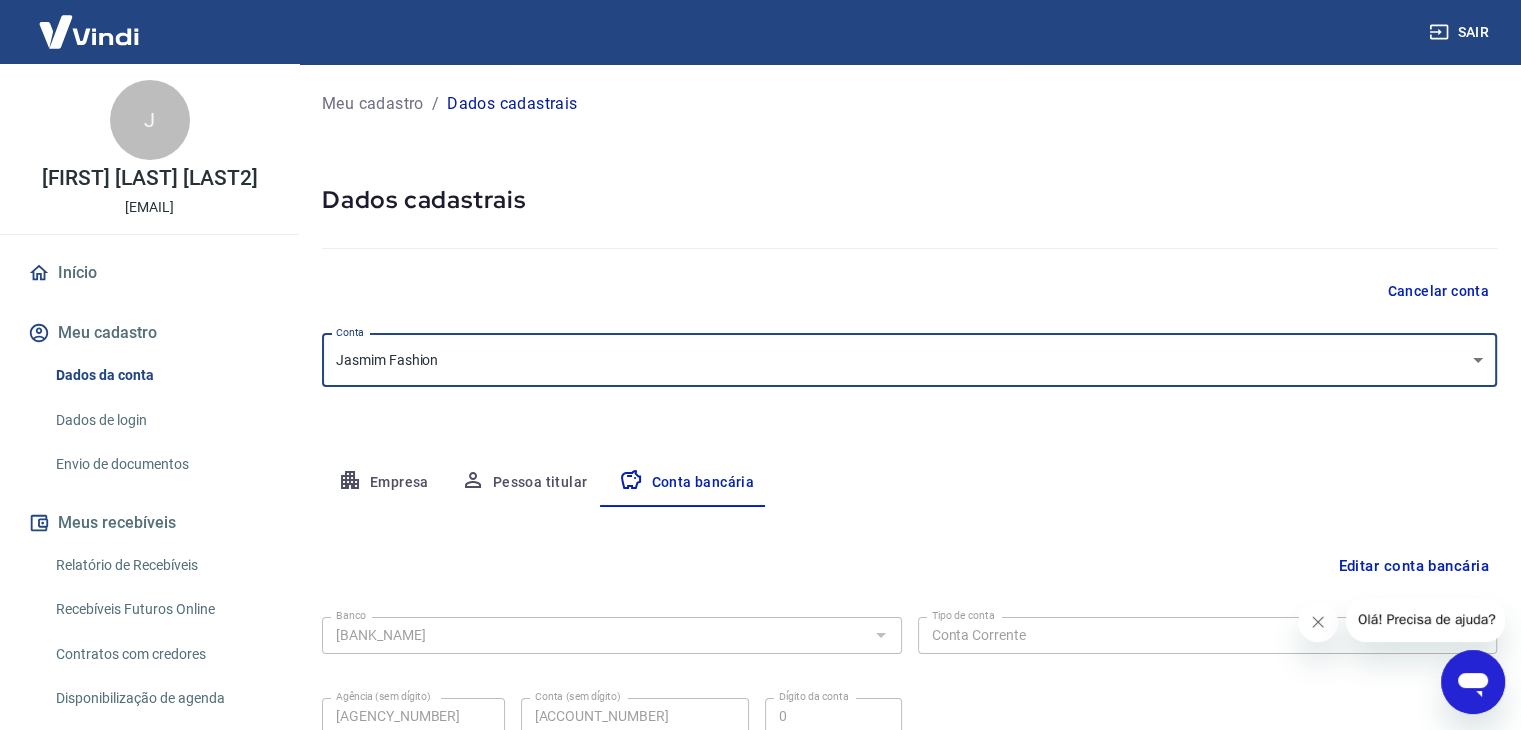 click on "Meu cadastro / Dados cadastrais Dados cadastrais Cancelar conta Conta [BRAND] [BRAND2] [object Object] Conta Empresa Pessoa titular Conta bancária Editar conta bancária Banco [BANK_NAME] Banco Tipo de conta Conta Corrente Conta Poupança Tipo de conta Agência (sem dígito) [AGENCY_NUMBER] Agência (sem dígito) Conta (sem dígito) [ACCOUNT_NUMBER] Conta (sem dígito) Dígito da conta [DIGIT] Dígito da conta Se o dígito for x, use 0 (zero) Atenção Ao cadastrar uma nova conta bancária, faremos um crédito de valor simbólico na conta bancária informada. Este crédito é apenas para verificação de segurança e será feito automaticamente após a alteração da conta. Salvar Cancelar" at bounding box center (909, 444) 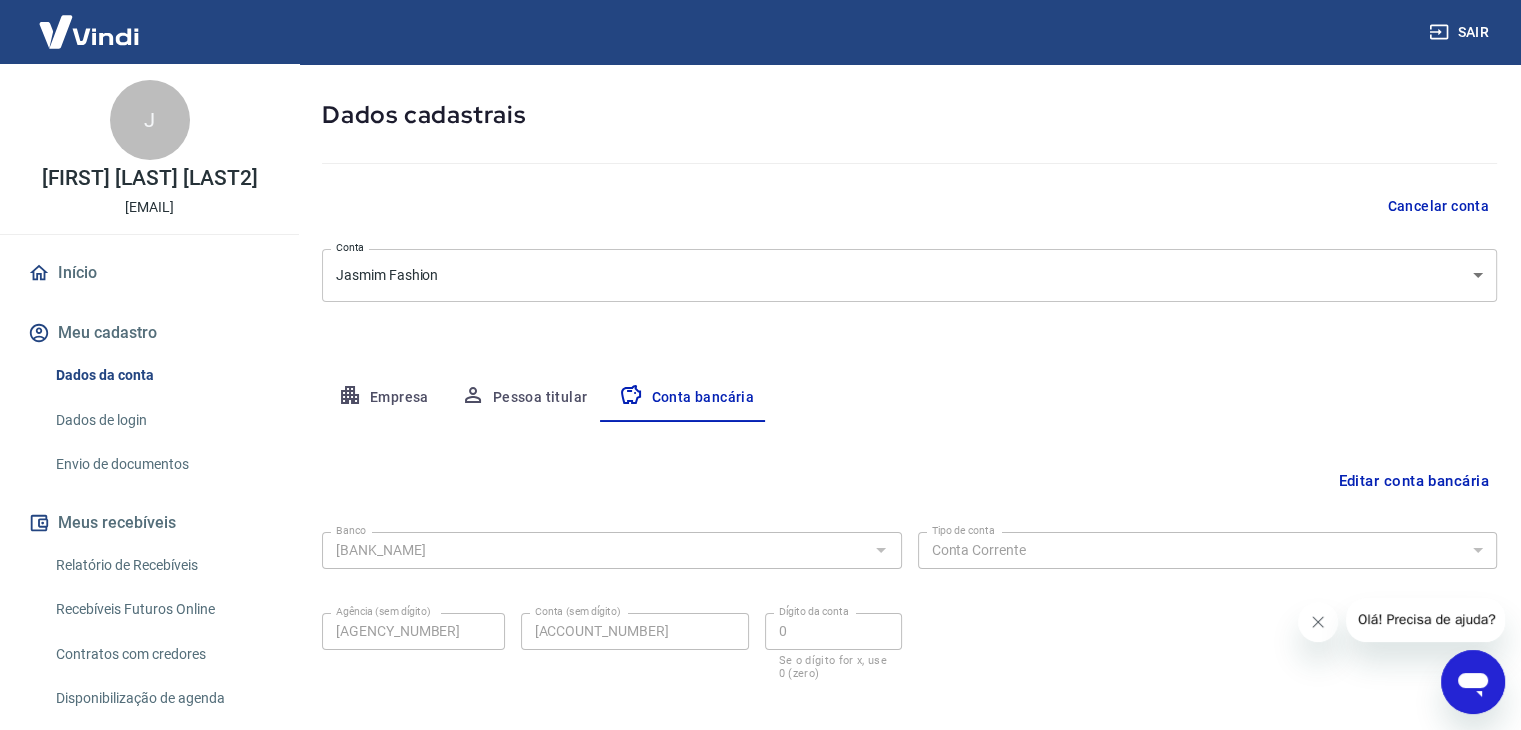 scroll, scrollTop: 180, scrollLeft: 0, axis: vertical 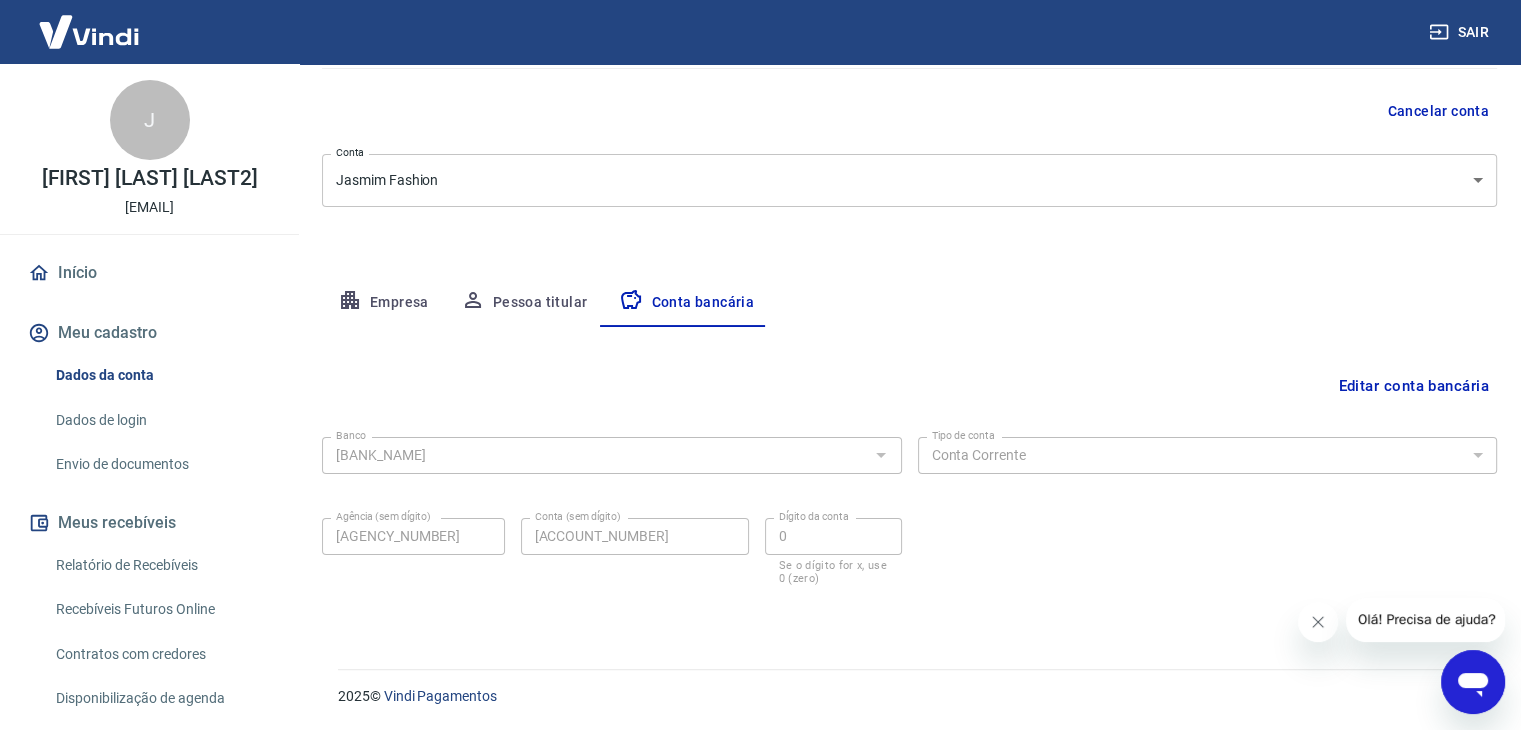 click on "Dados de login" at bounding box center (161, 420) 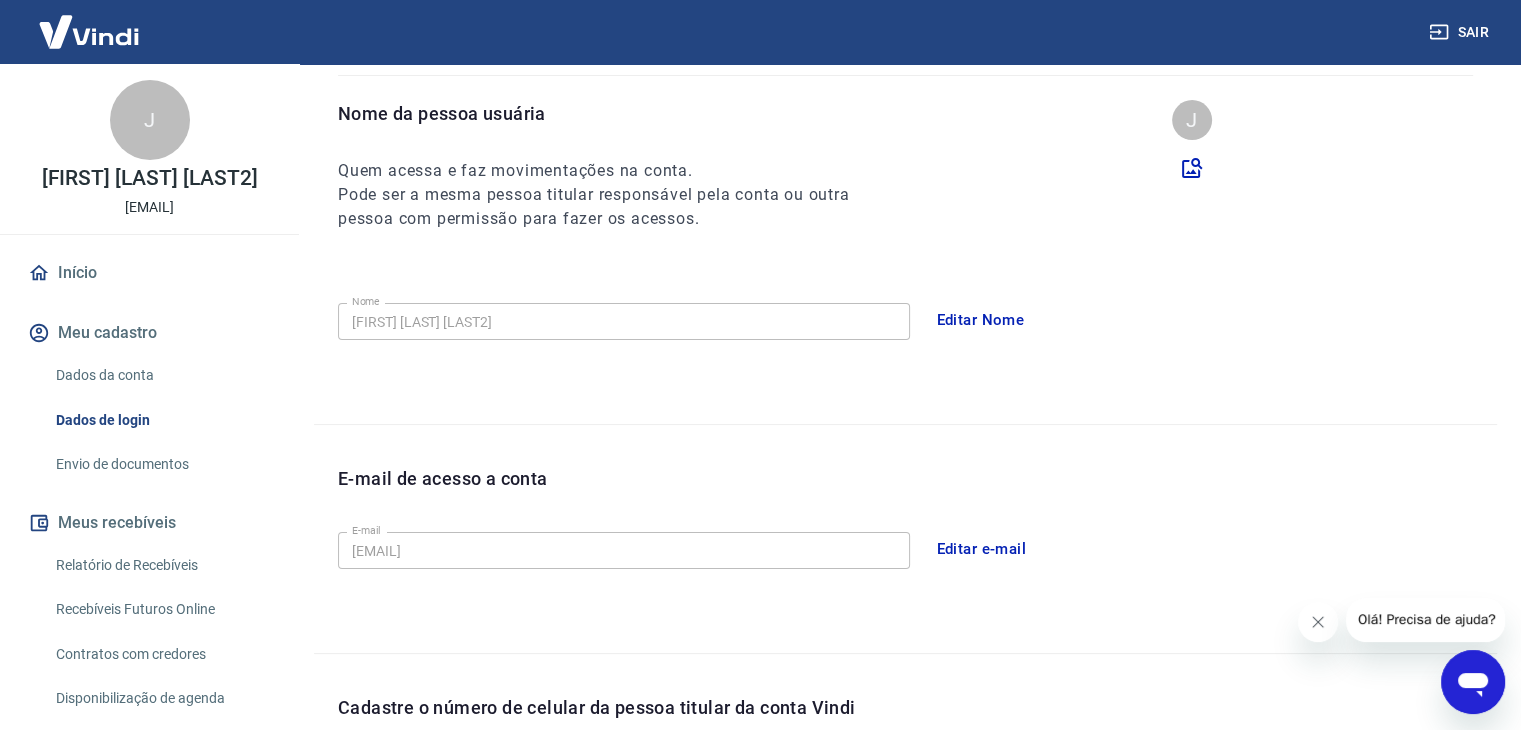 scroll, scrollTop: 481, scrollLeft: 0, axis: vertical 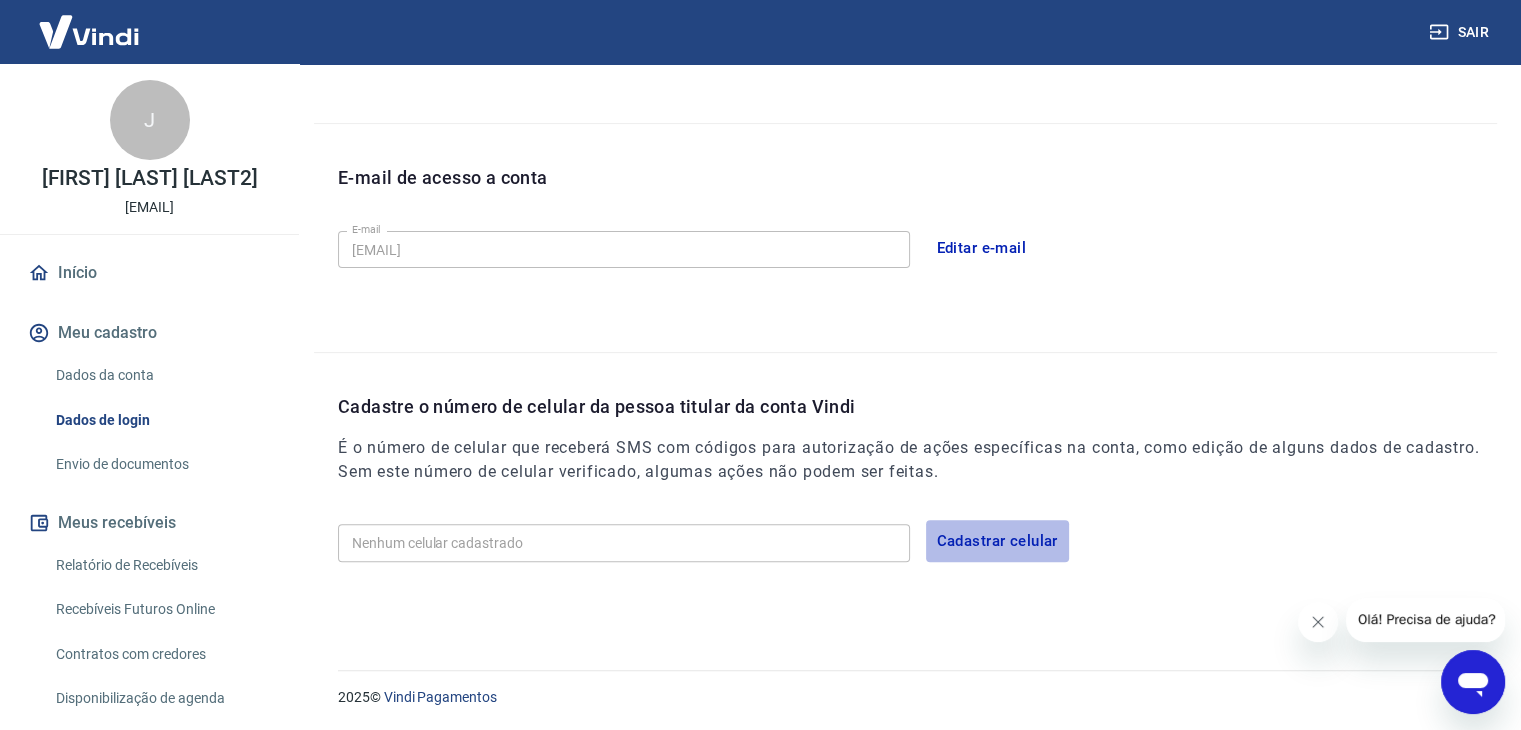 click on "Cadastrar celular" at bounding box center (997, 541) 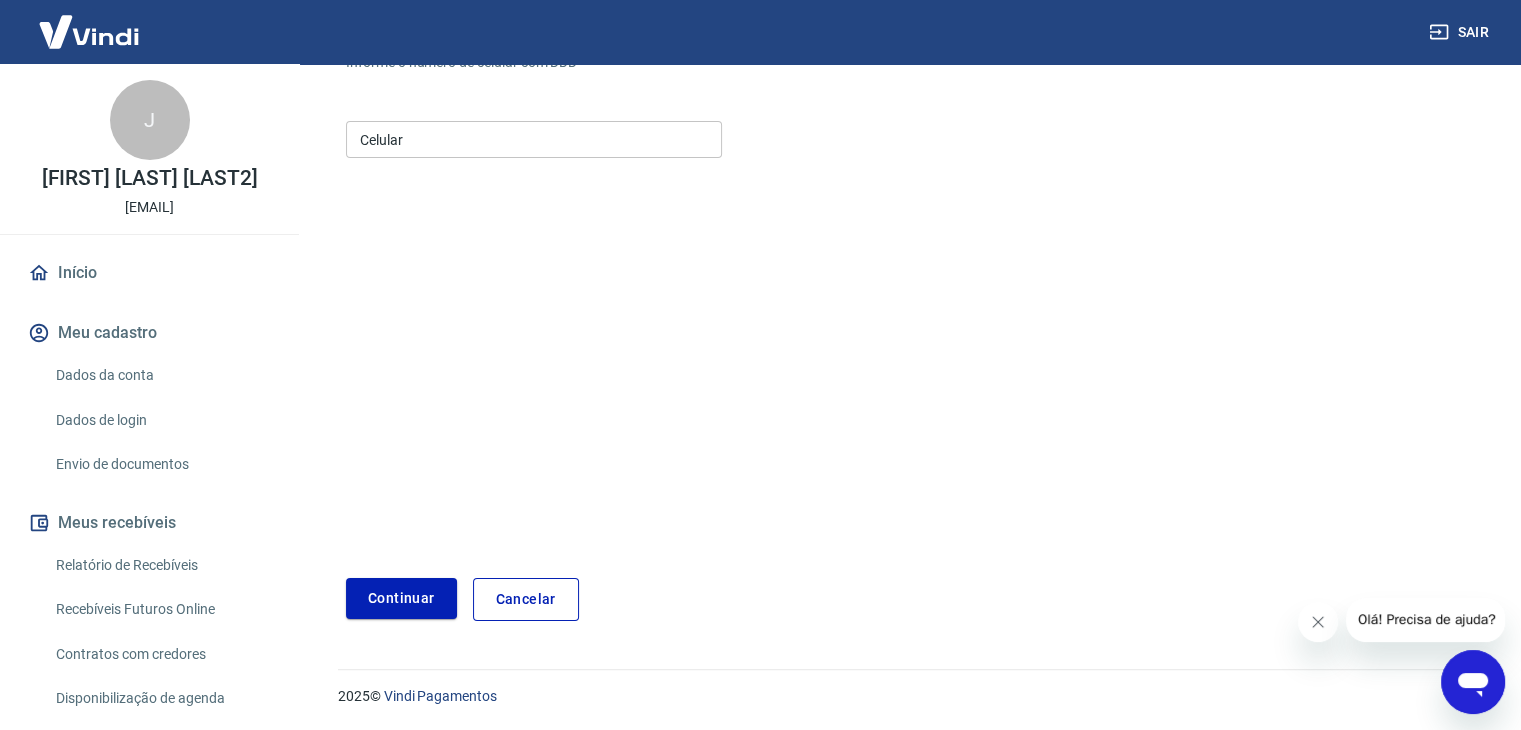 click on "Celular" at bounding box center [534, 139] 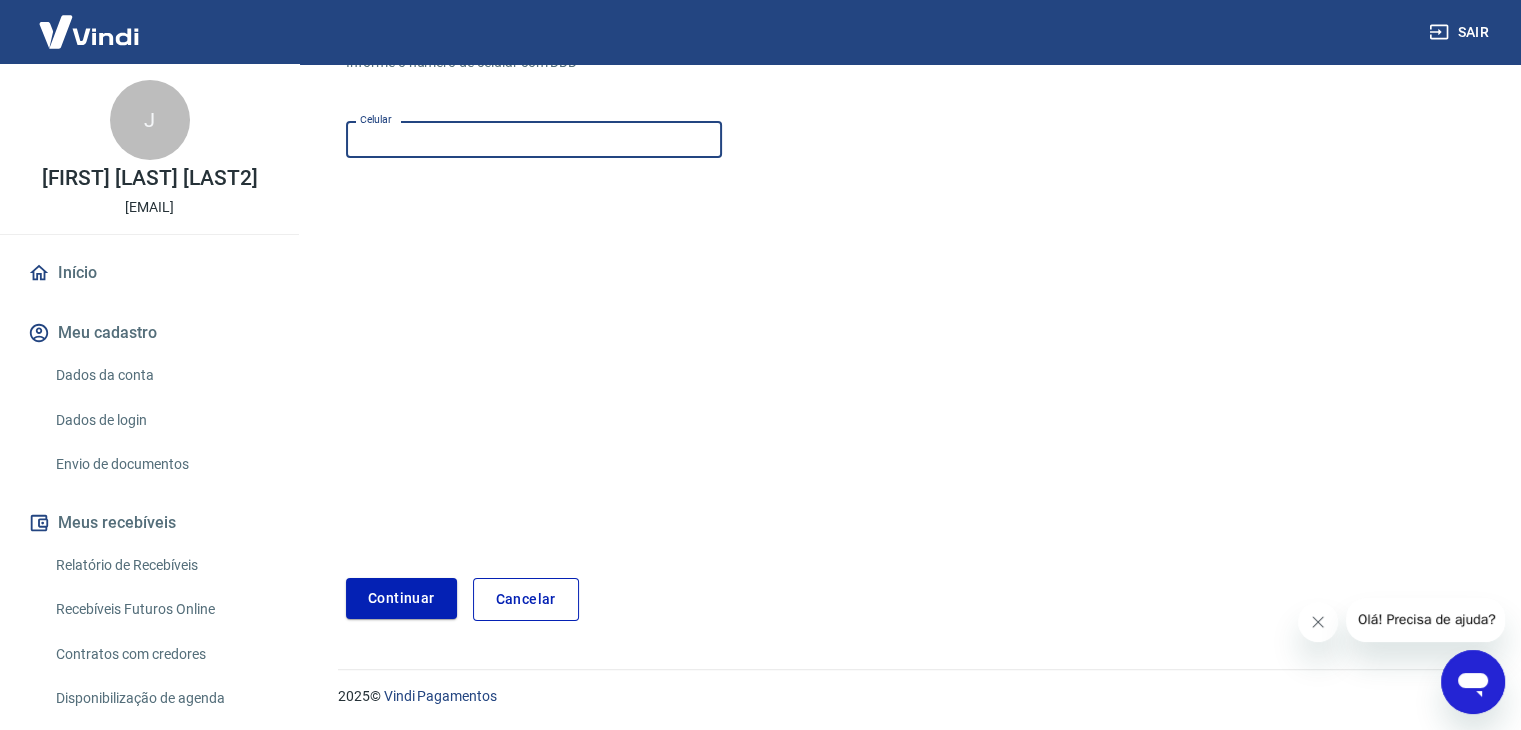 type on "([AREA_CODE]) [PHONE]" 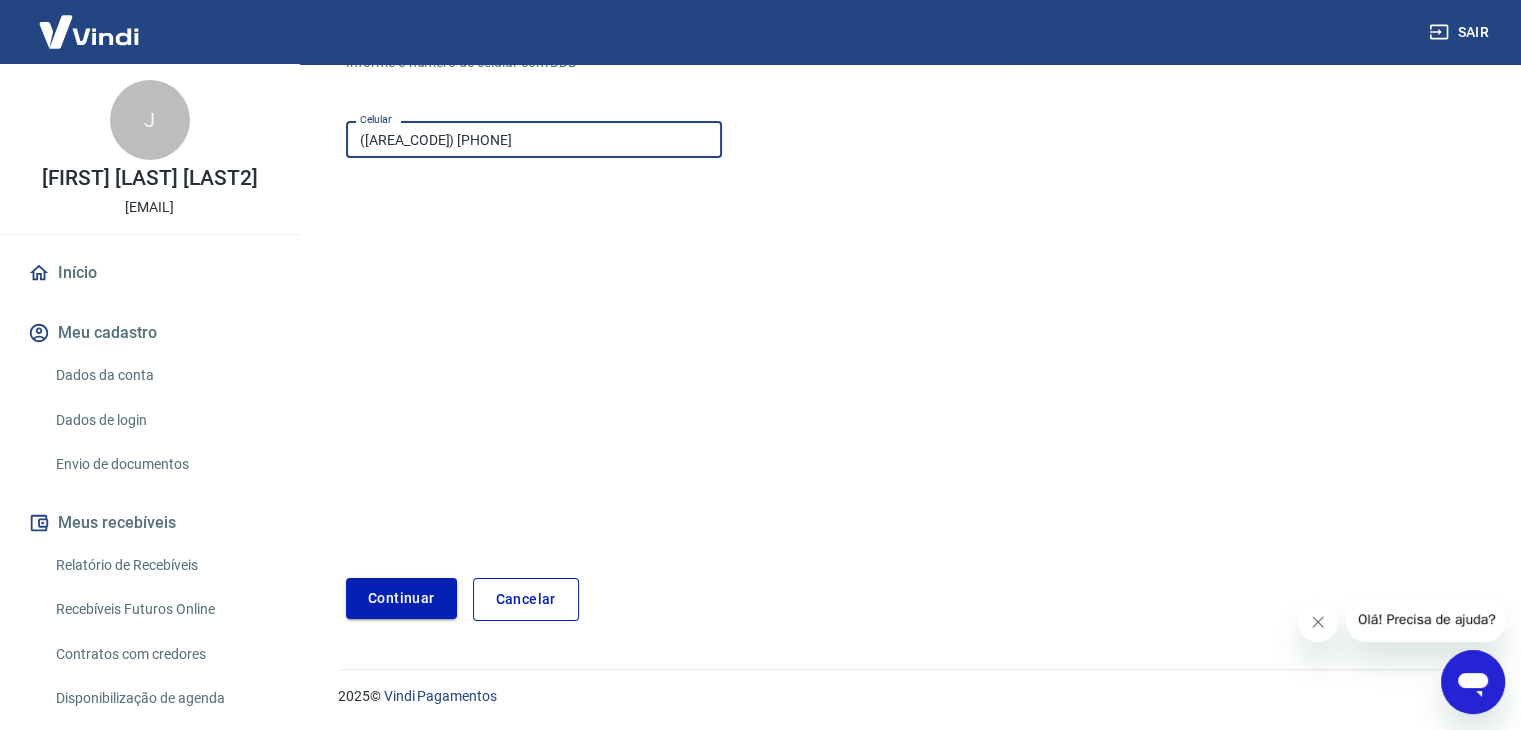 click on "Continuar" at bounding box center [401, 598] 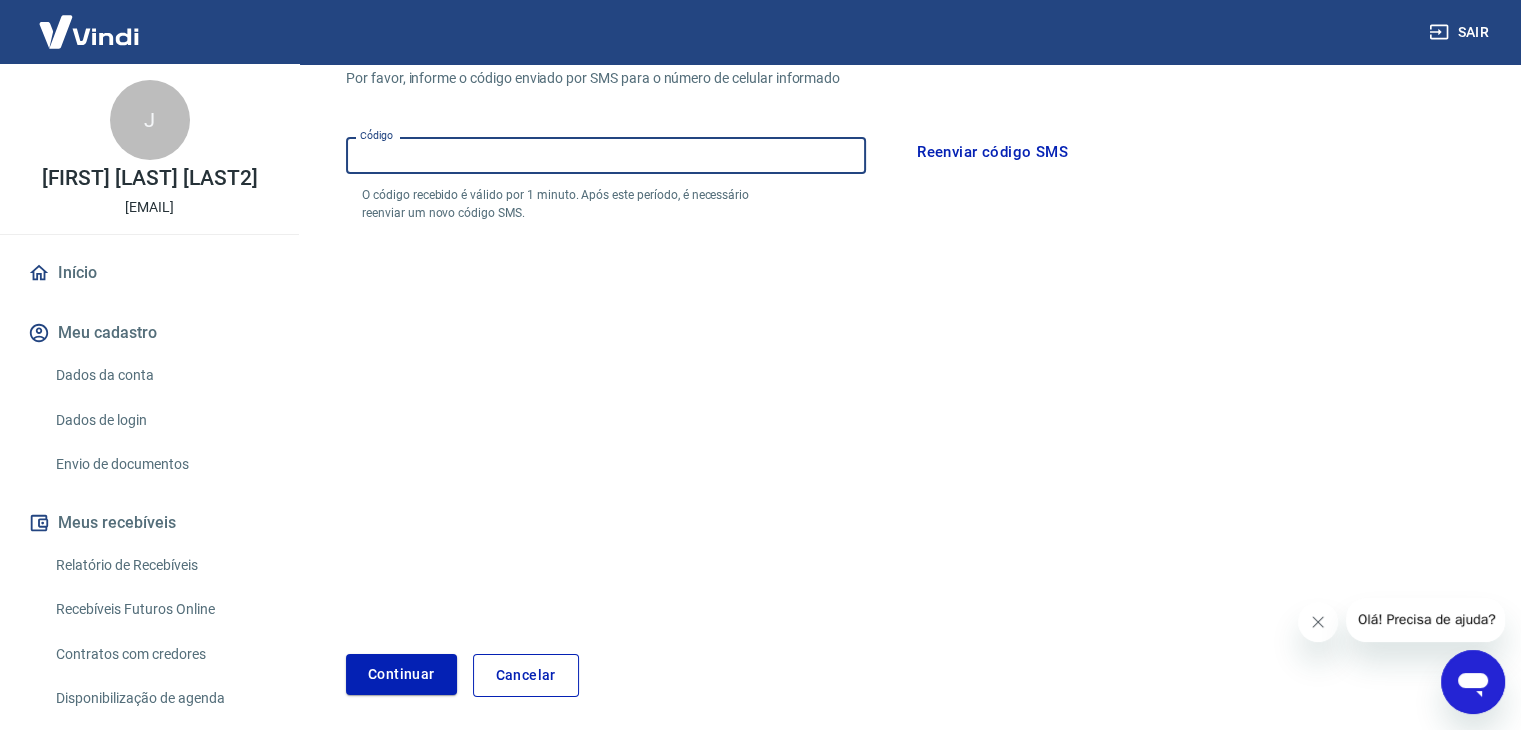 click on "Código" at bounding box center (606, 155) 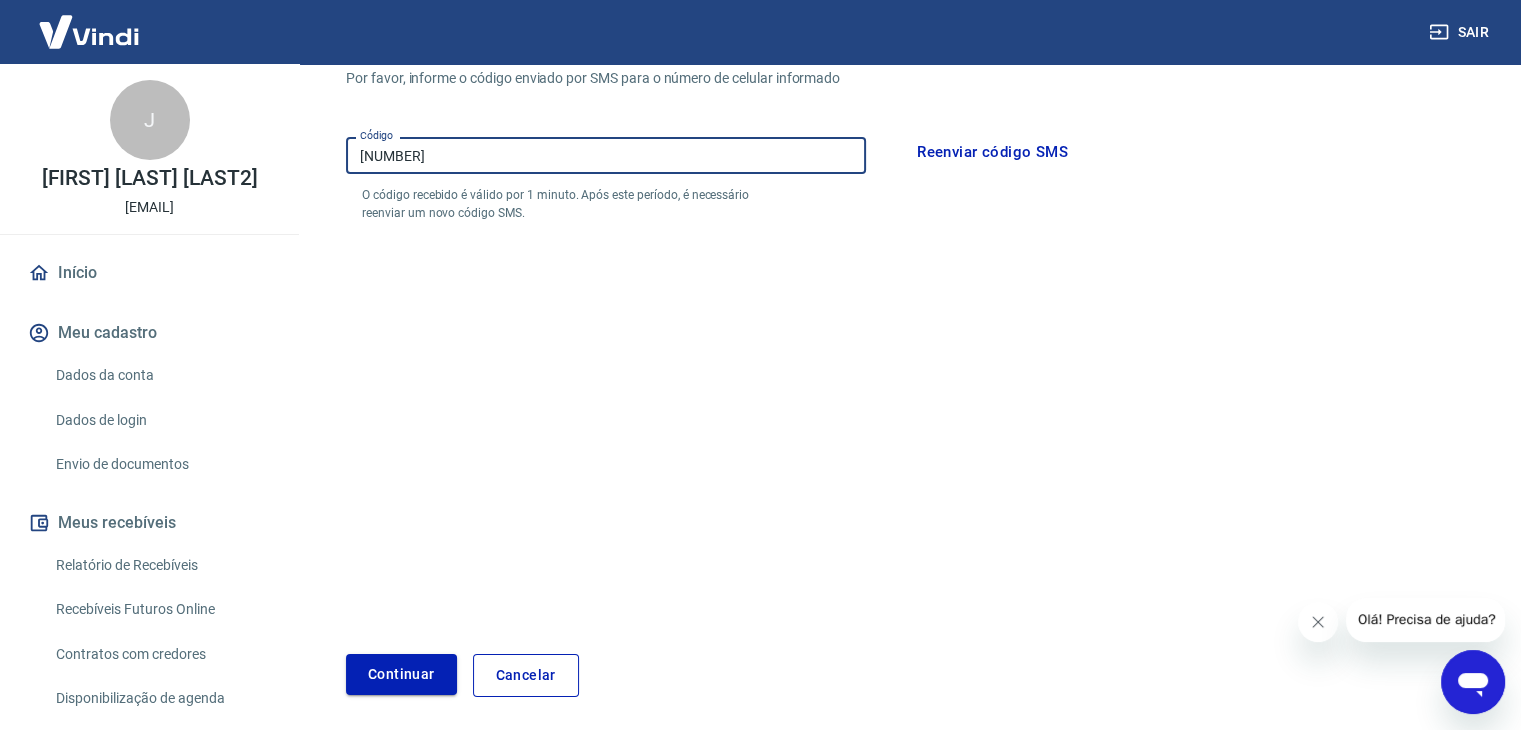type on "[NUMBER]" 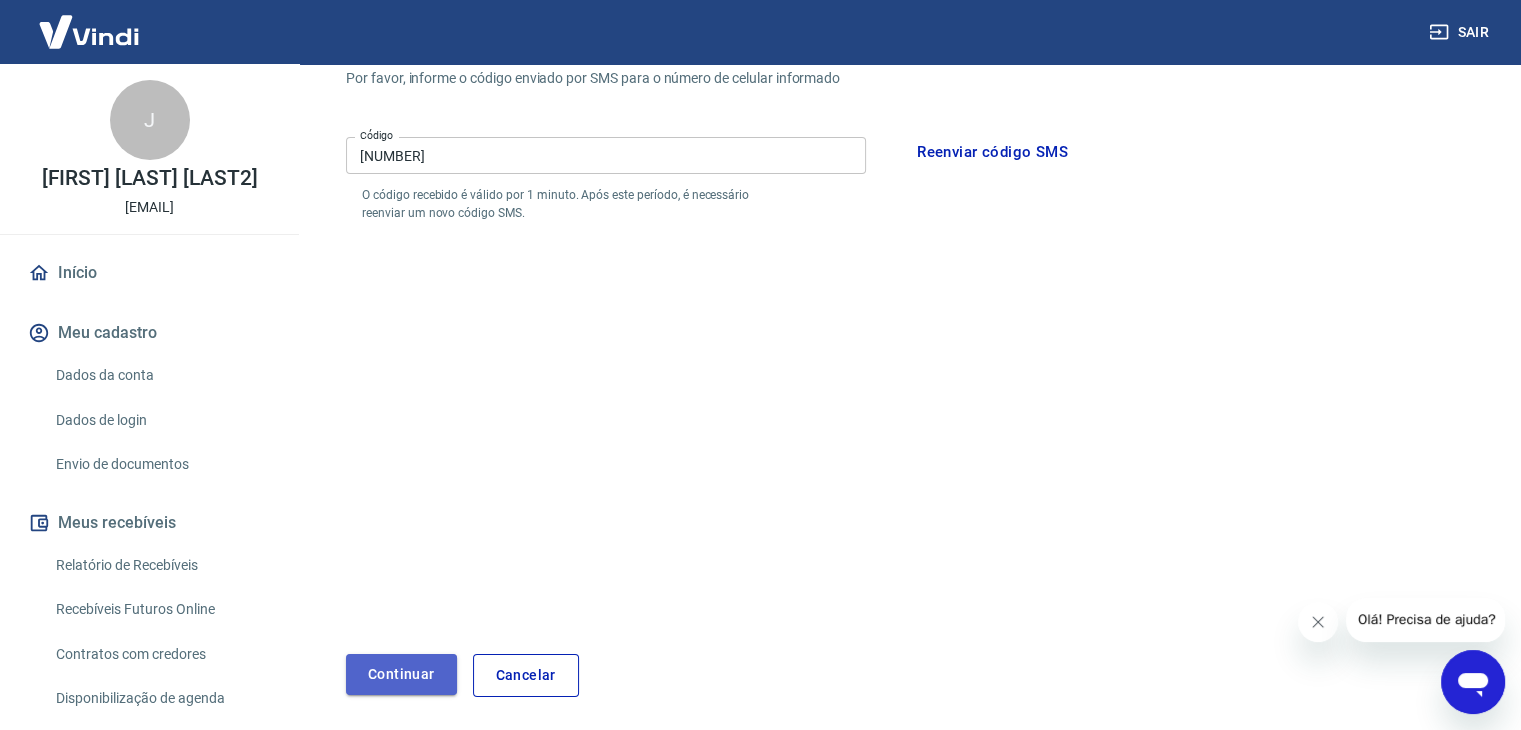 click on "Continuar" at bounding box center (401, 674) 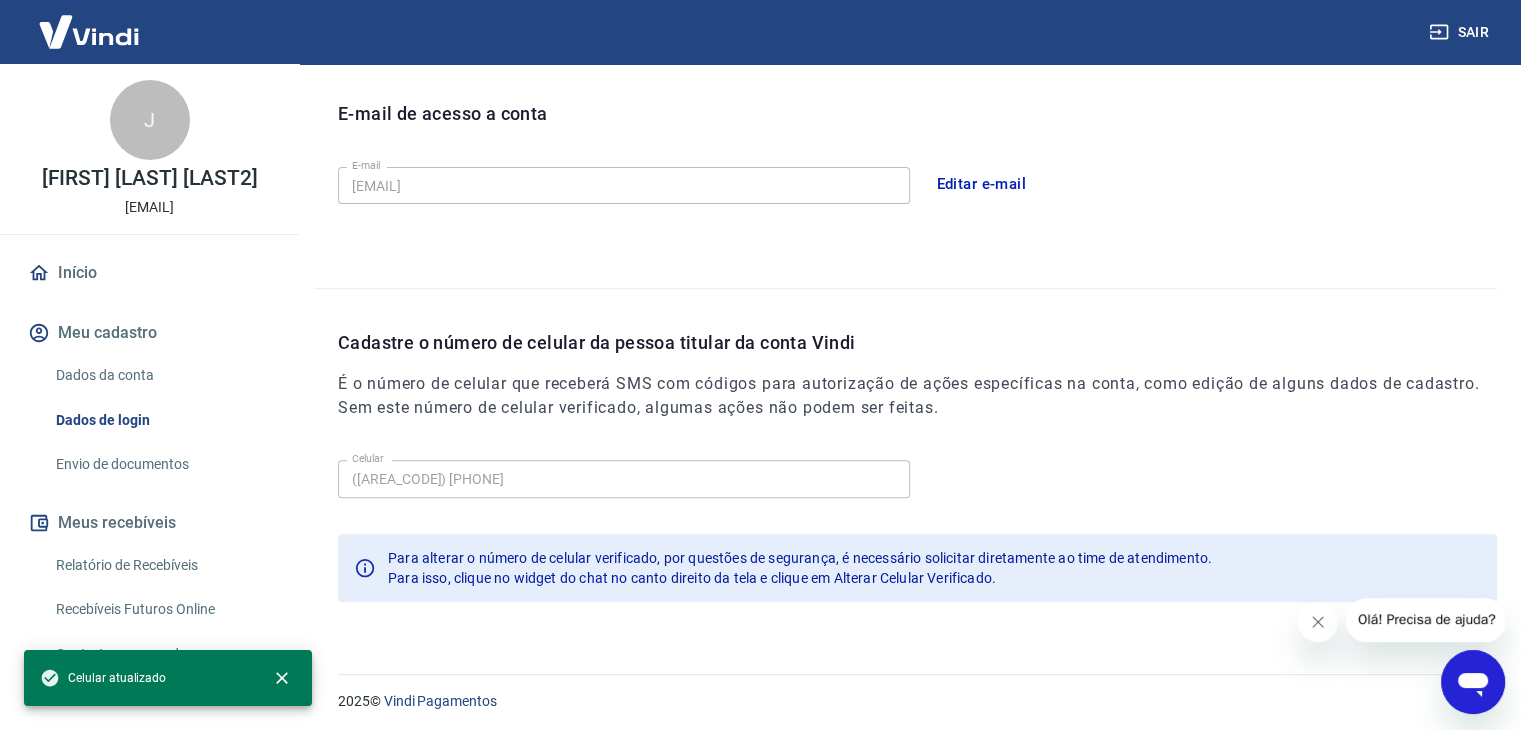 scroll, scrollTop: 550, scrollLeft: 0, axis: vertical 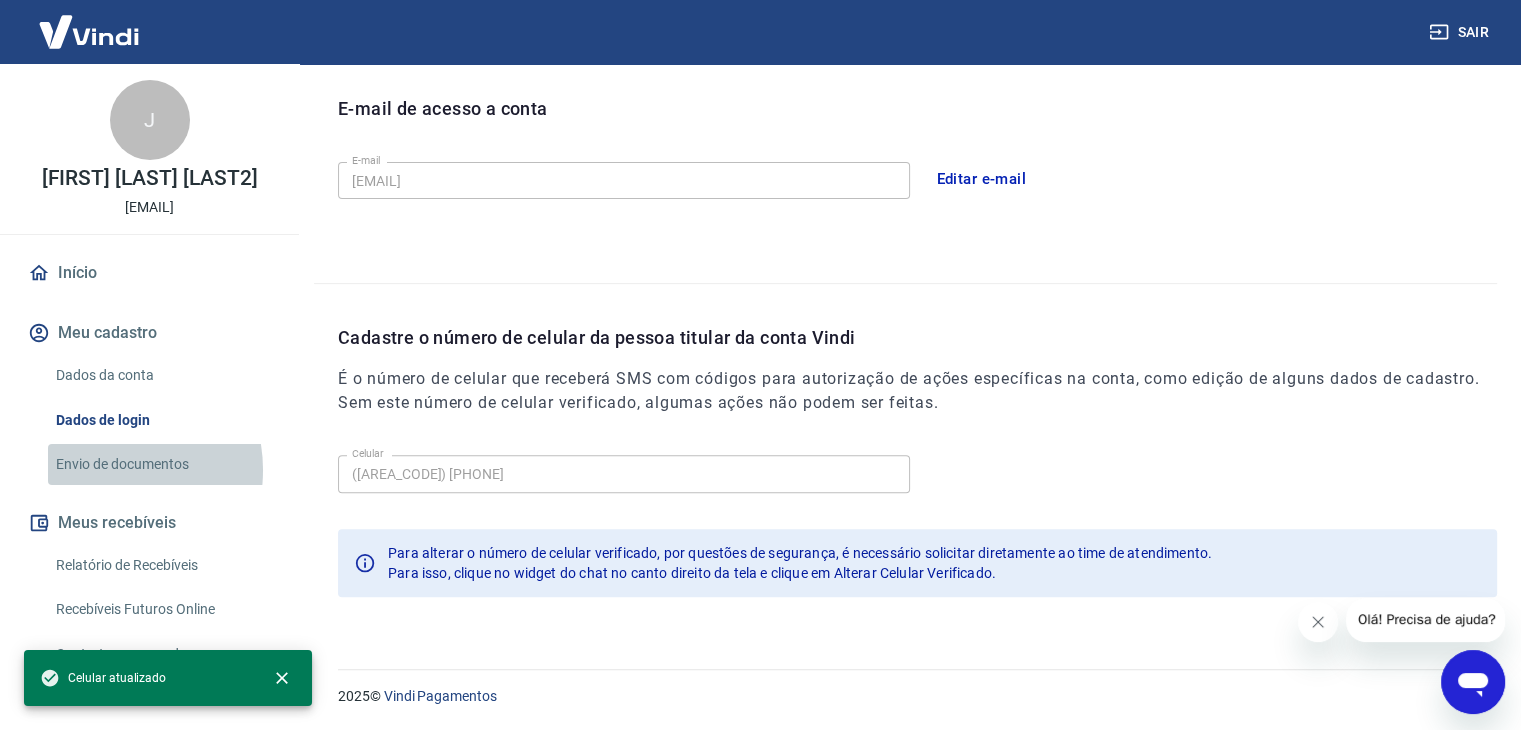 click on "Envio de documentos" at bounding box center (161, 464) 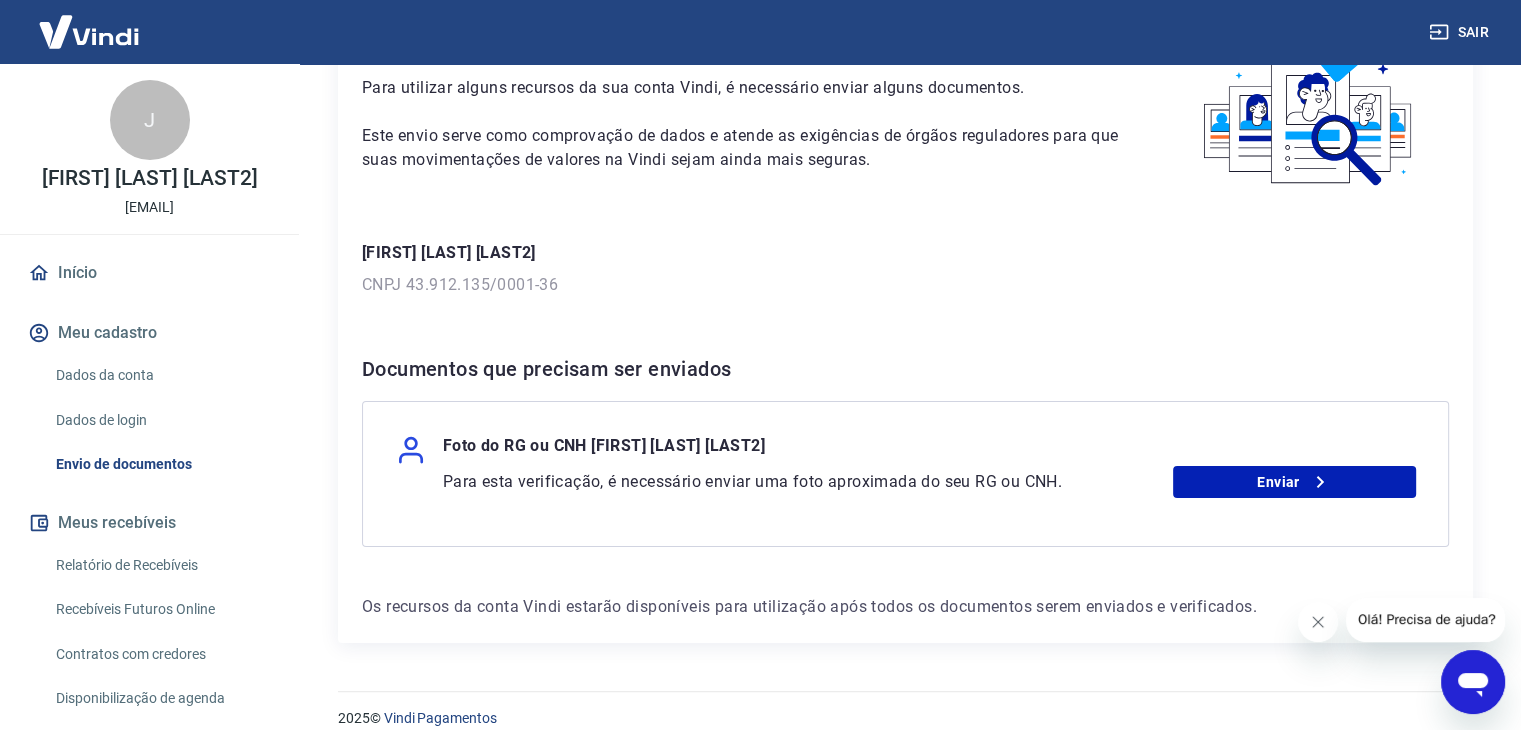 scroll, scrollTop: 155, scrollLeft: 0, axis: vertical 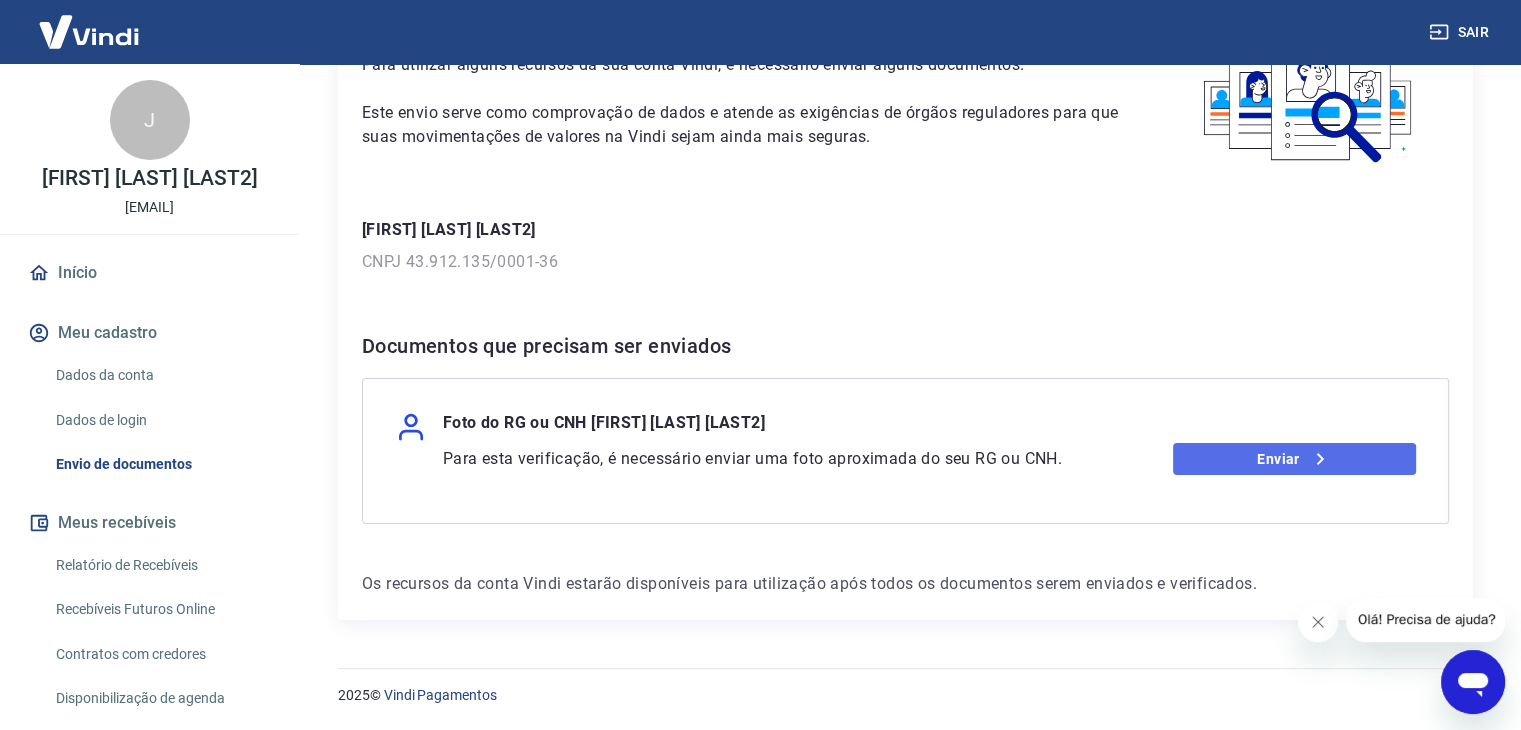 click on "Enviar" at bounding box center (1294, 459) 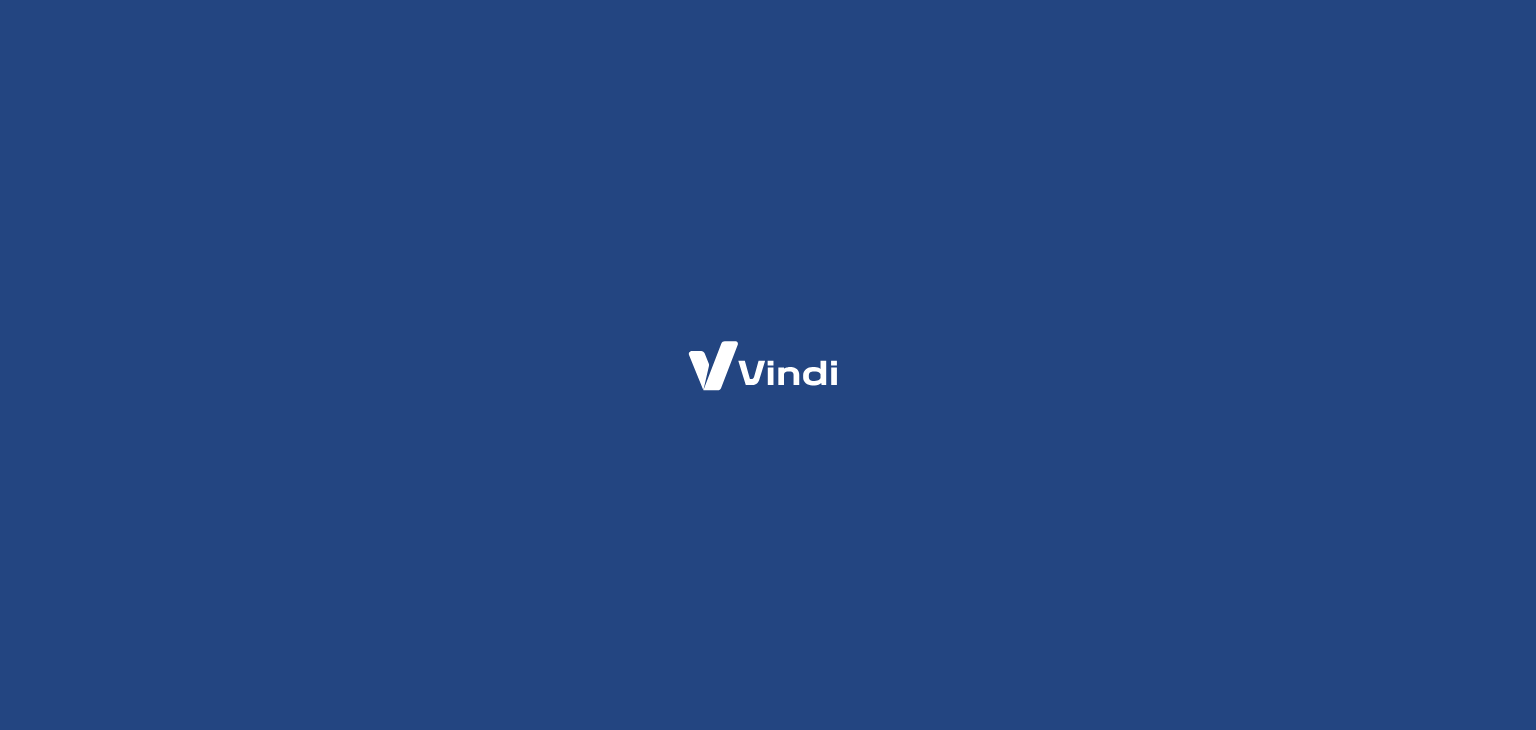 scroll, scrollTop: 0, scrollLeft: 0, axis: both 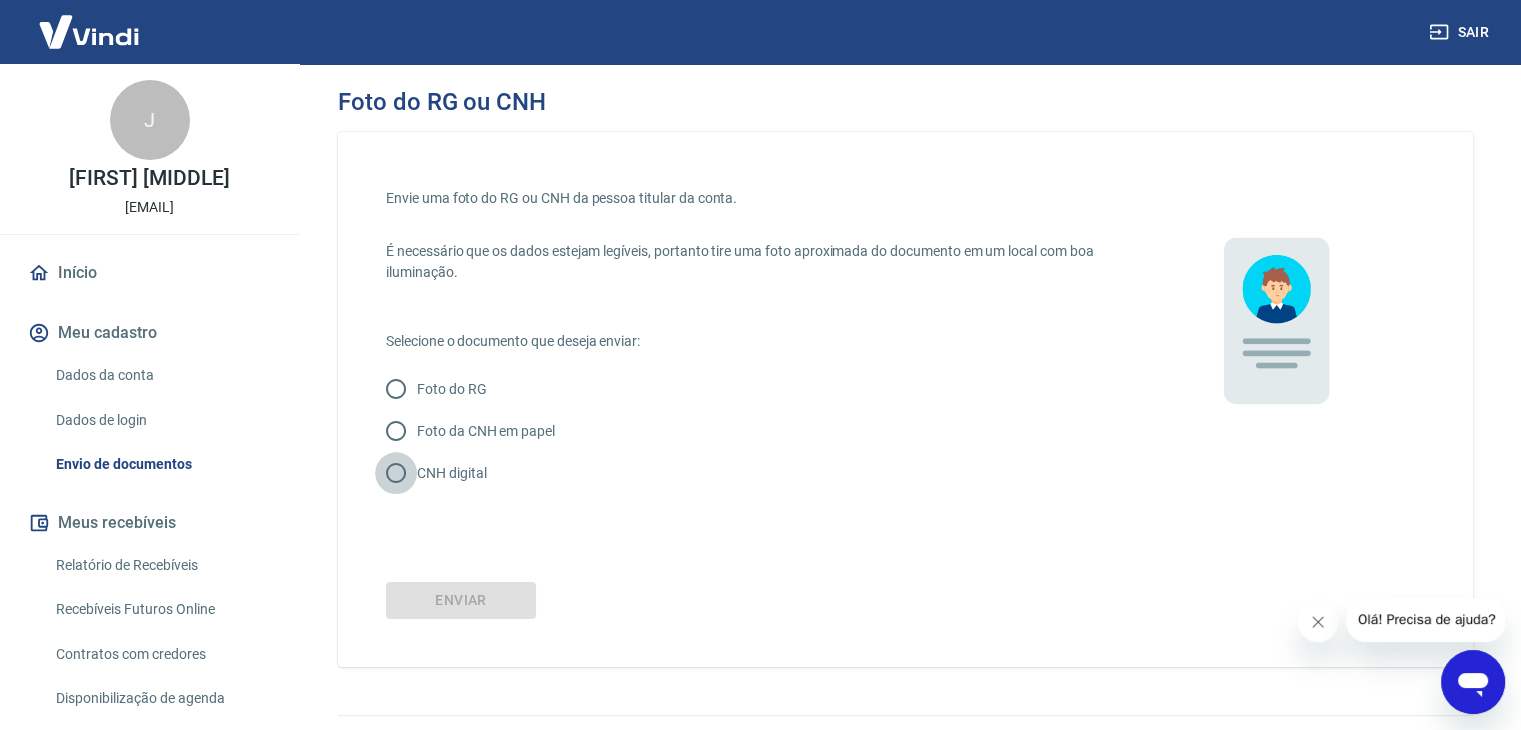 click on "CNH digital" at bounding box center (396, 473) 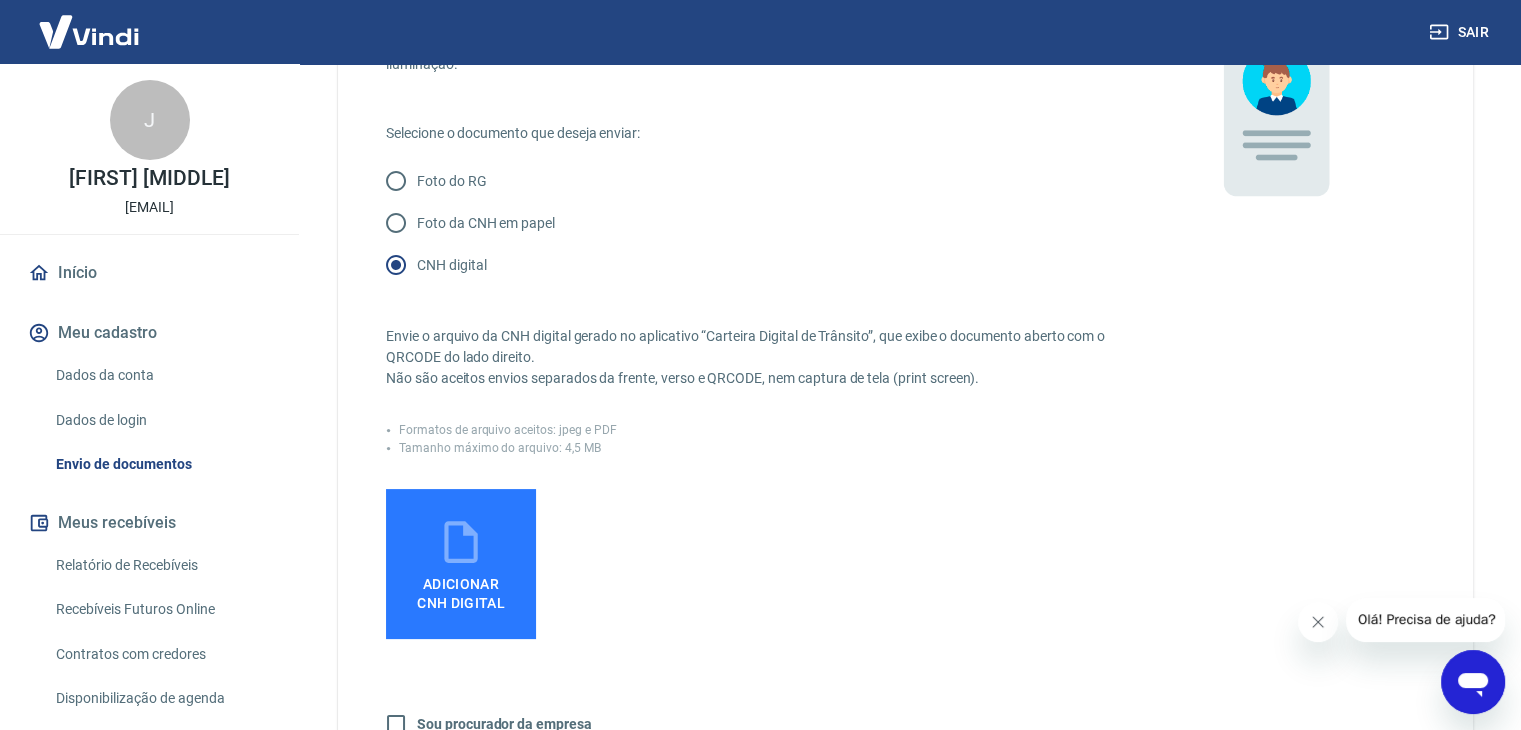 scroll, scrollTop: 267, scrollLeft: 0, axis: vertical 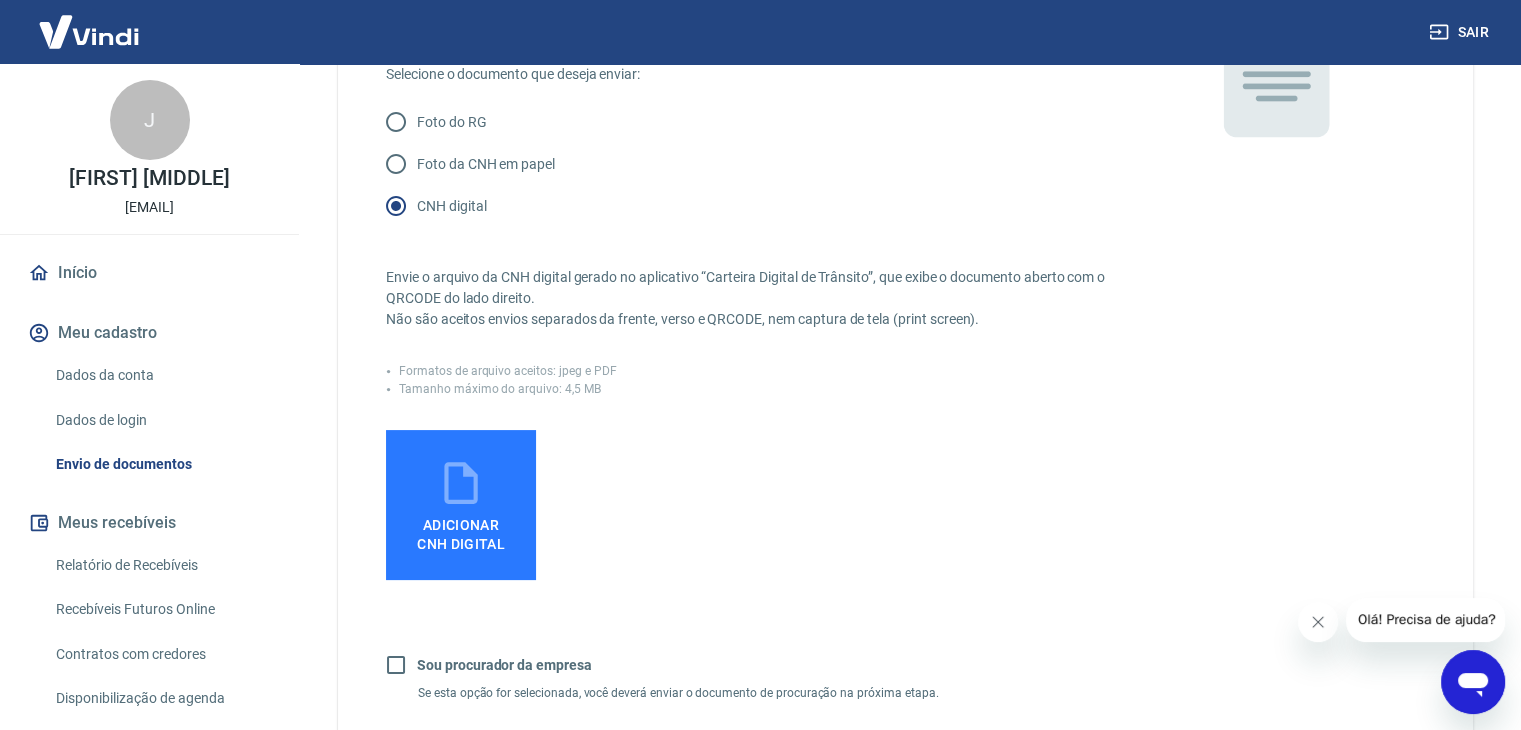 click 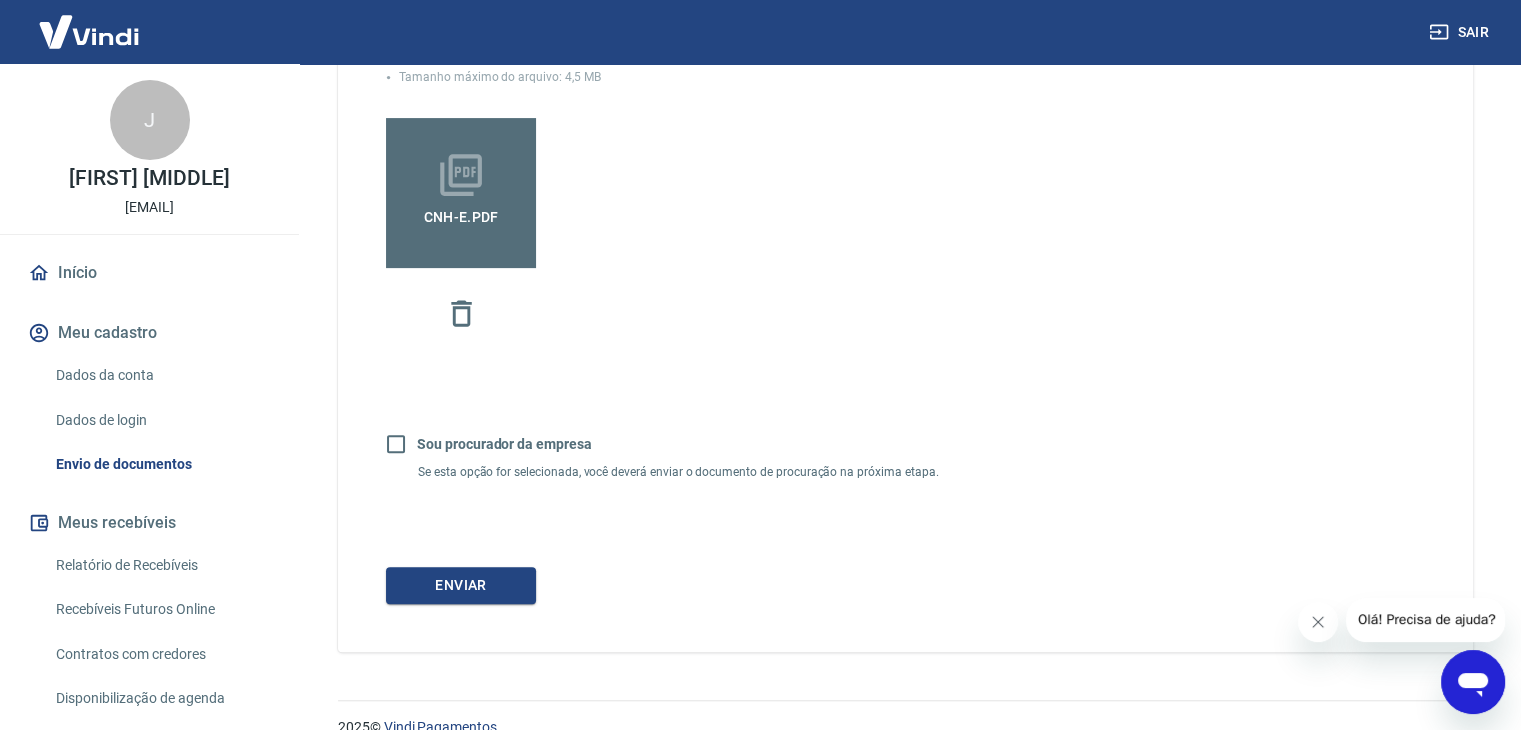 scroll, scrollTop: 596, scrollLeft: 0, axis: vertical 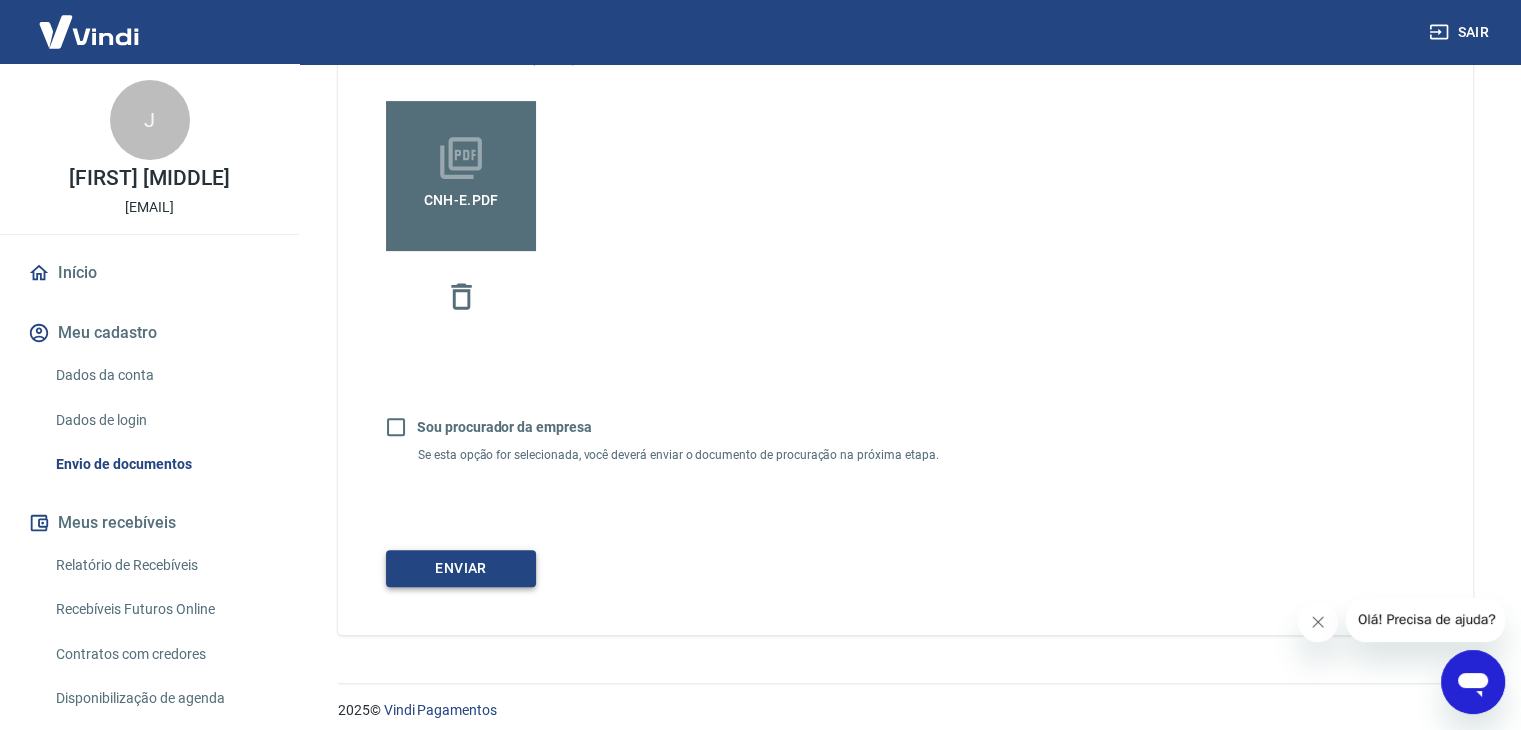 click on "Enviar" at bounding box center (461, 568) 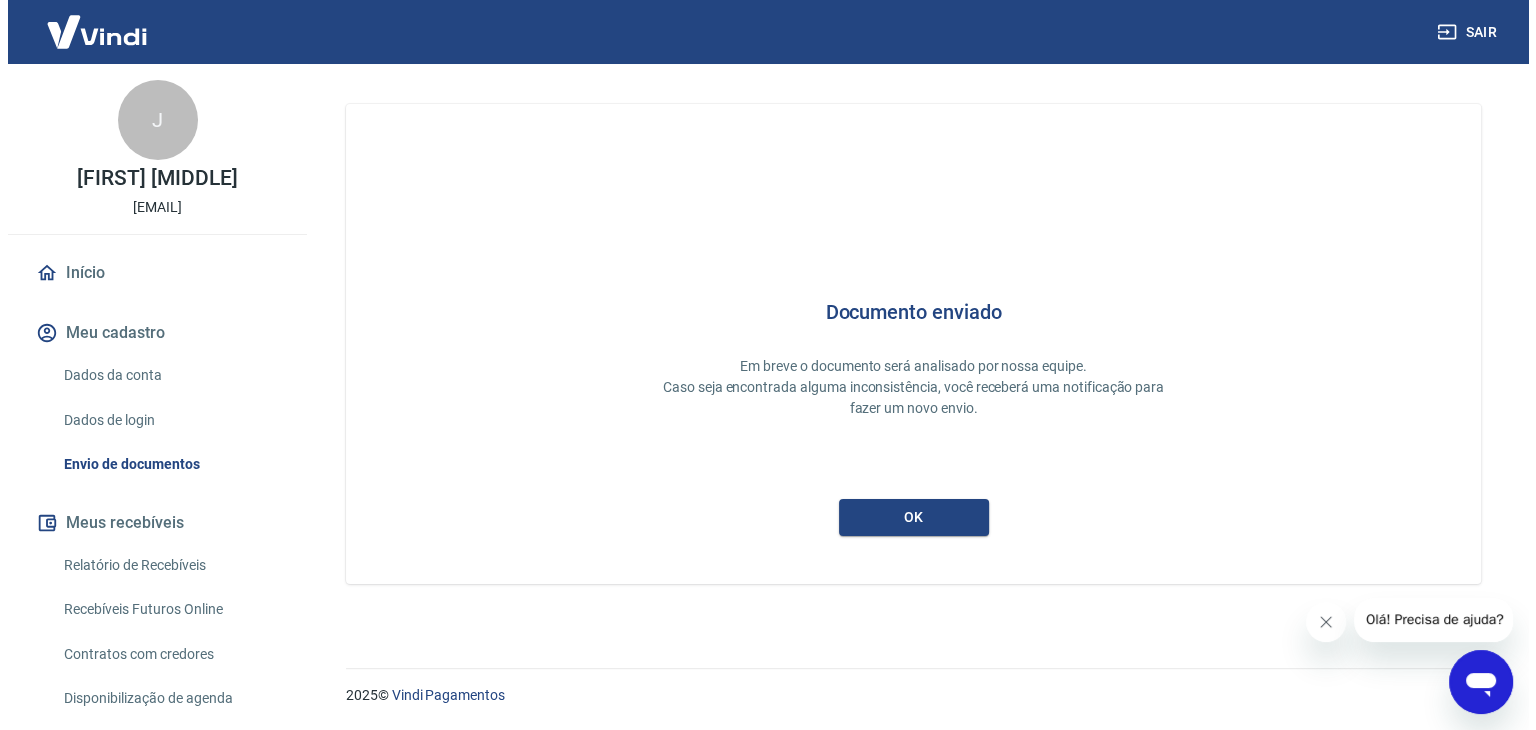 scroll, scrollTop: 0, scrollLeft: 0, axis: both 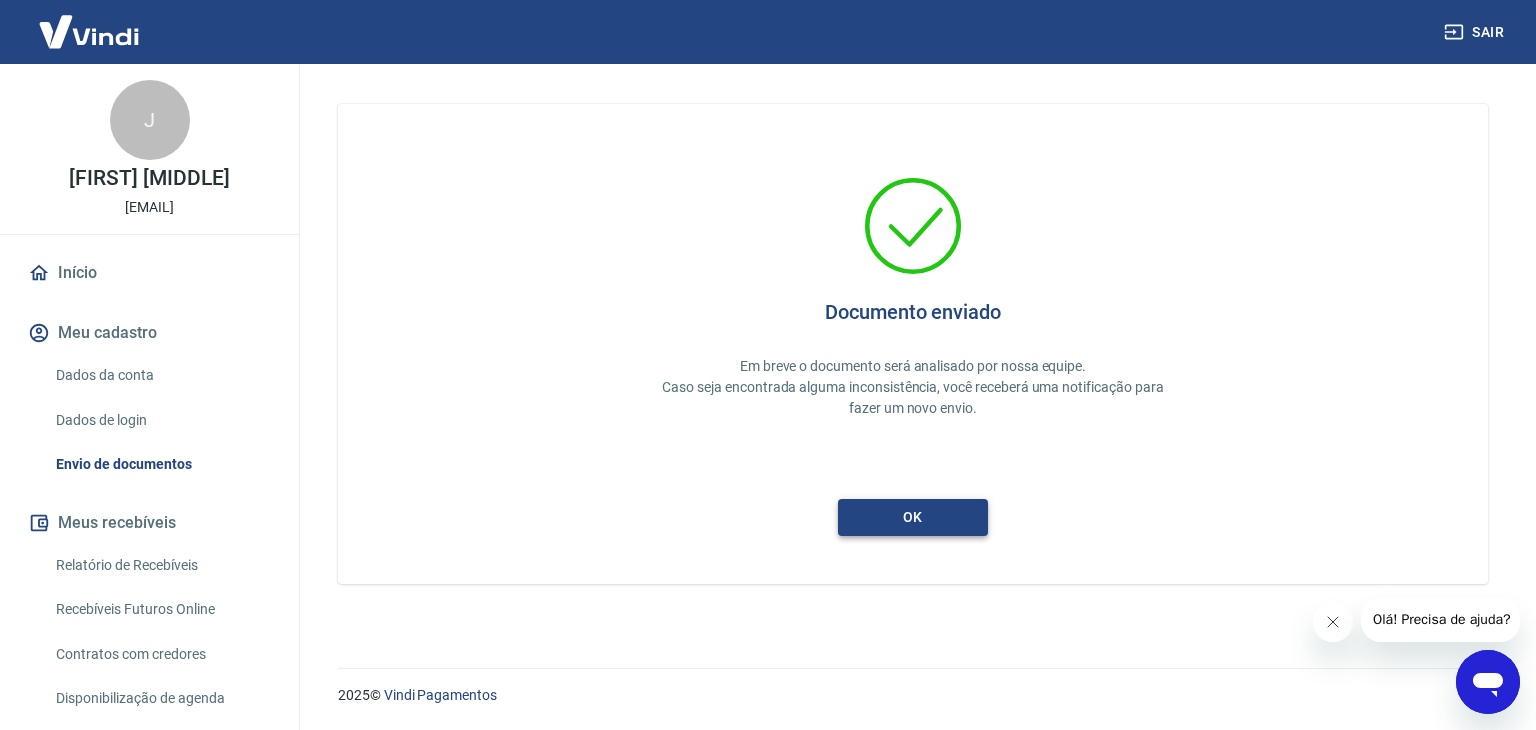 click on "ok" at bounding box center (913, 517) 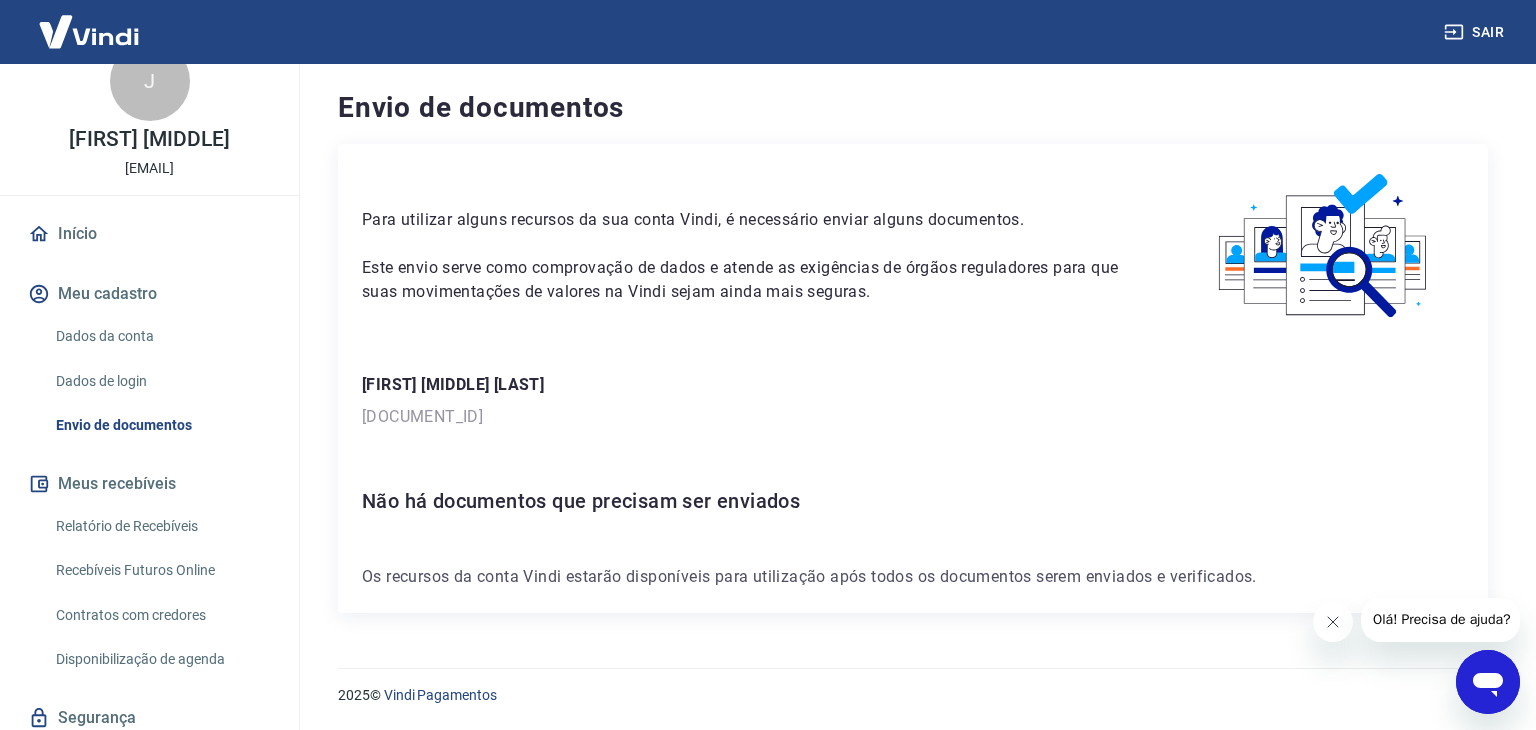 scroll, scrollTop: 108, scrollLeft: 0, axis: vertical 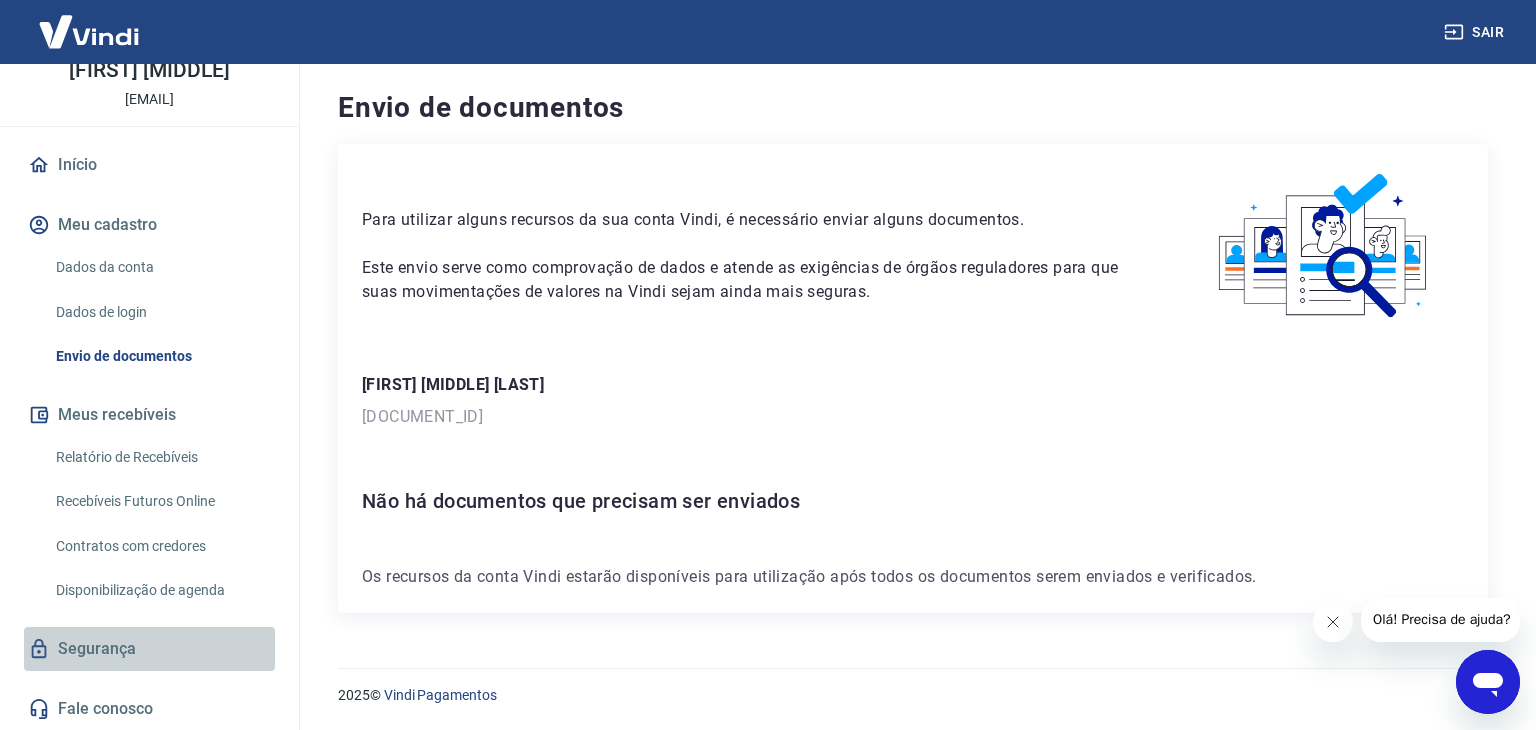 click on "Segurança" at bounding box center (149, 649) 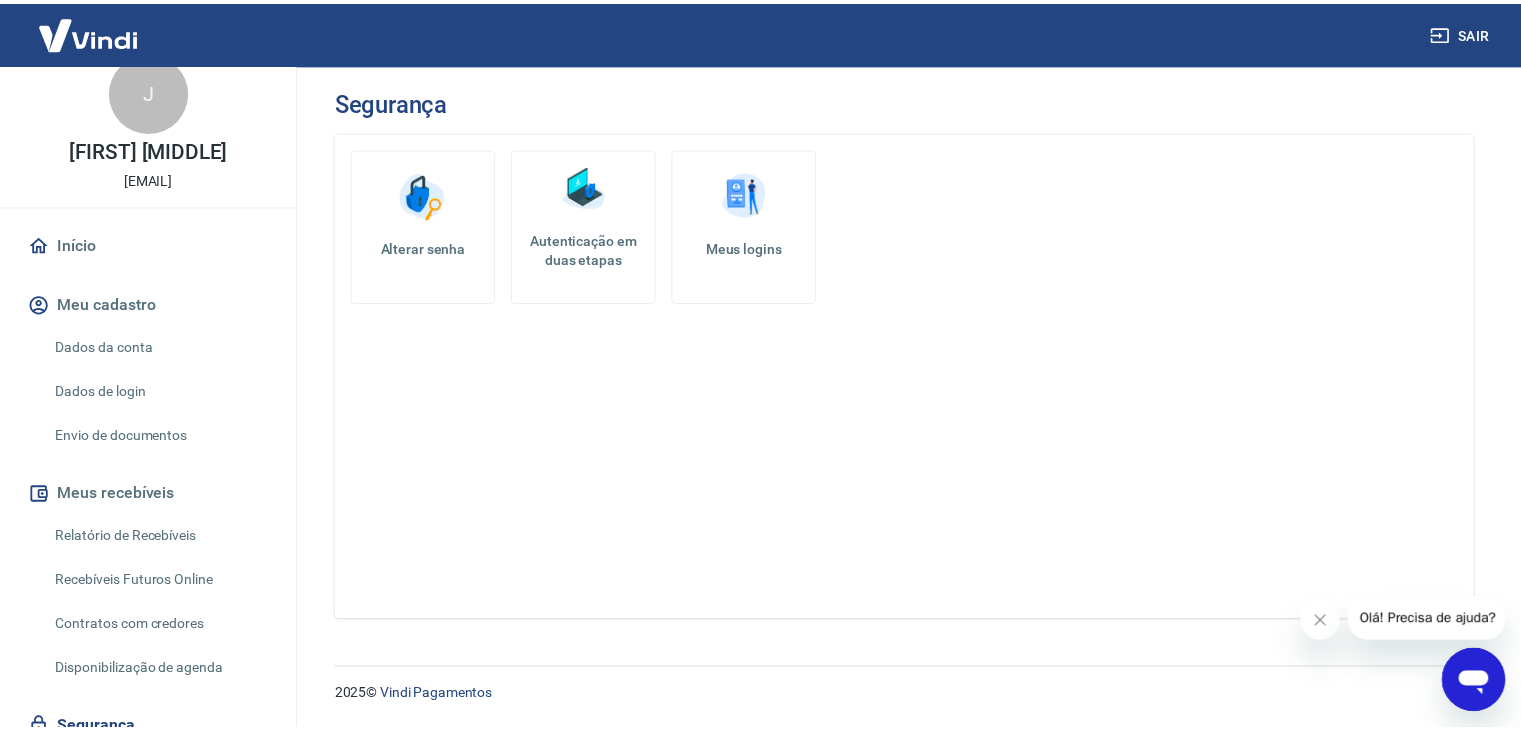 scroll, scrollTop: 0, scrollLeft: 0, axis: both 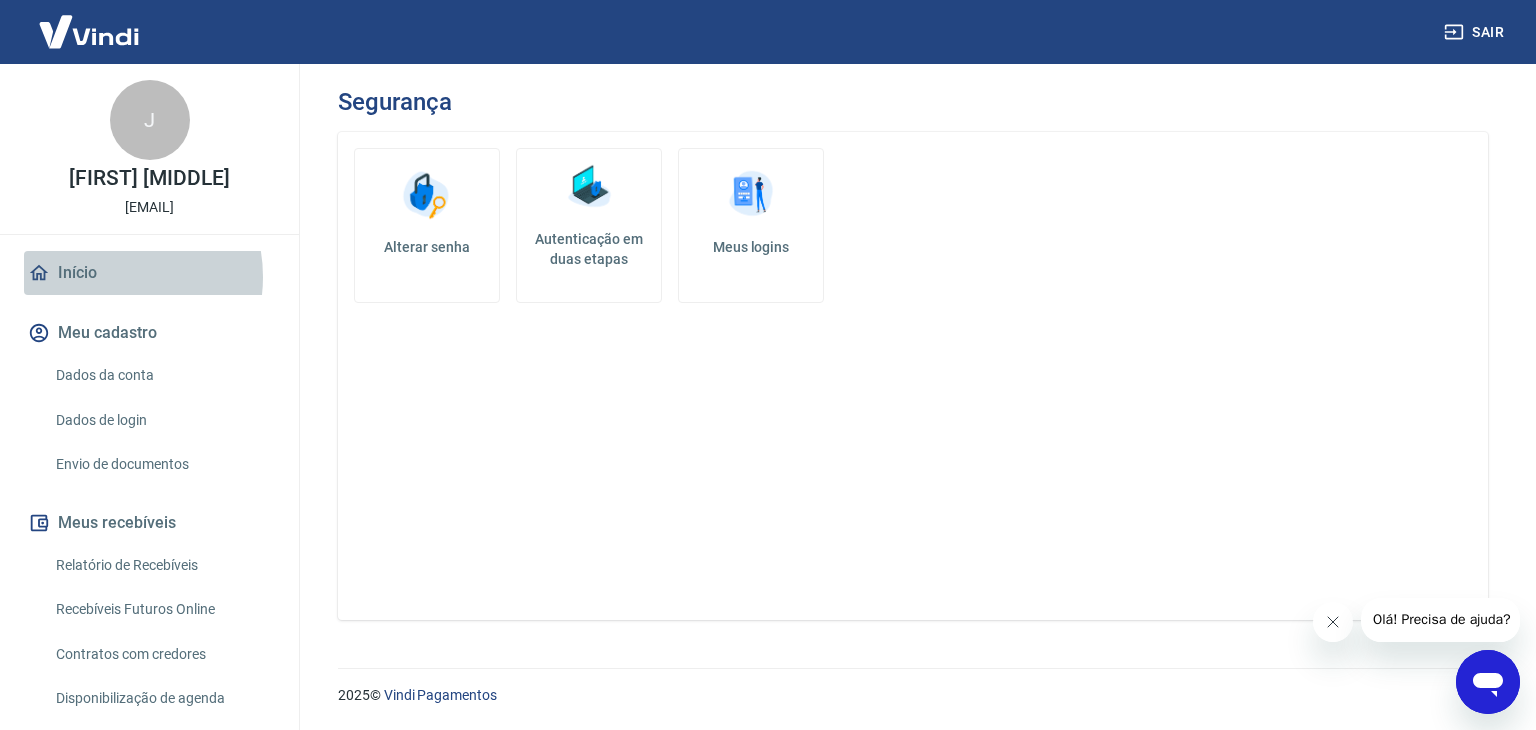 click on "Início" at bounding box center [149, 273] 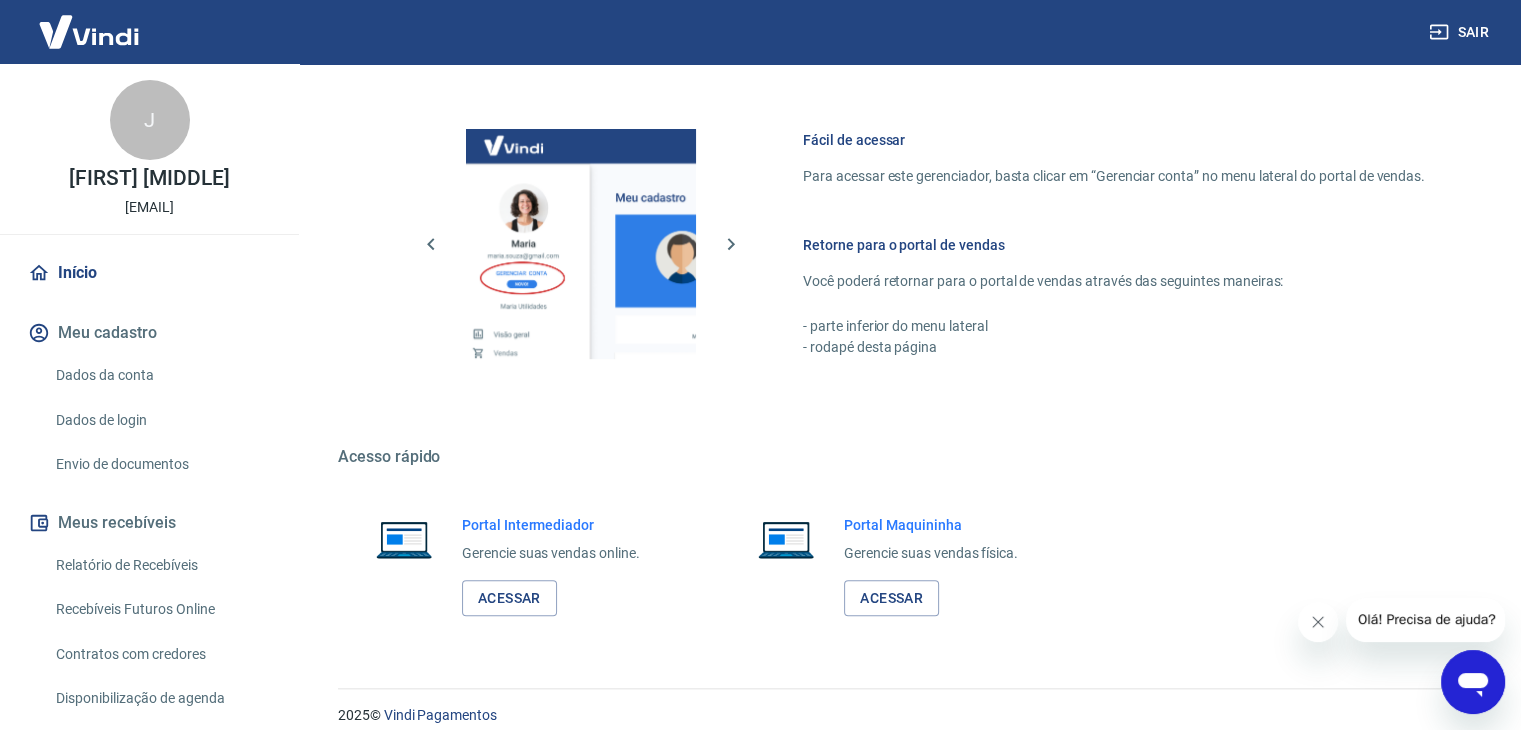 scroll, scrollTop: 1056, scrollLeft: 0, axis: vertical 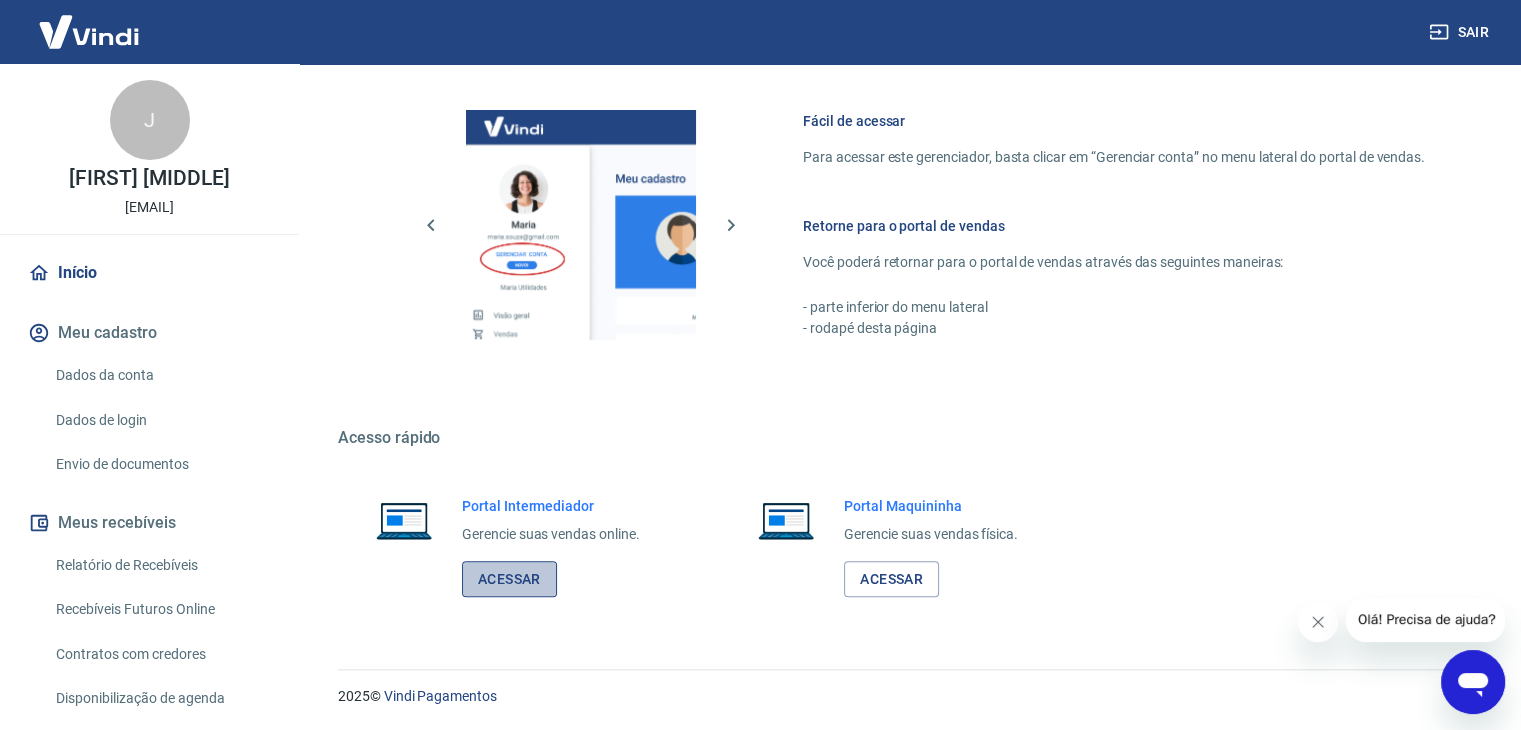 click on "Acessar" at bounding box center (509, 579) 